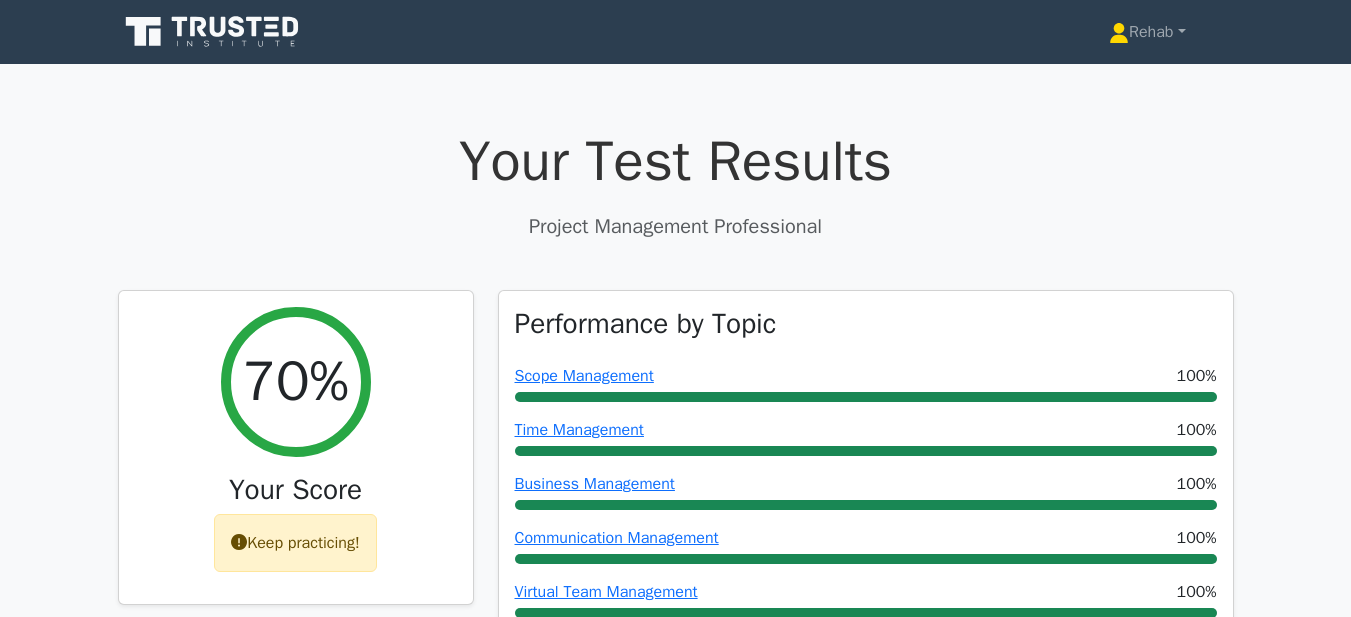 scroll, scrollTop: 0, scrollLeft: 0, axis: both 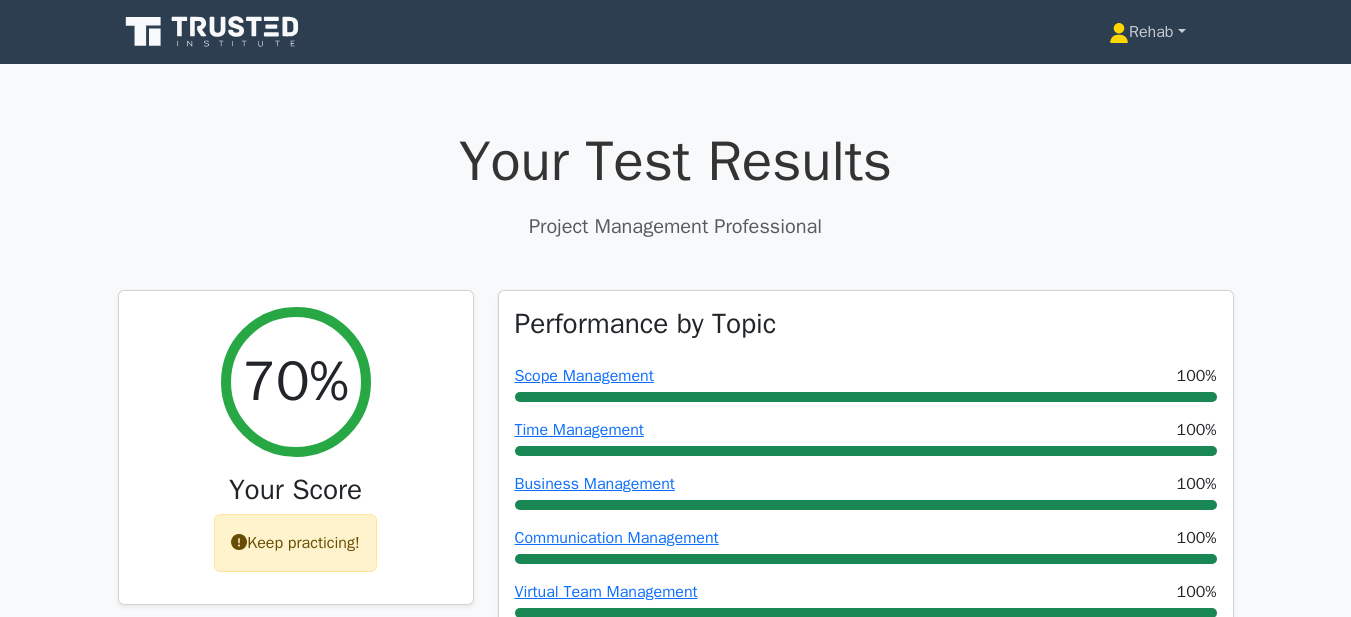 click on "Rehab" at bounding box center (1147, 32) 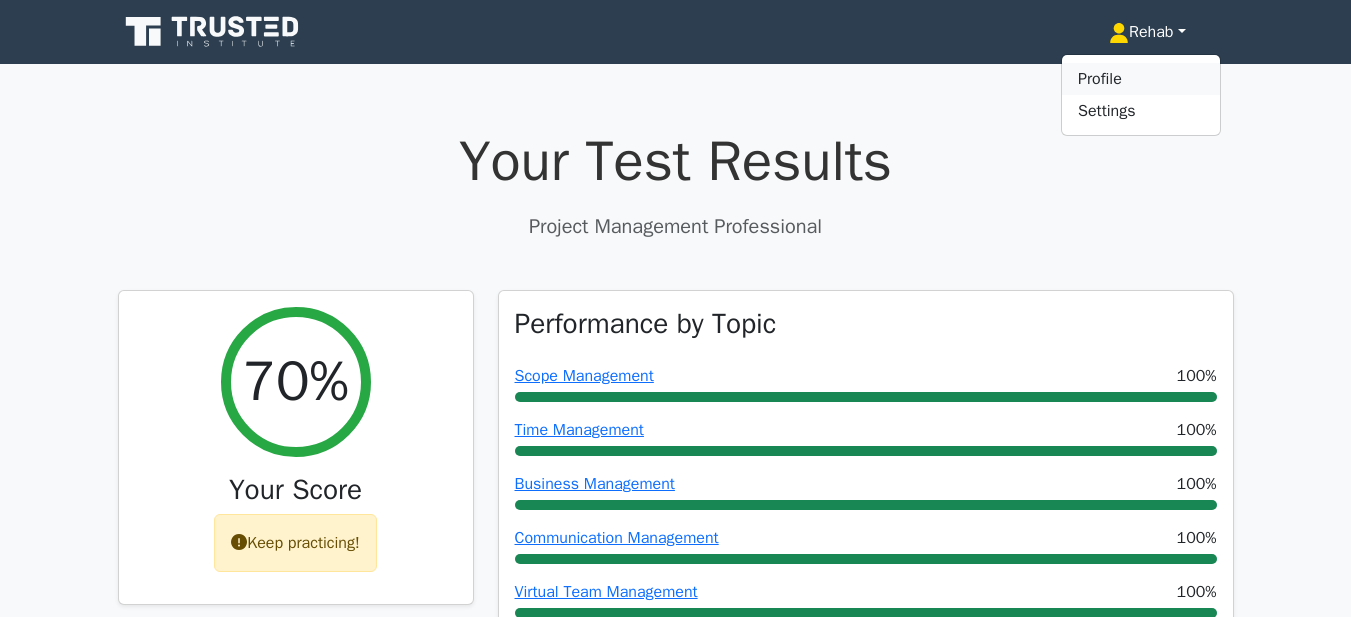 click on "Profile" at bounding box center (1141, 79) 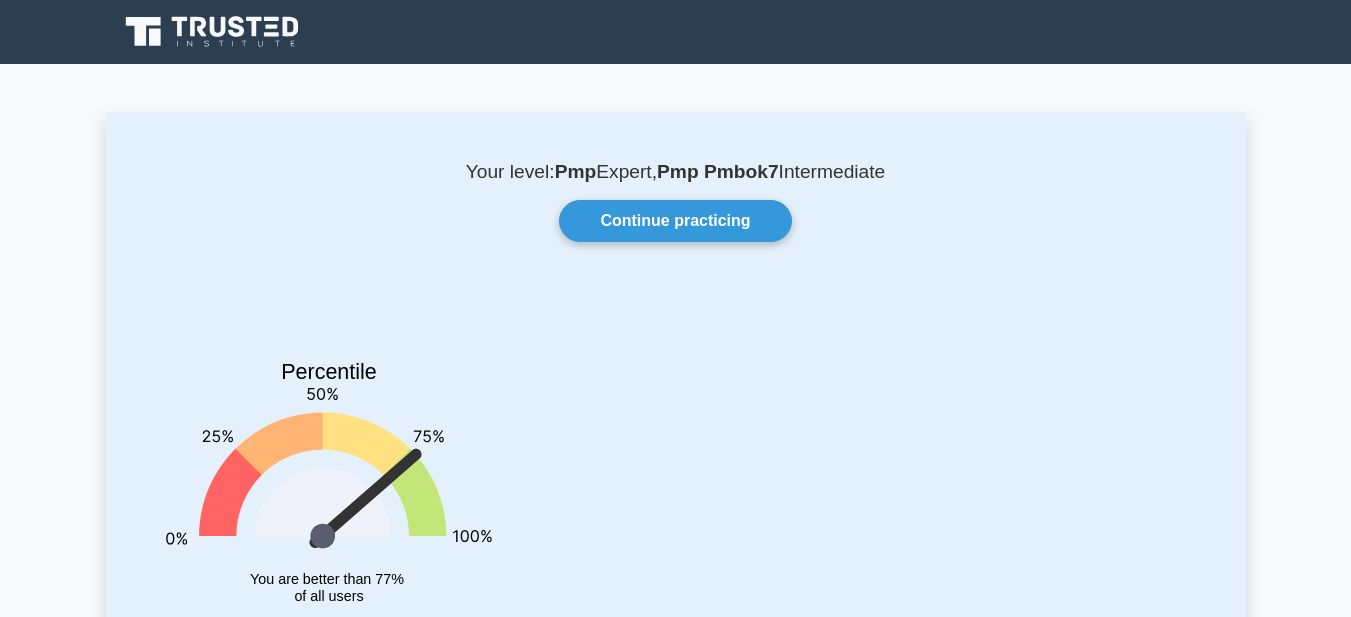 scroll, scrollTop: 0, scrollLeft: 0, axis: both 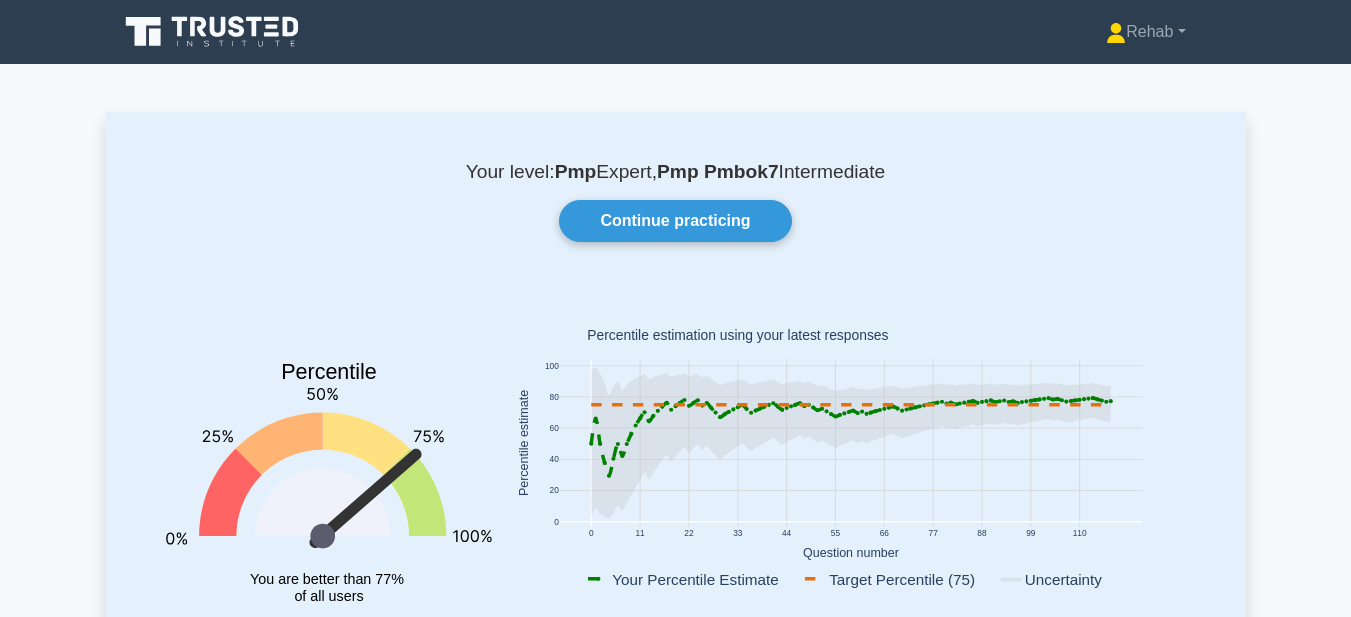 click on "Your level:
[BRAND]  Expert,  [BRAND] [BRAND]  Intermediate
Continue practicing
Percentile
You are better than [PERCENTAGE]%
of all  users
[NUMBER] [NUMBER] [NUMBER] [NUMBER] [NUMBER] [NUMBER] [NUMBER] [NUMBER] [NUMBER] [NUMBER] [NUMBER] [NUMBER] [NUMBER] [NUMBER] [NUMBER]" at bounding box center (676, 413) 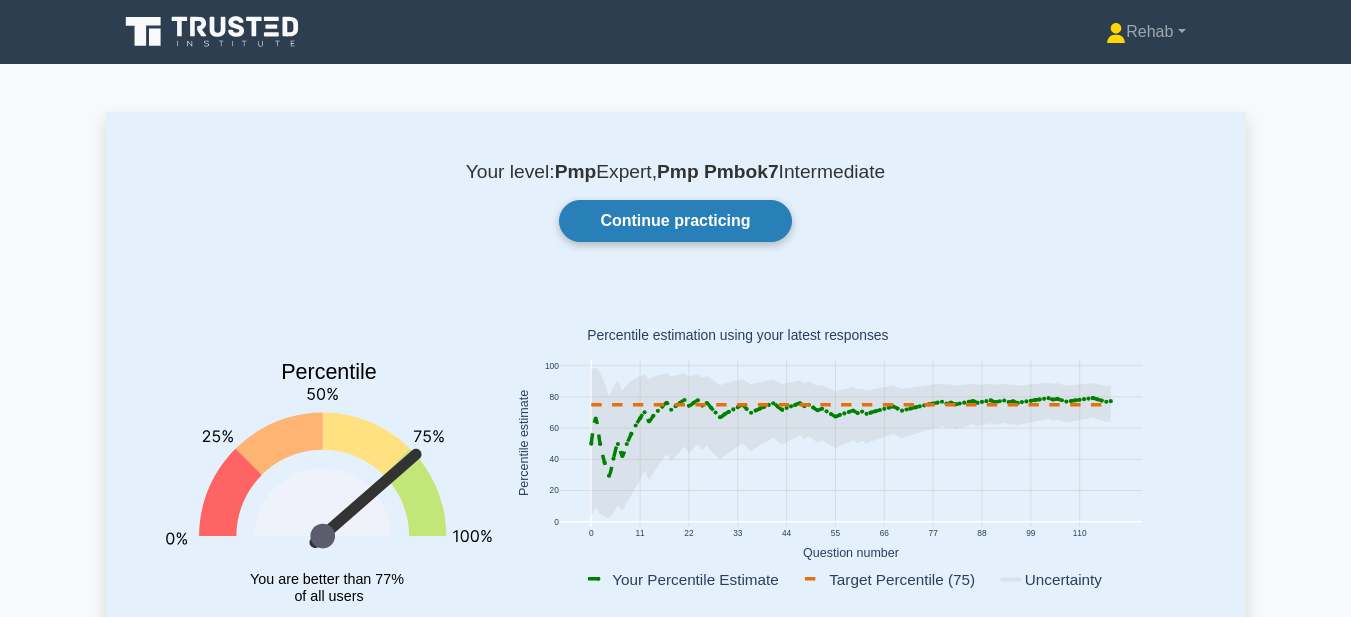 click on "Continue practicing" at bounding box center (675, 221) 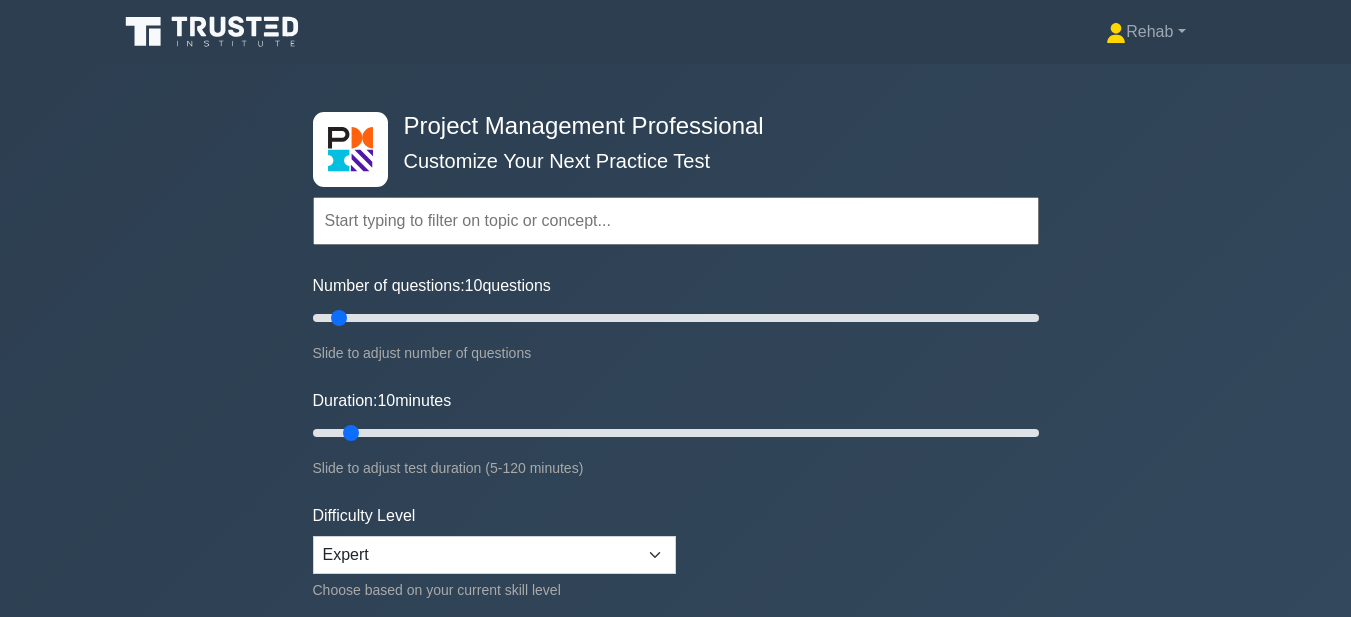 scroll, scrollTop: 0, scrollLeft: 0, axis: both 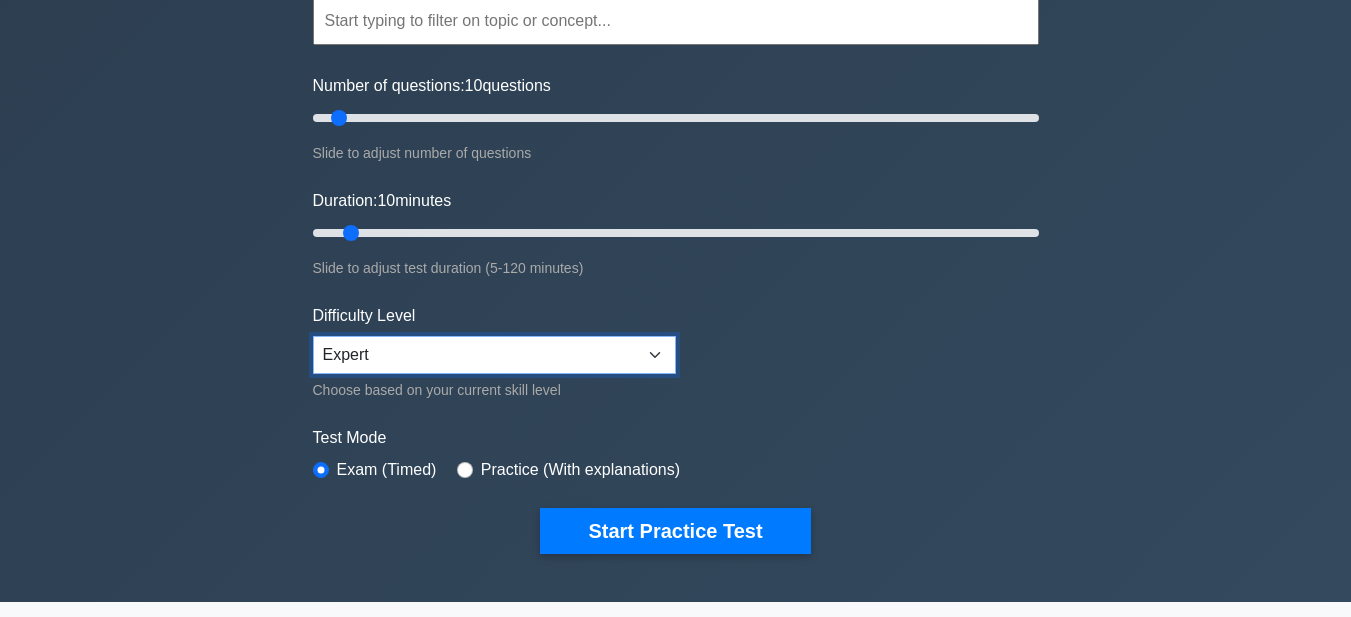 click on "Beginner
Intermediate
Expert" at bounding box center [494, 355] 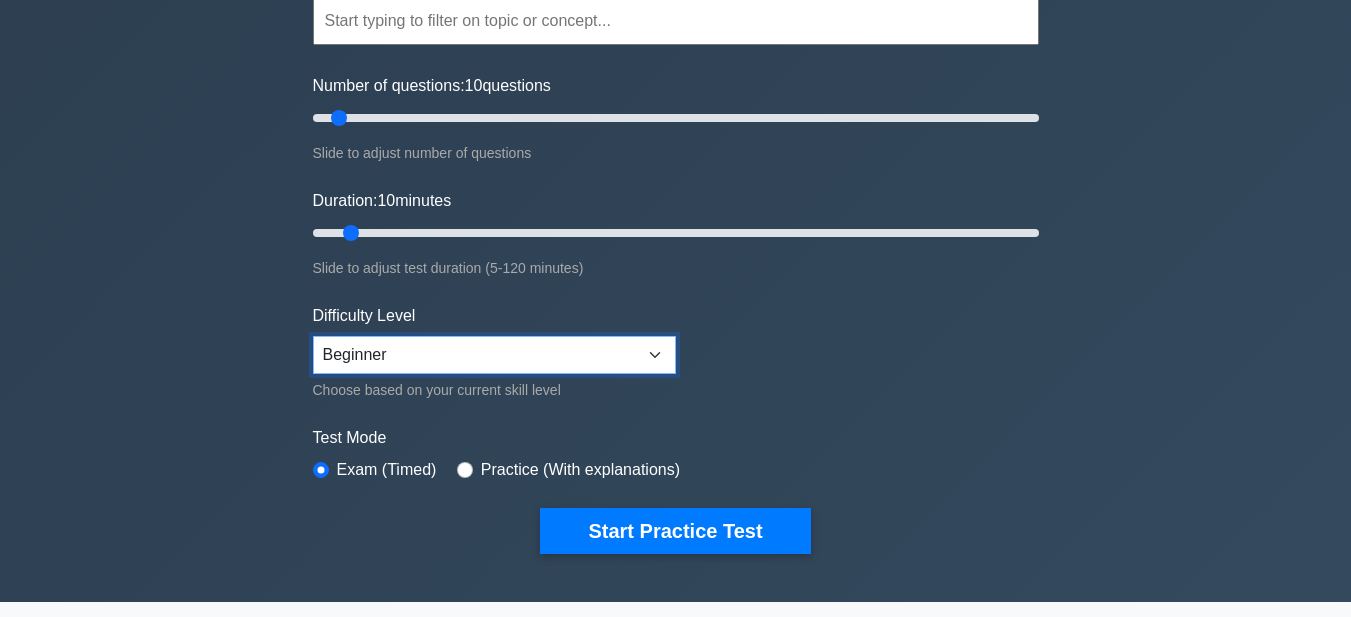 click on "Beginner
Intermediate
Expert" at bounding box center (494, 355) 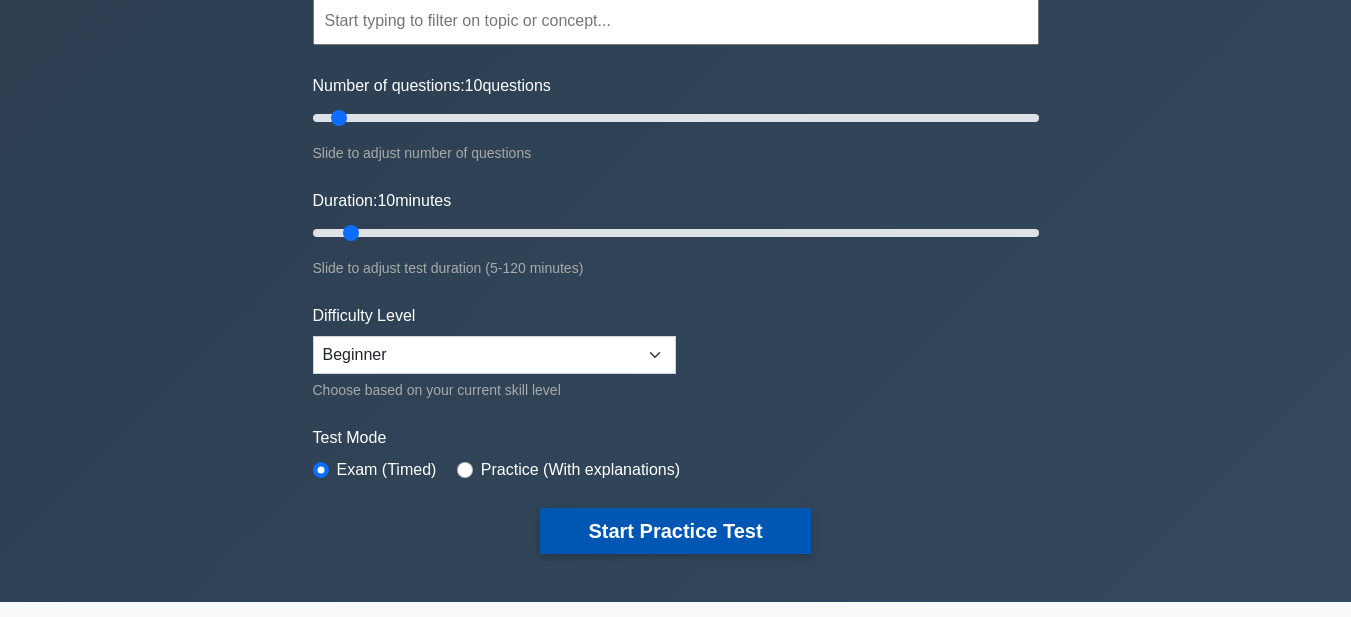 click on "Start Practice Test" at bounding box center [675, 531] 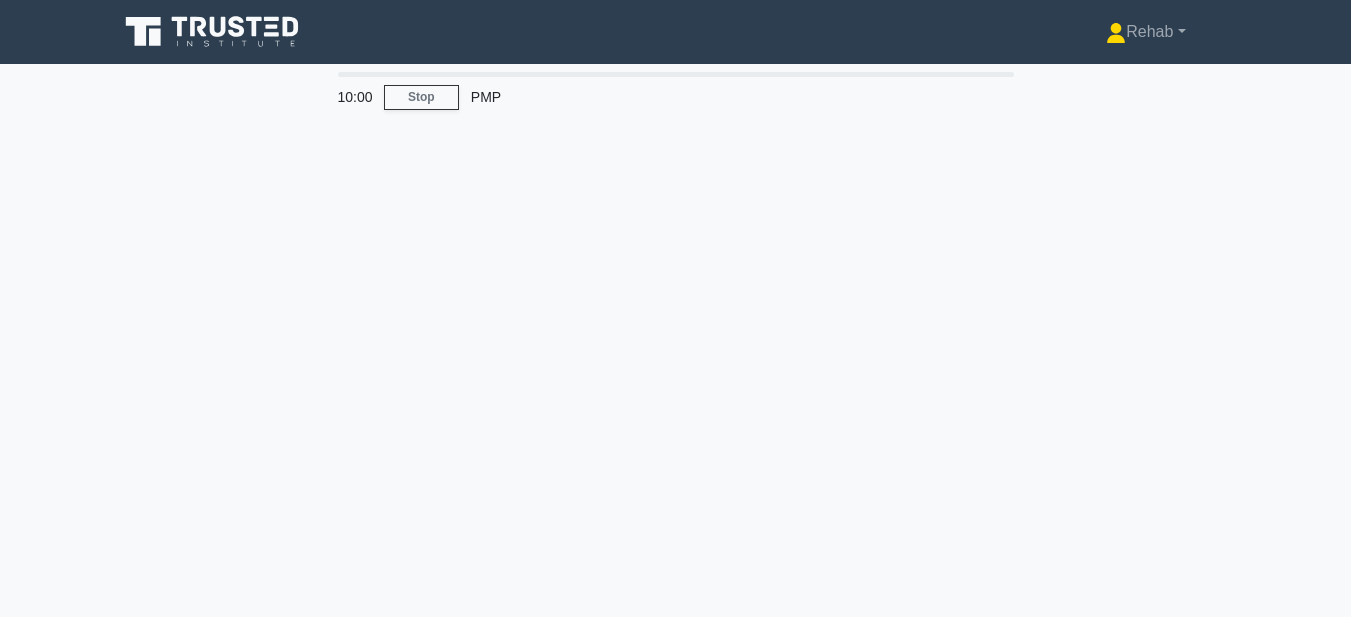 scroll, scrollTop: 0, scrollLeft: 0, axis: both 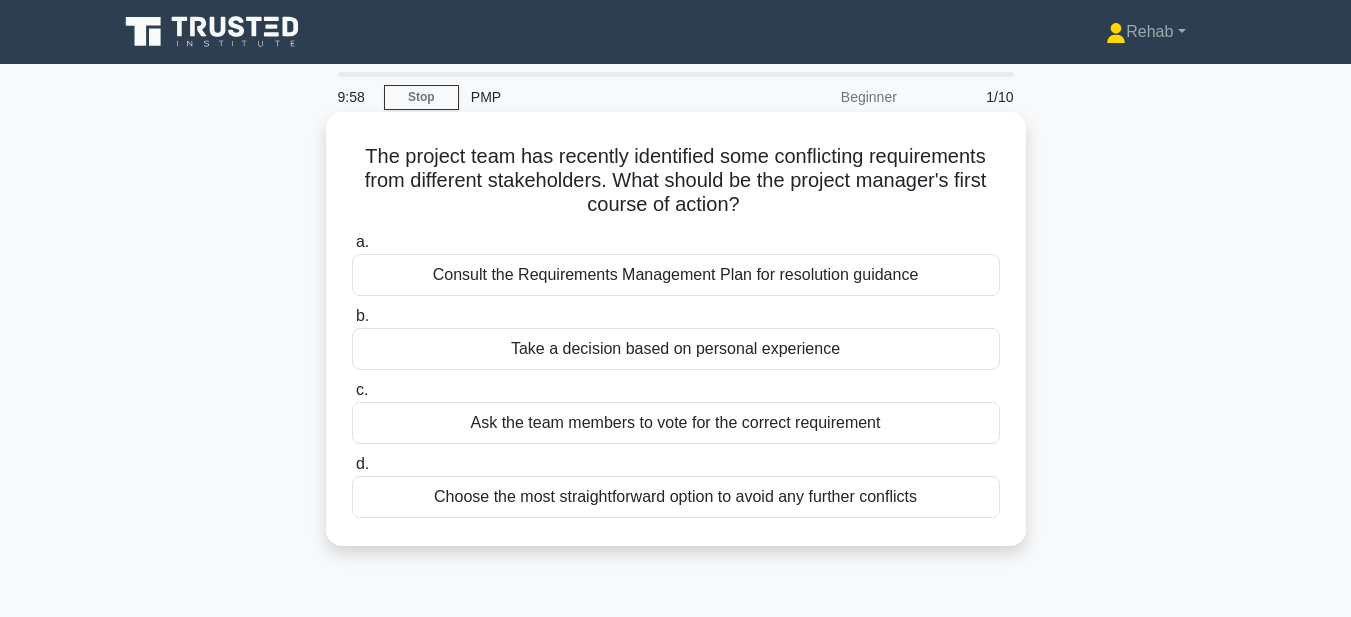 drag, startPoint x: 349, startPoint y: 147, endPoint x: 947, endPoint y: 507, distance: 698 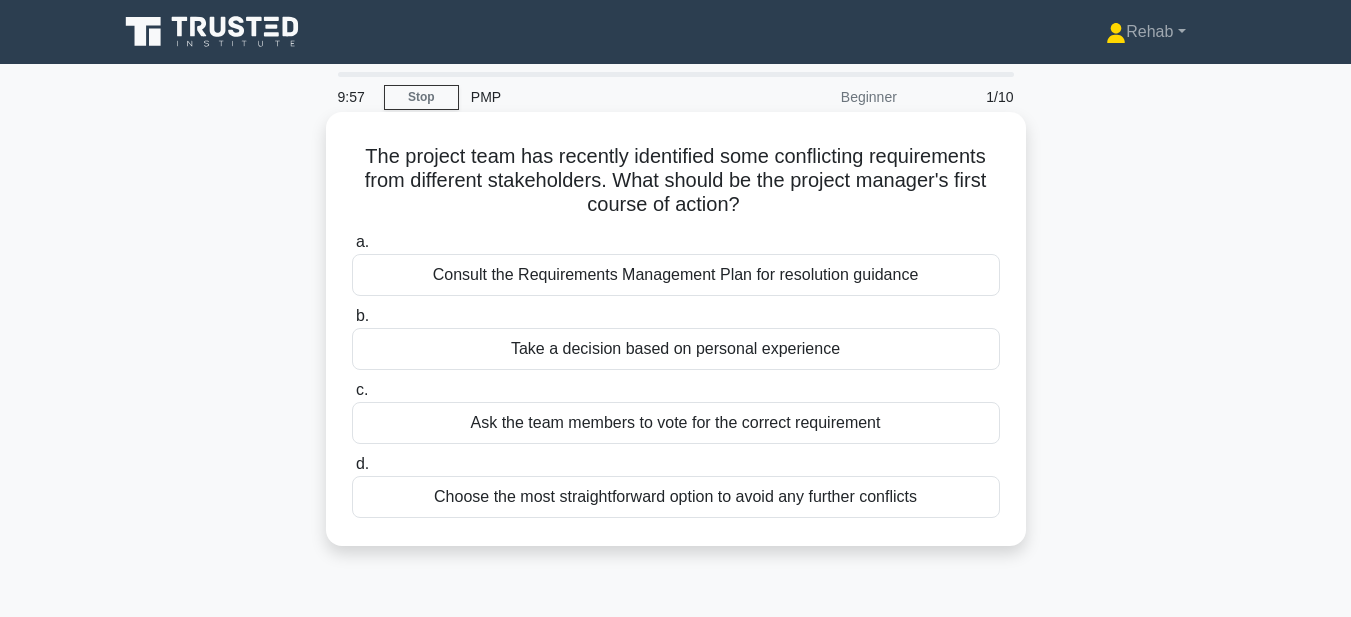 copy on "The project team has recently identified some conflicting requirements from different stakeholders. What should be the project manager's first course of action?
.spinner_0XTQ{transform-origin:center;animation:spinner_y6GP .75s linear infinite}@keyframes spinner_y6GP{100%{transform:rotate(360deg)}}
a.
Consult the Requirements Management Plan for resolution guidance
b.
Take a decision based on personal experience
c.
Ask the team members to vote for the correct requirement
d.
Choose the most straightforward option to avoid any further conflicts" 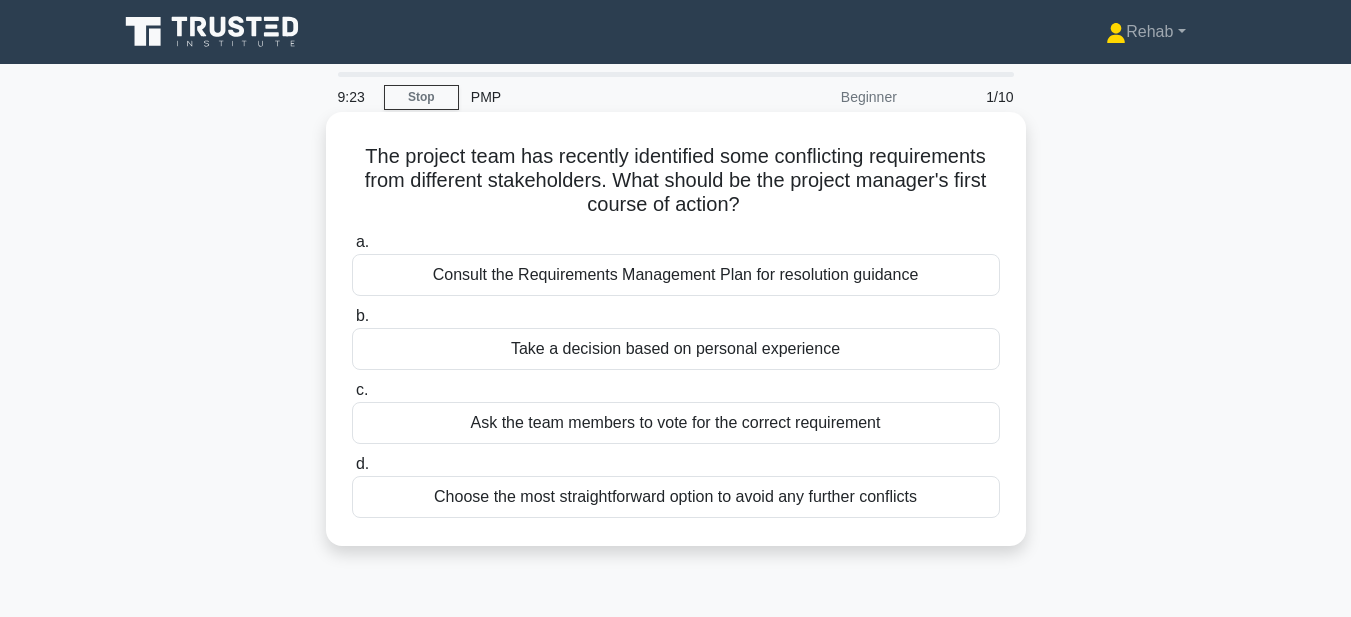click on "Consult the Requirements Management Plan for resolution guidance" at bounding box center (676, 275) 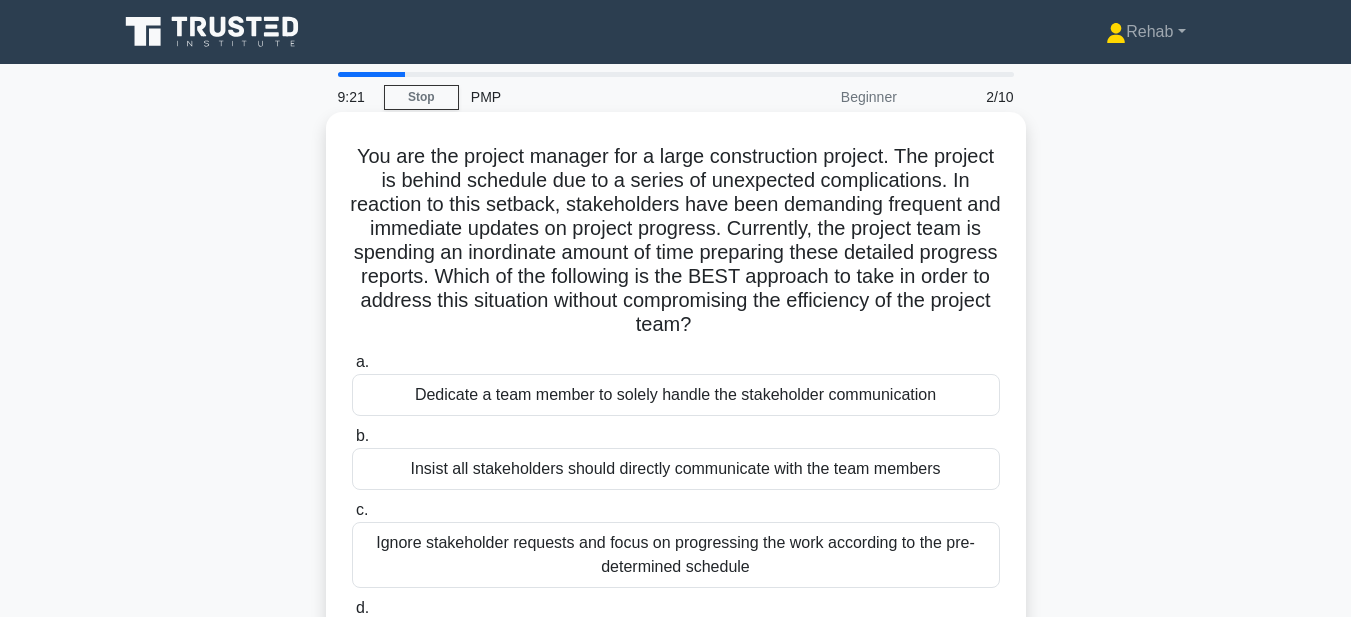 scroll, scrollTop: 100, scrollLeft: 0, axis: vertical 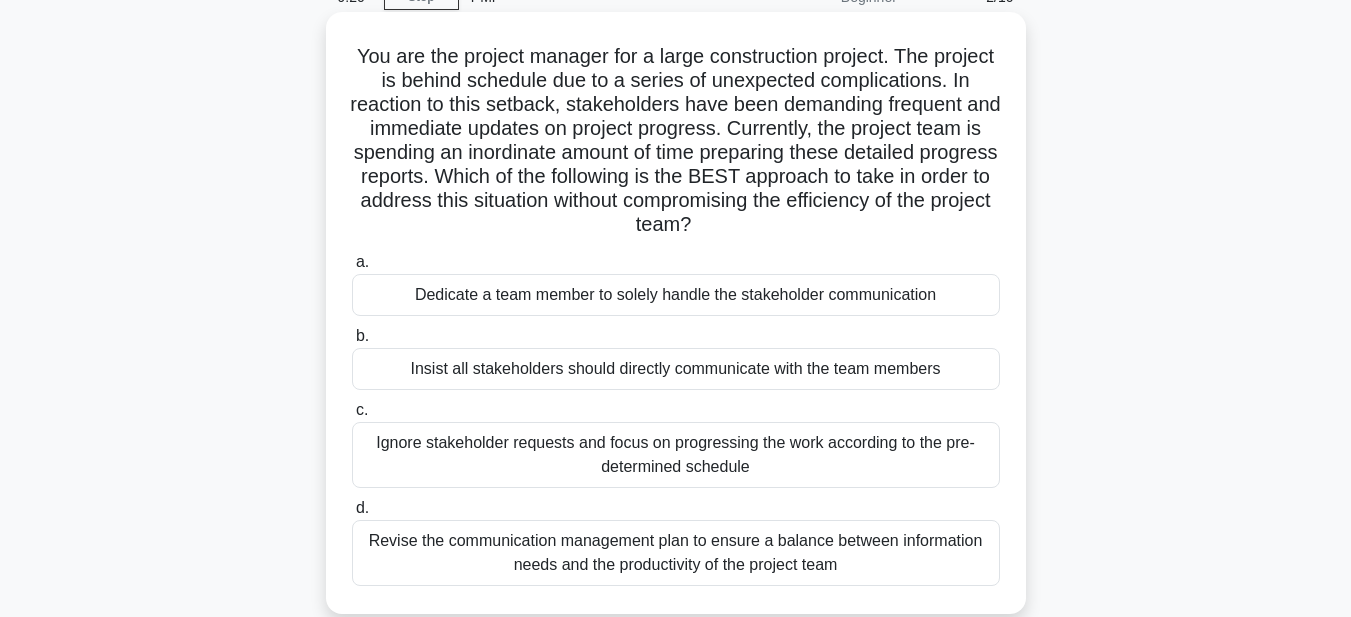 drag, startPoint x: 384, startPoint y: 57, endPoint x: 878, endPoint y: 553, distance: 700.0372 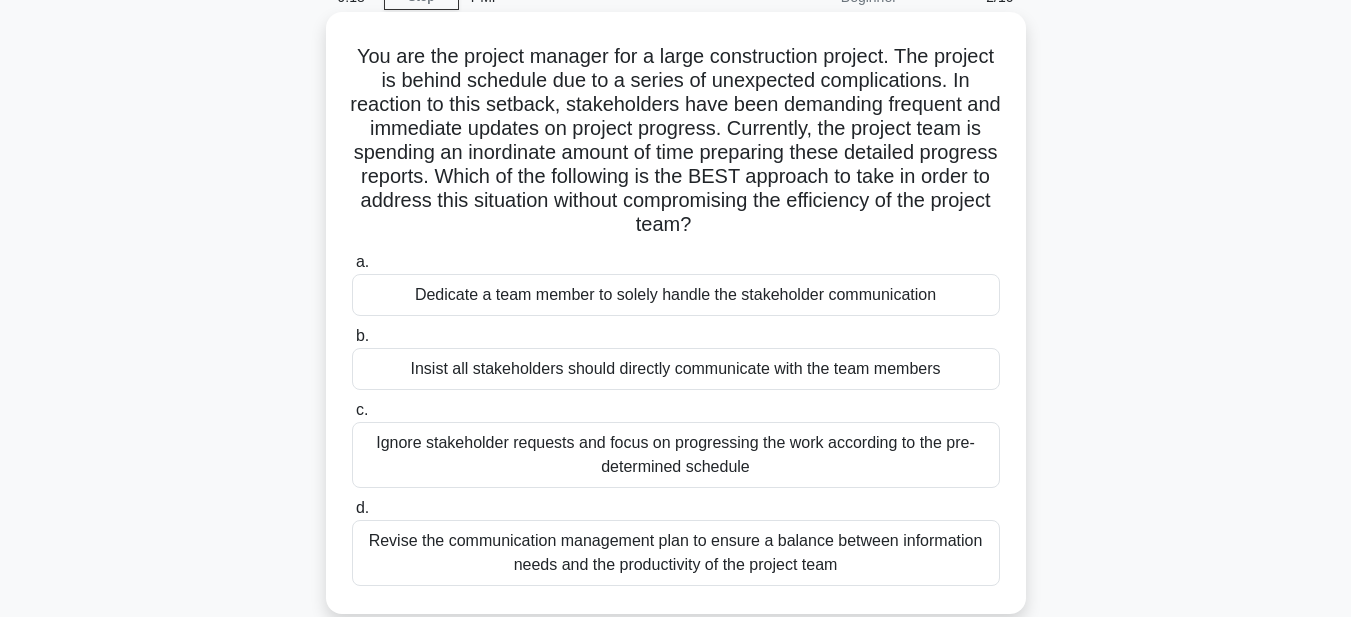 click on "Revise the communication management plan to ensure a balance between information needs and the productivity of the project team" at bounding box center [676, 553] 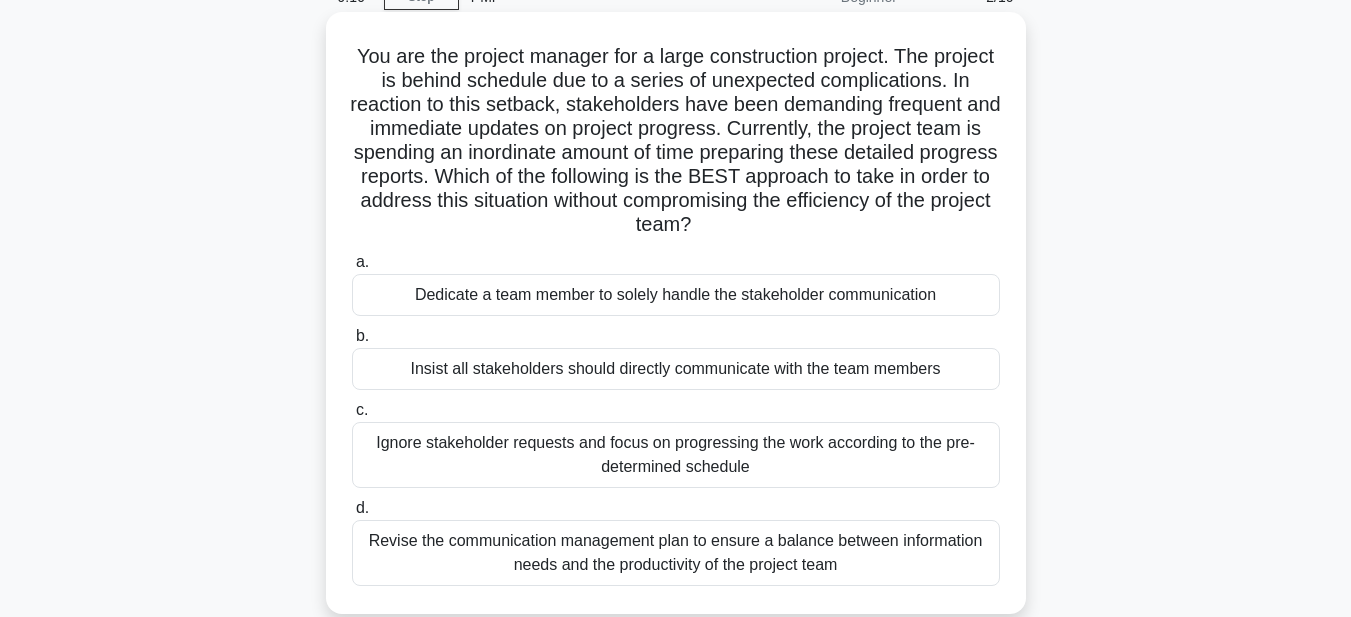 copy on "You are the project manager for a large construction project. The project is behind schedule due to a series of unexpected complications. In reaction to this setback, stakeholders have been demanding frequent and immediate updates on project progress. Currently, the project team is spending an inordinate amount of time preparing these detailed progress reports. Which of the following is the BEST approach to take in order to address this situation without compromising the efficiency of the project team?
.spinner_0XTQ{transform-origin:center;animation:spinner_y6GP .75s linear infinite}@keyframes spinner_y6GP{100%{transform:rotate(360deg)}}
a.
Dedicate a team member to solely handle the stakeholder communication
b.
Insist all stakeholders should directly communicate with the team members
c.
..." 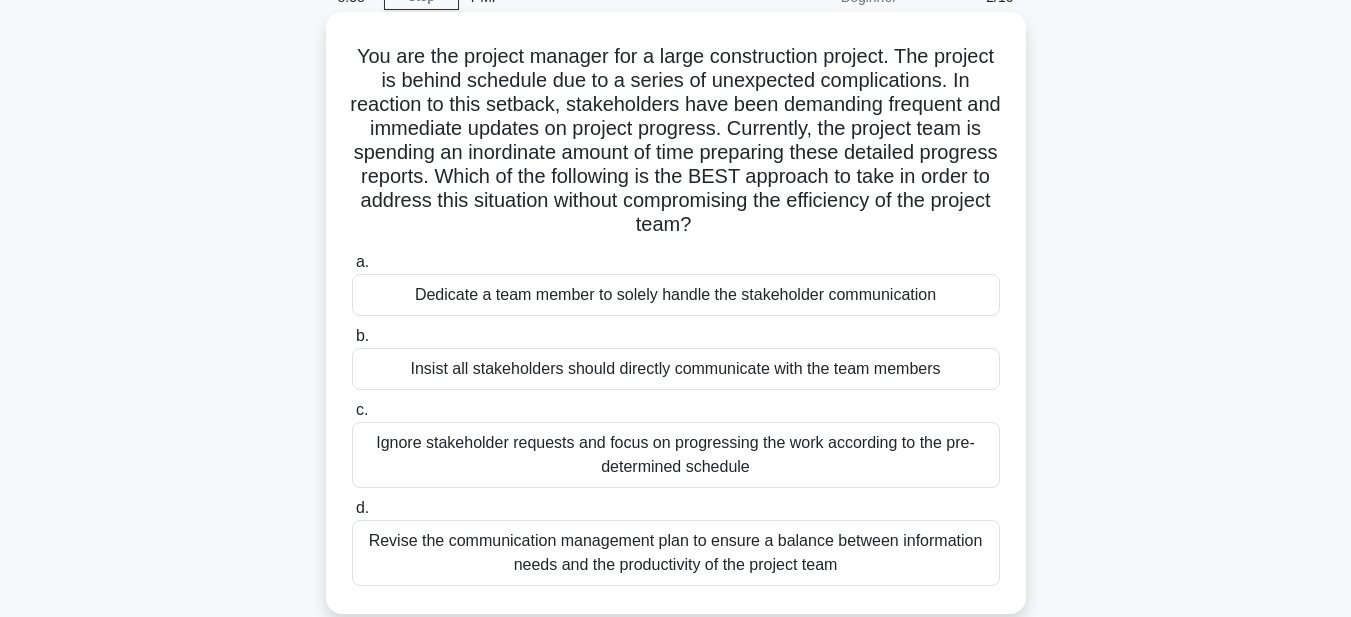 click on "Revise the communication management plan to ensure a balance between information needs and the productivity of the project team" at bounding box center [676, 553] 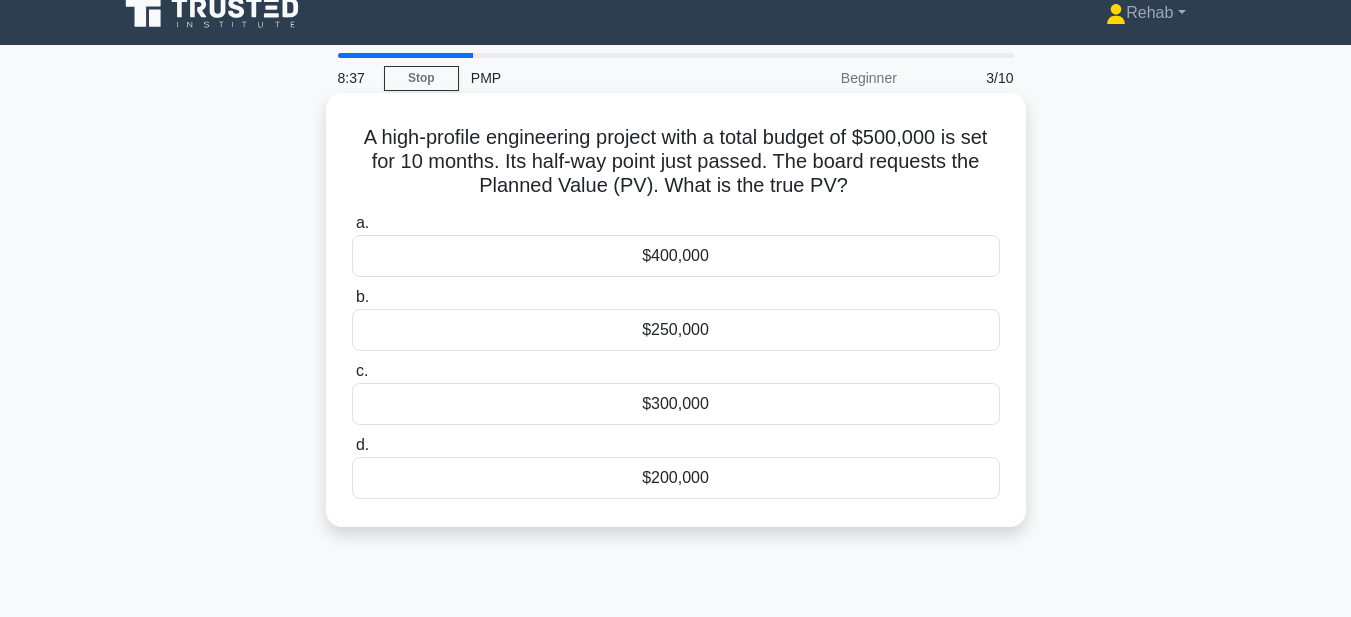 scroll, scrollTop: 0, scrollLeft: 0, axis: both 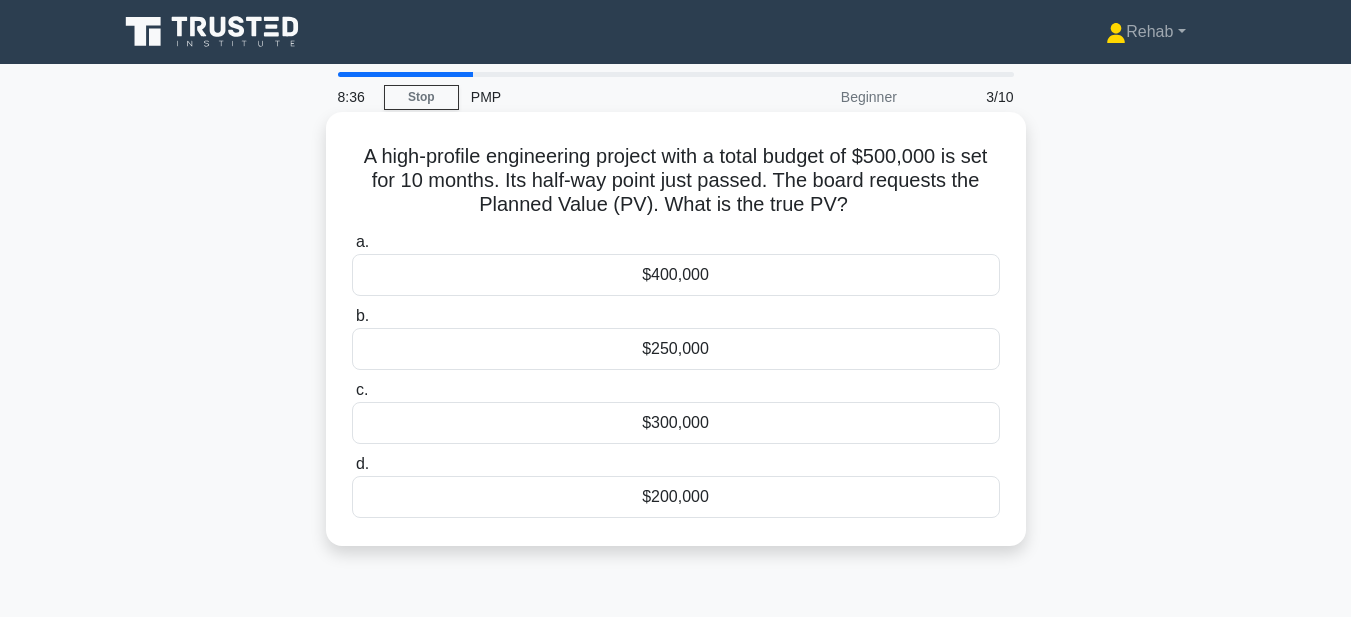 drag, startPoint x: 348, startPoint y: 163, endPoint x: 824, endPoint y: 513, distance: 590.82654 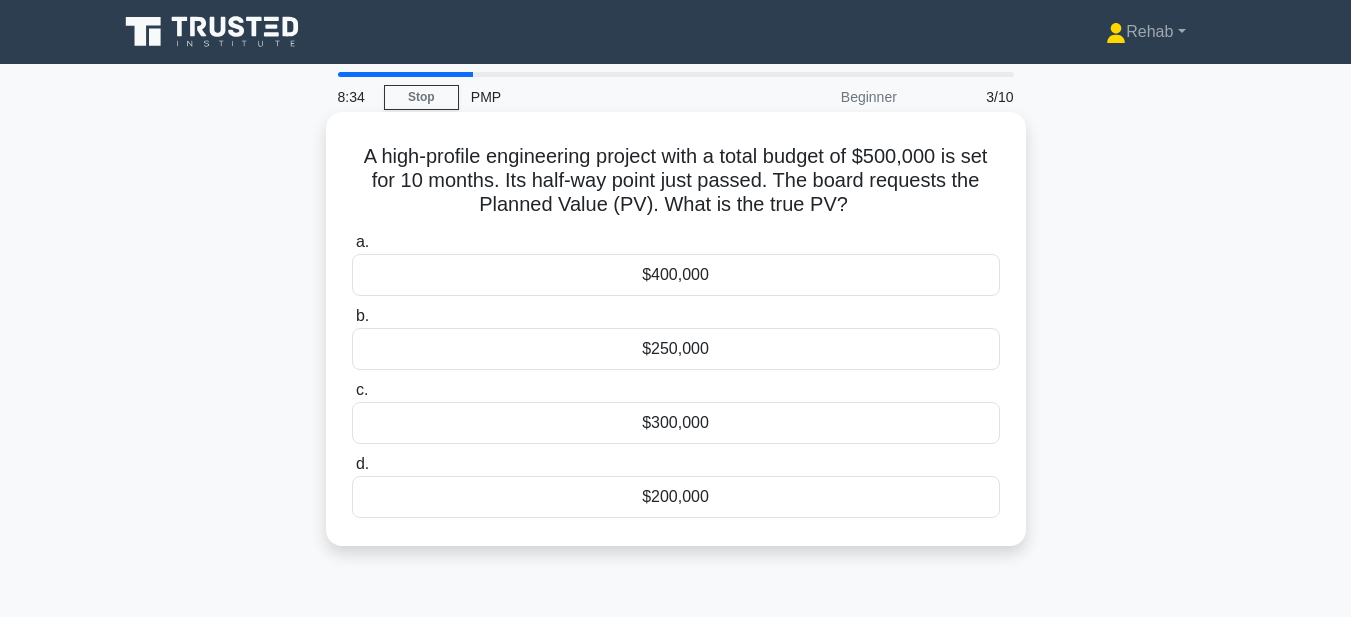 copy on "A high-profile engineering project with a total budget of $500,000 is set for 10 months. Its half-way point just passed. The board requests the Planned Value (PV). What is the true PV?
.spinner_0XTQ{transform-origin:center;animation:spinner_y6GP .75s linear infinite}@keyframes spinner_y6GP{100%{transform:rotate(360deg)}}
a.
$400,000
b.
$250,000
c.
$300,000
d.
$200,000" 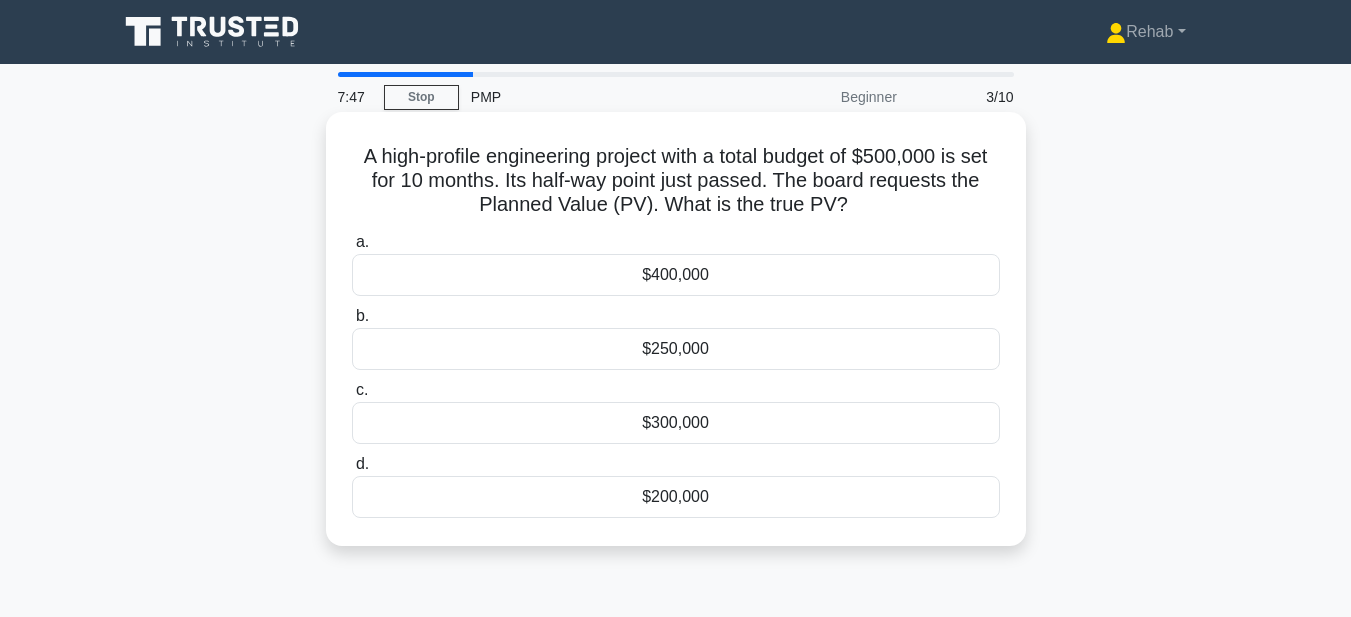 click on "$300,000" at bounding box center [676, 423] 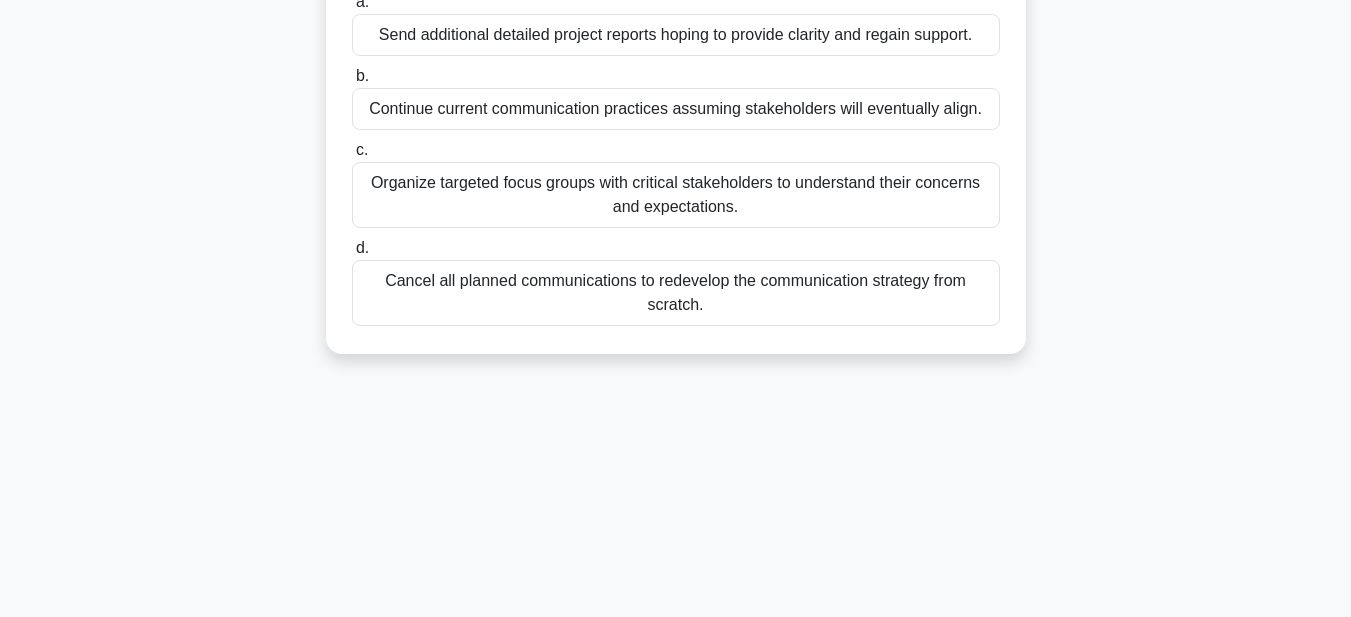 drag, startPoint x: 359, startPoint y: 157, endPoint x: 1011, endPoint y: 622, distance: 800.8302 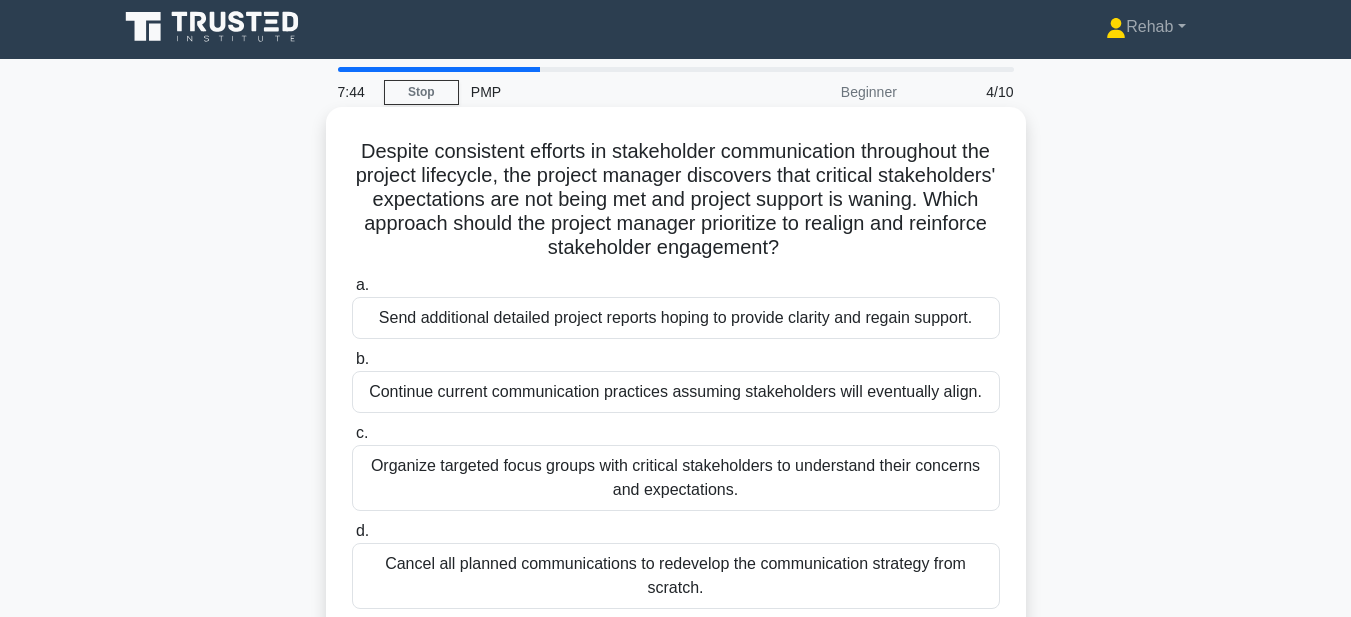 scroll, scrollTop: 0, scrollLeft: 0, axis: both 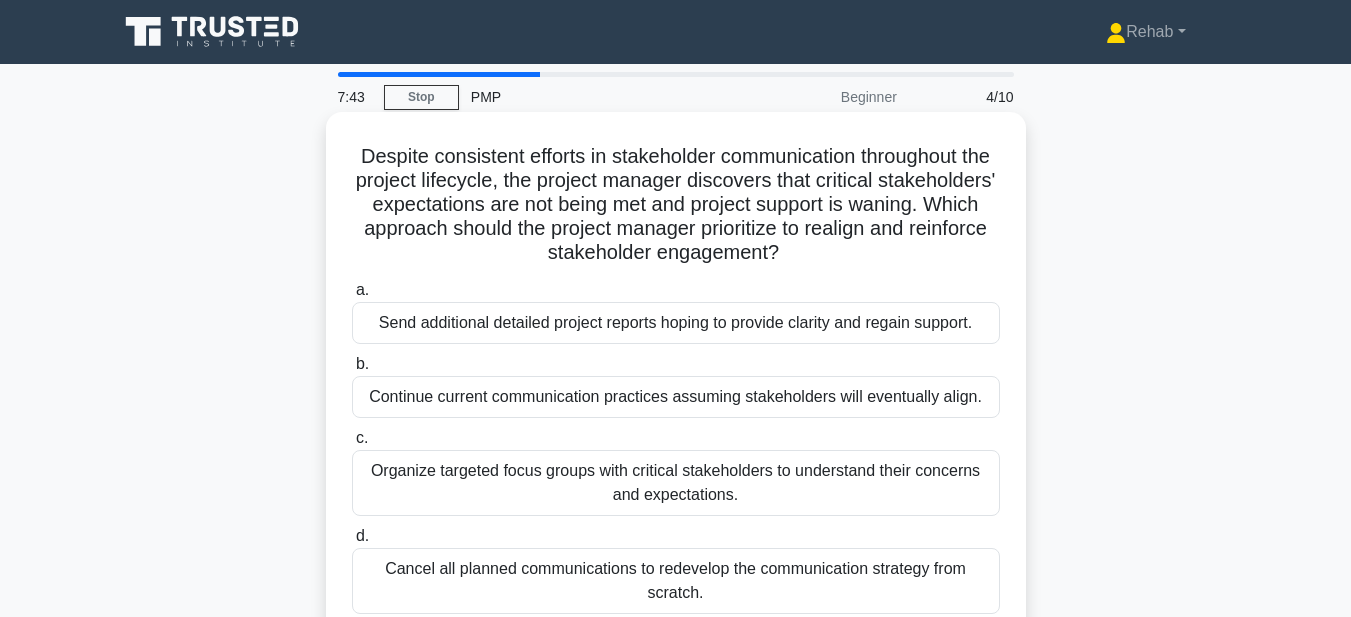 copy on "Despite consistent efforts in stakeholder communication throughout the project lifecycle, the project manager discovers that critical stakeholders' expectations are not being met and project support is waning. Which approach should the project manager prioritize to realign and reinforce stakeholder engagement?
.spinner_0XTQ{transform-origin:center;animation:spinner_y6GP .75s linear infinite}@keyframes spinner_y6GP{100%{transform:rotate(360deg)}}
a.
Send additional detailed project reports hoping to provide clarity and regain support.
b.
Continue current communication practices assuming stakeholders will eventually align.
c.
Organize targeted focus groups with critical stakeholders to understand their concerns and expectations.
d.
..." 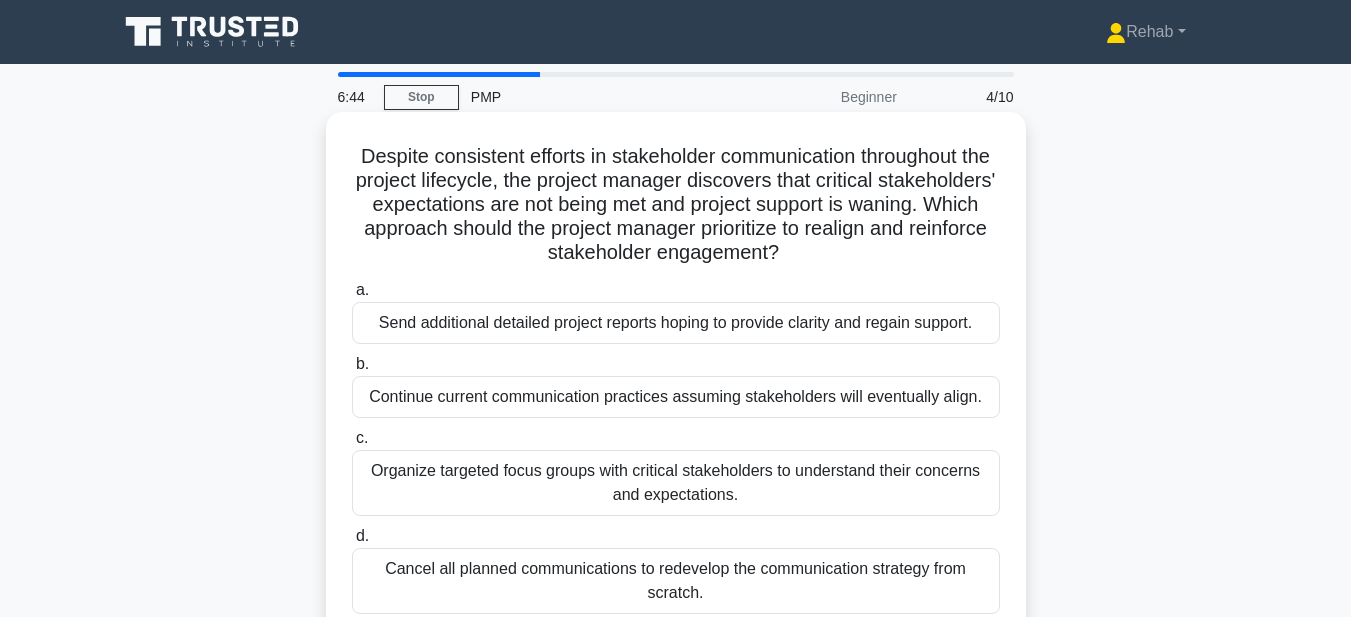 click on "Organize targeted focus groups with critical stakeholders to understand their concerns and expectations." at bounding box center (676, 483) 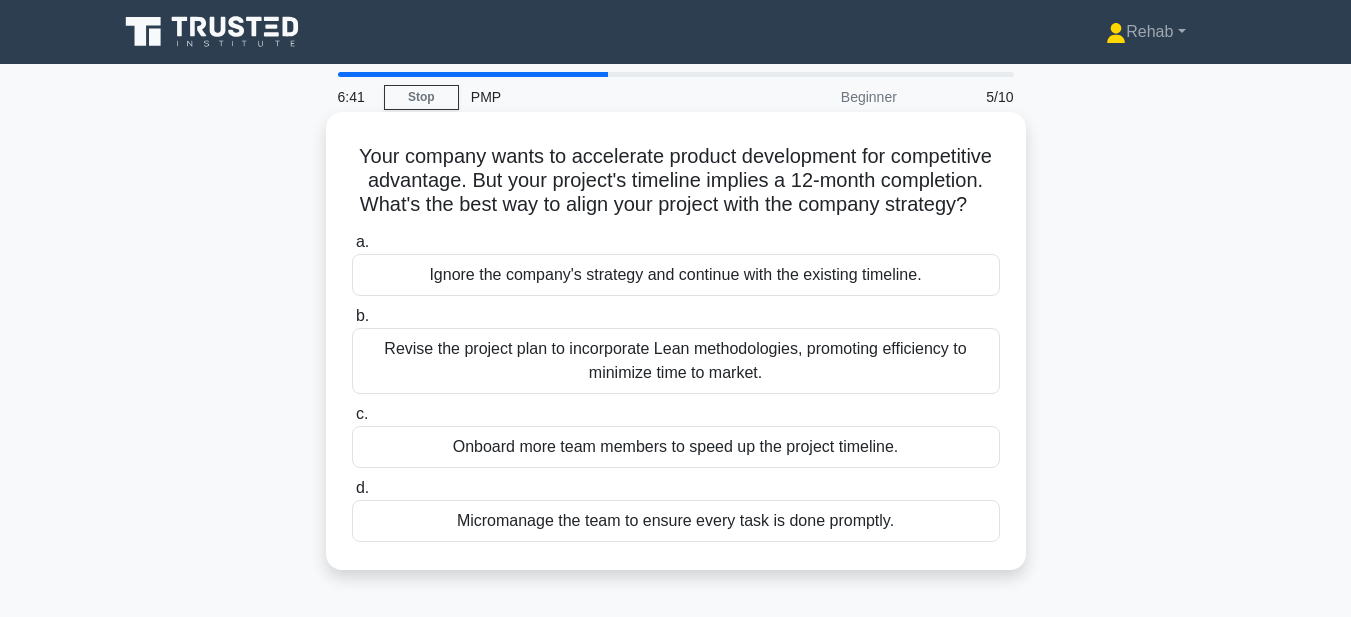 drag, startPoint x: 385, startPoint y: 154, endPoint x: 783, endPoint y: 172, distance: 398.40683 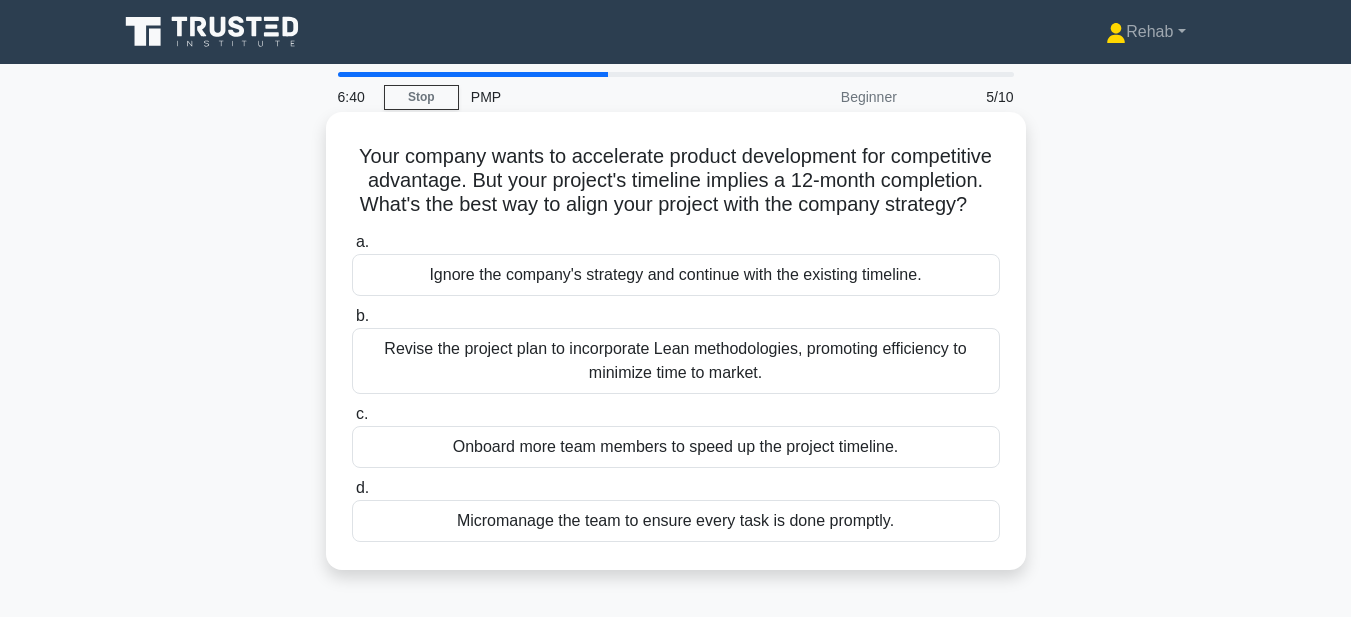 copy on "Your company wants to accelerate product development for competitive advantage. But your project's timeline implies a 12-month completion. What's the best way to align your project with the company strategy?
.spinner_0XTQ{transform-origin:center;animation:spinner_y6GP .75s linear infinite}@keyframes spinner_y6GP{100%{transform:rotate(360deg)}}
a.
Ignore the company's strategy and continue with the existing timeline.
b.
Revise the project plan to incorporate Lean methodologies, promoting efficiency to minimize time to market.
c.
Onboard more team members to speed up the project timeline.
d.
Micromanage the team to ensure every task is done promptly." 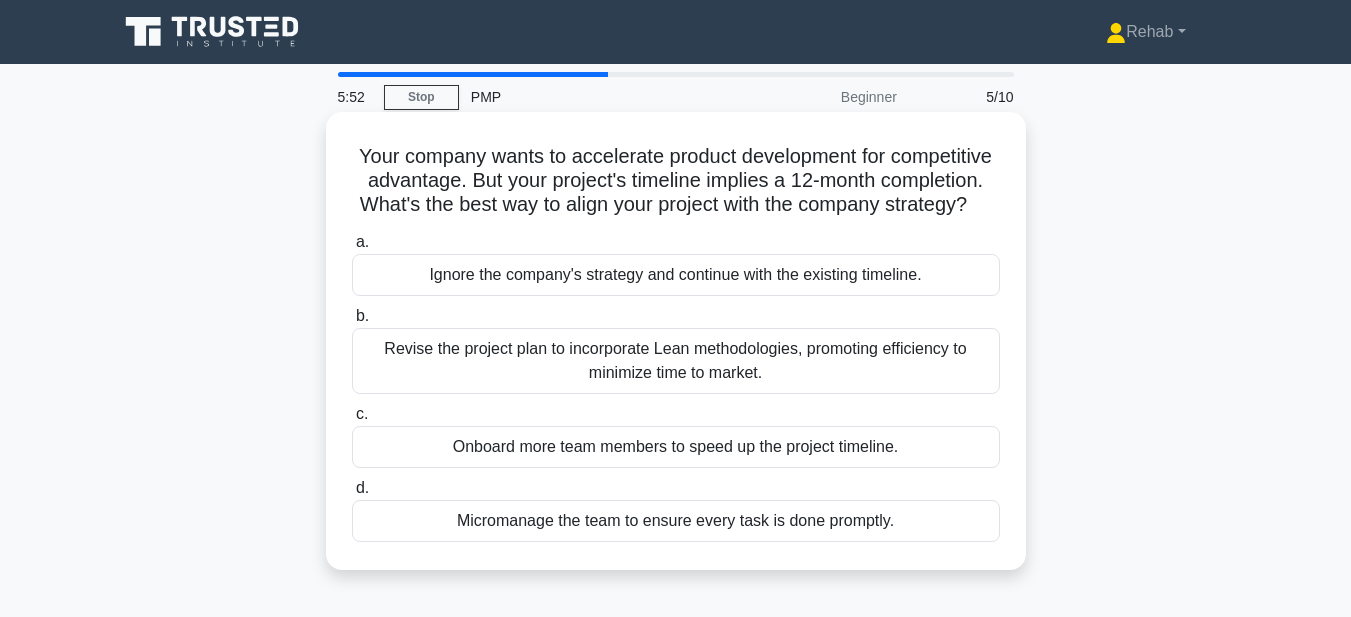 click on "Revise the project plan to incorporate Lean methodologies, promoting efficiency to minimize time to market." at bounding box center [676, 361] 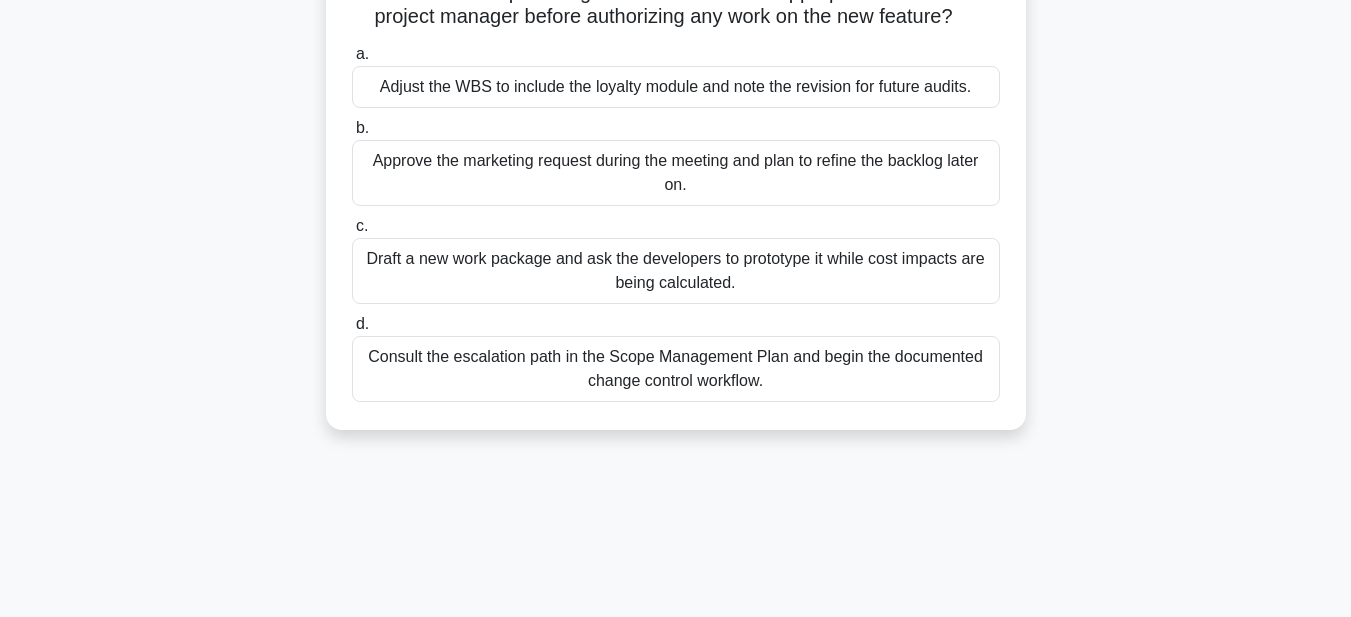 scroll, scrollTop: 100, scrollLeft: 0, axis: vertical 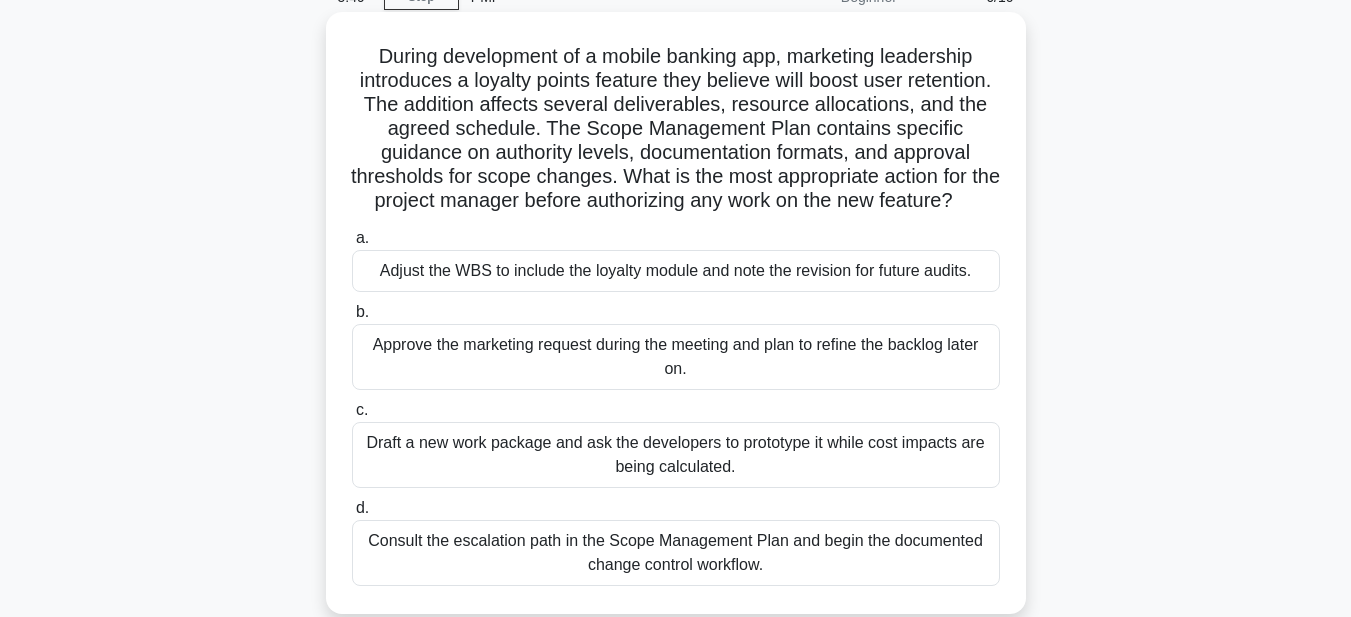 drag, startPoint x: 364, startPoint y: 51, endPoint x: 962, endPoint y: 591, distance: 805.732 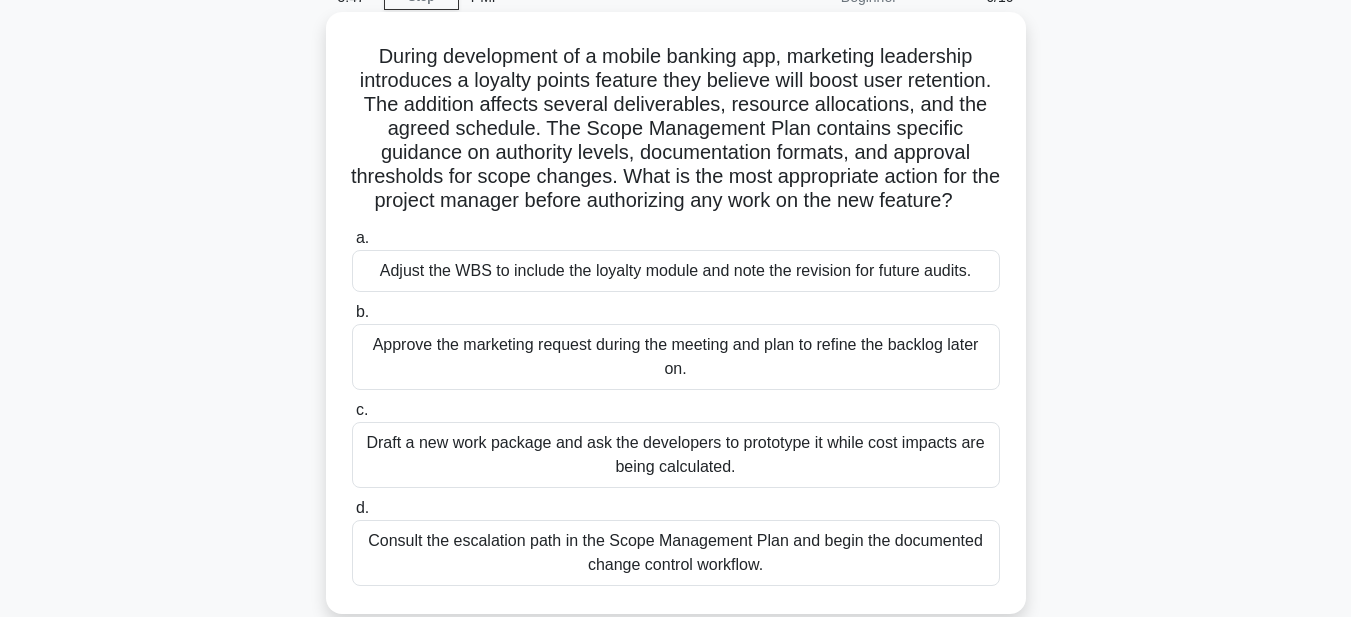 copy on "During development of a mobile banking app, marketing leadership introduces a loyalty points feature they believe will boost user retention. The addition affects several deliverables, resource allocations, and the agreed schedule. The Scope Management Plan contains specific guidance on authority levels, documentation formats, and approval thresholds for scope changes. What is the most appropriate action for the project manager before authorizing any work on the new feature?
.spinner_0XTQ{transform-origin:center;animation:spinner_y6GP .75s linear infinite}@keyframes spinner_y6GP{100%{transform:rotate(360deg)}}
a.
Adjust the WBS to include the loyalty module and note the revision for future audits.
b.
Approve the marketing request during the meeting and plan to refine the backlog later on.
c.
..." 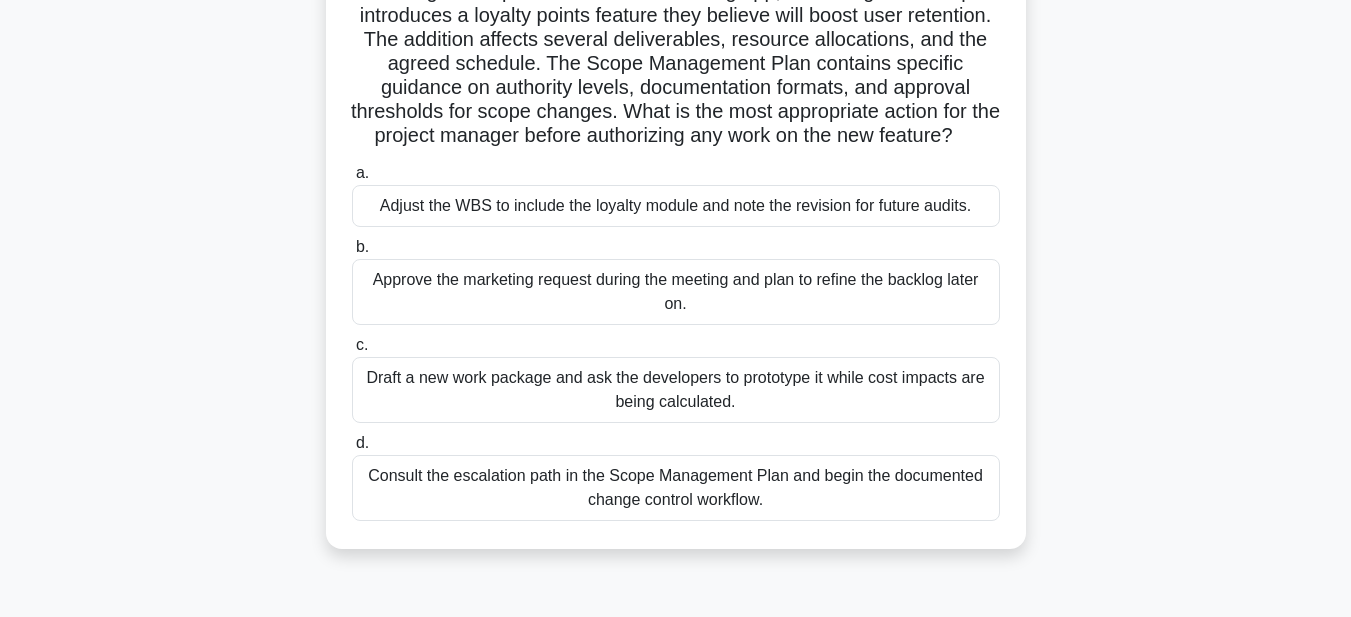 scroll, scrollTop: 200, scrollLeft: 0, axis: vertical 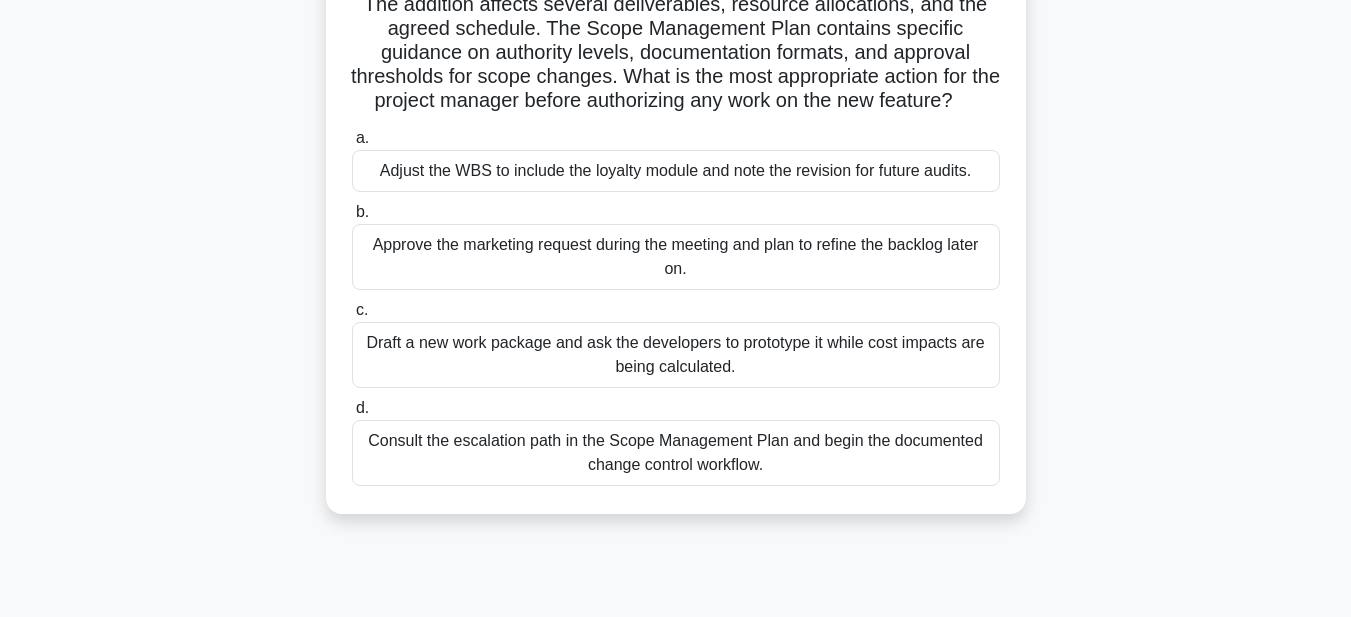 click on "Consult the escalation path in the Scope Management Plan and begin the documented change control workflow." at bounding box center (676, 453) 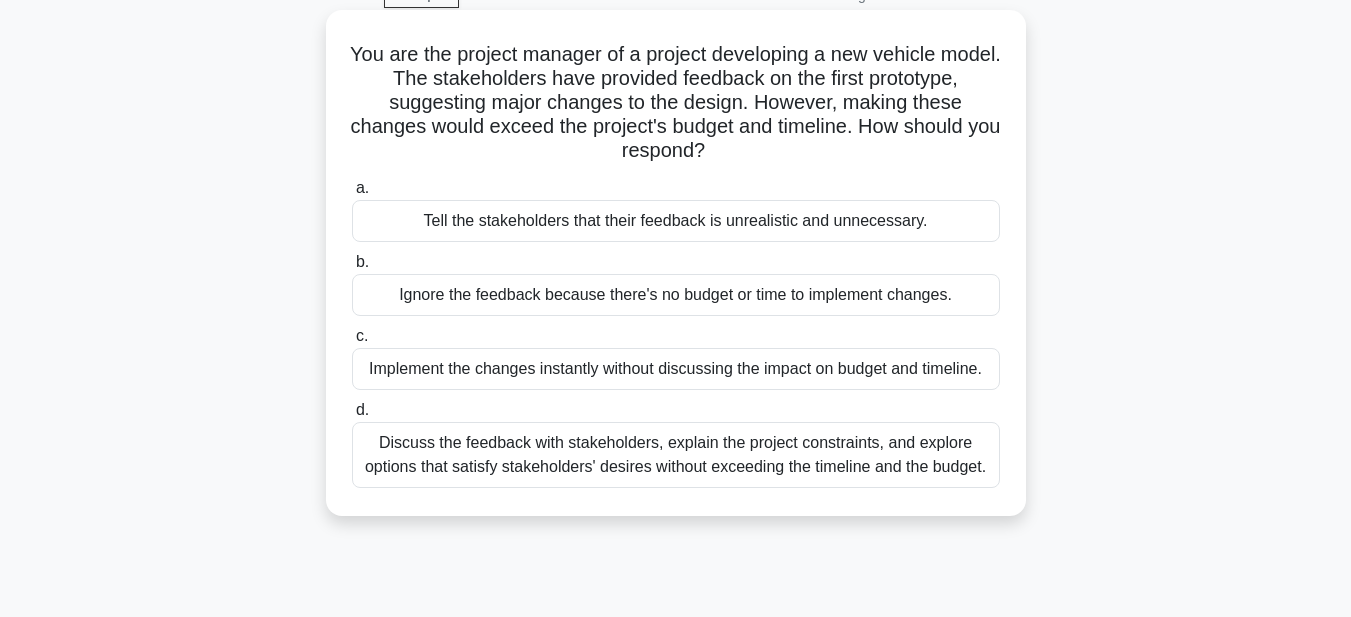scroll, scrollTop: 0, scrollLeft: 0, axis: both 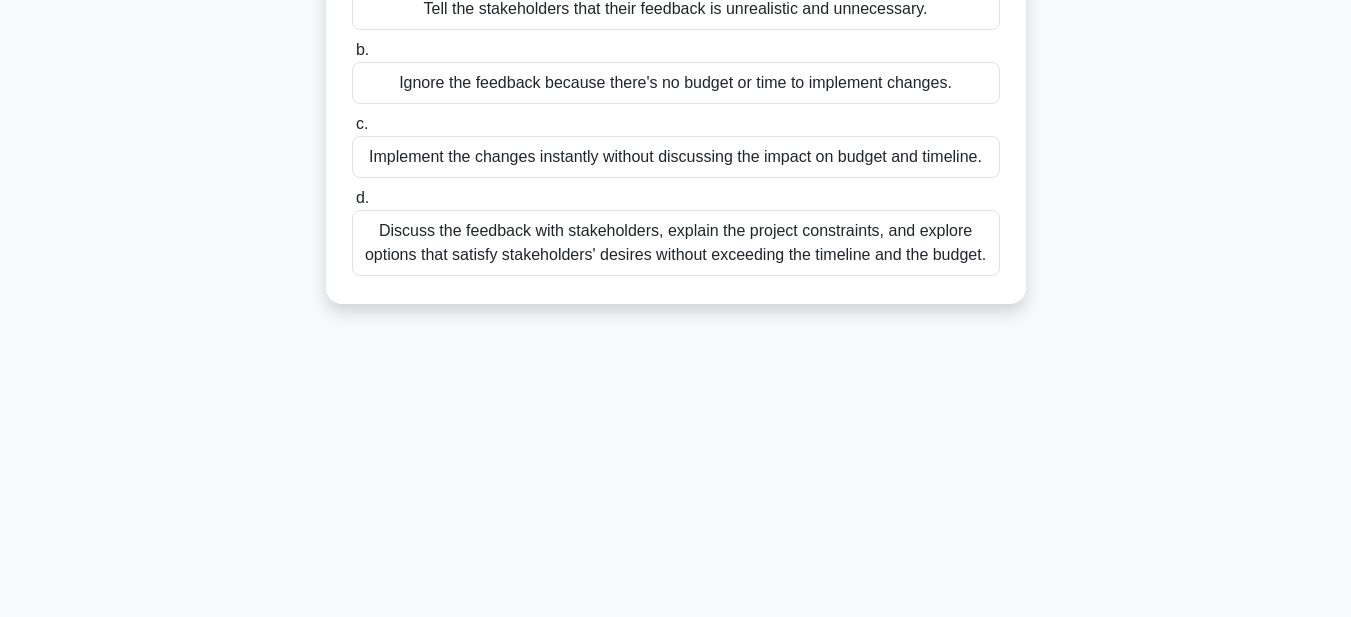 drag, startPoint x: 374, startPoint y: 148, endPoint x: 1127, endPoint y: 617, distance: 887.1133 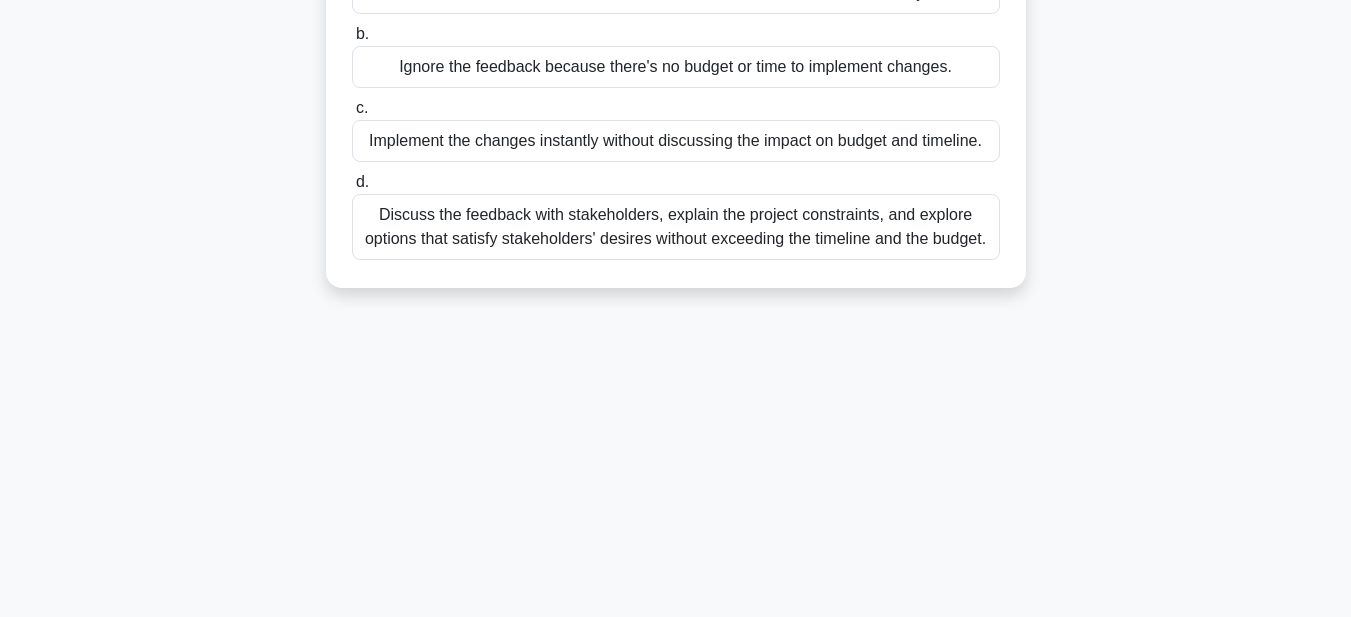 scroll, scrollTop: 30, scrollLeft: 0, axis: vertical 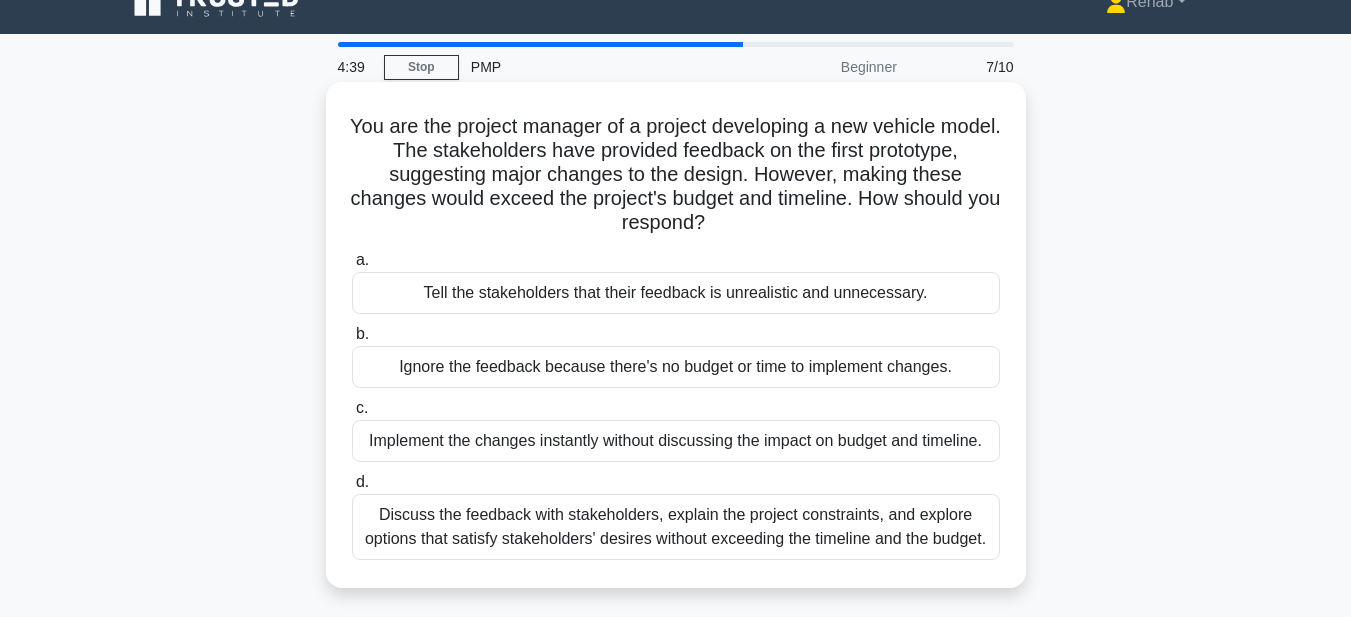 copy on "You are the project manager of a project developing a new vehicle model. The stakeholders have provided feedback on the first prototype, suggesting major changes to the design. However, making these changes would exceed the project's budget and timeline. How should you respond?
.spinner_0XTQ{transform-origin:center;animation:spinner_y6GP .75s linear infinite}@keyframes spinner_y6GP{100%{transform:rotate(360deg)}}
a.
Tell the stakeholders that their feedback is unrealistic and unnecessary.
b.
Ignore the feedback because there's no budget or time to implement changes.
c.
Implement the changes instantly without discussing the impact on budget and timeline.
d.
Discuss the feedback with stakeholders, explain th..." 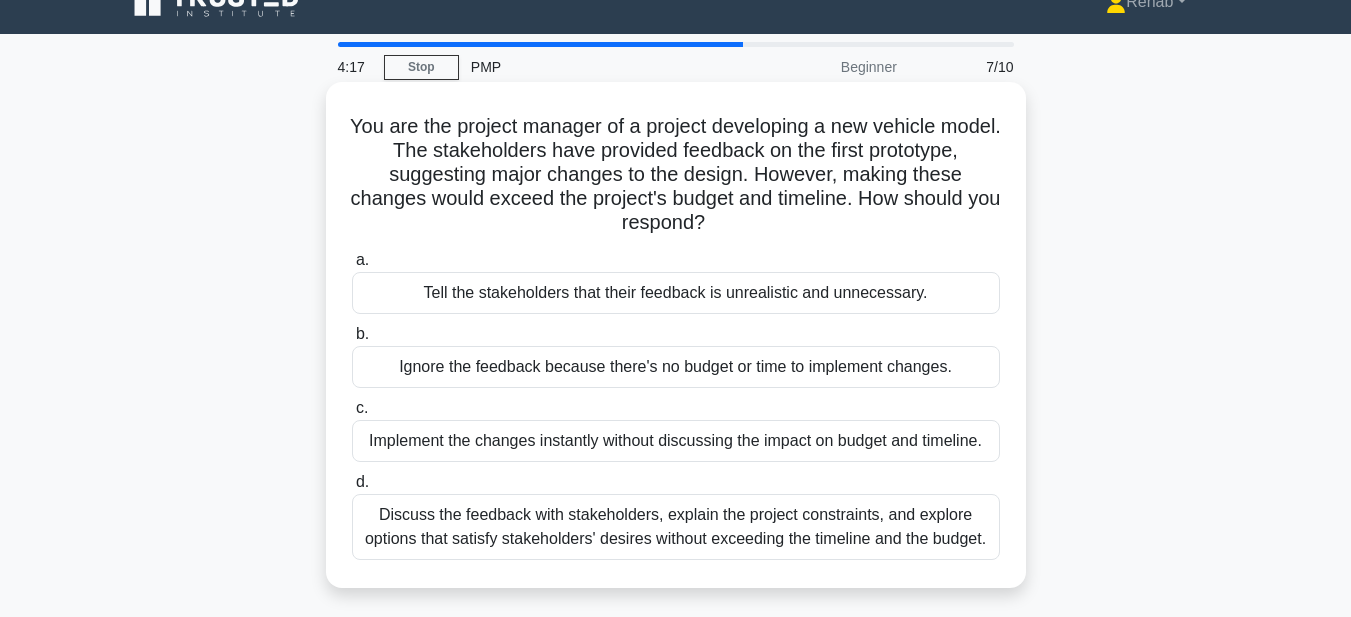 click on "Discuss the feedback with stakeholders, explain the project constraints, and explore options that satisfy stakeholders' desires without exceeding the timeline and the budget." at bounding box center (676, 527) 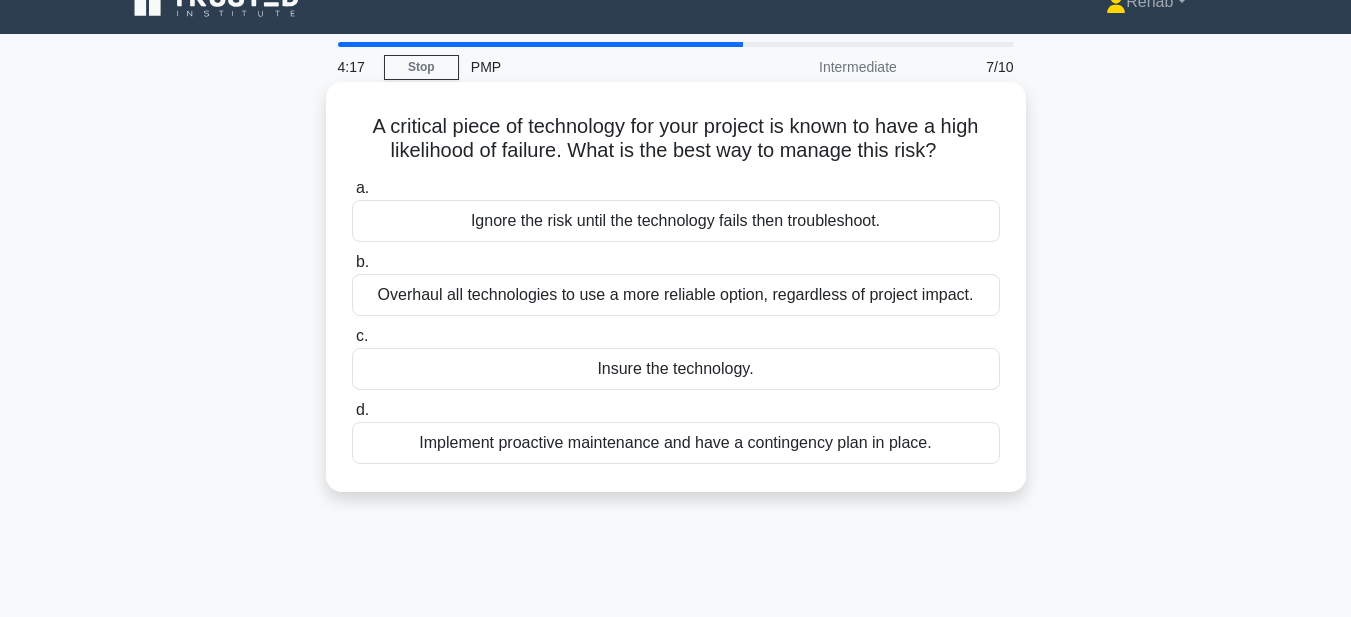 scroll, scrollTop: 0, scrollLeft: 0, axis: both 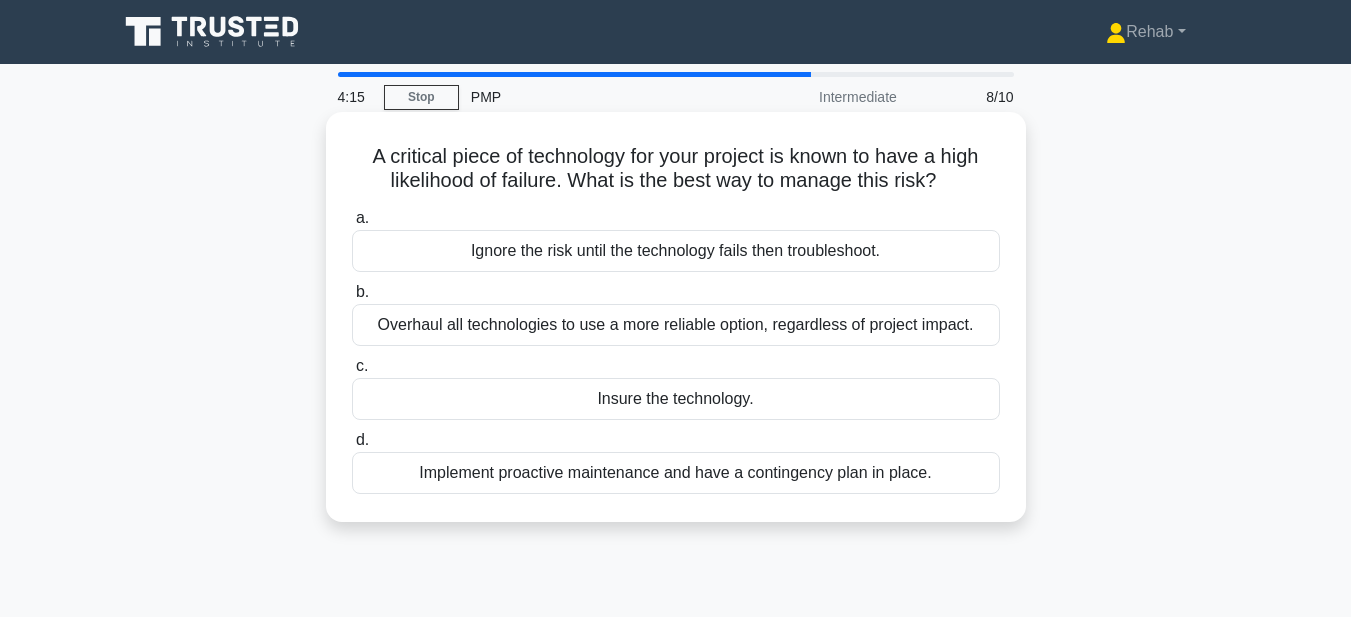 drag, startPoint x: 357, startPoint y: 155, endPoint x: 964, endPoint y: 508, distance: 702.1809 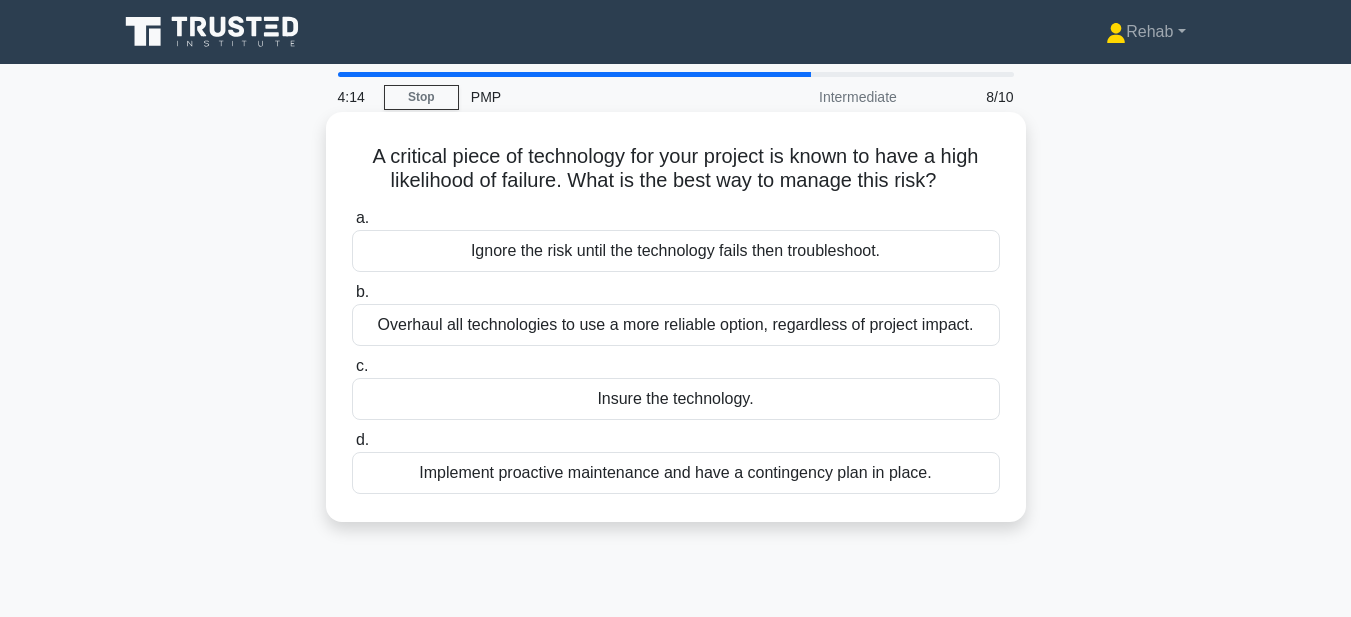 copy on "A critical piece of technology for your project is known to have a high likelihood of failure. What is the best way to manage this risk?
.spinner_0XTQ{transform-origin:center;animation:spinner_y6GP .75s linear infinite}@keyframes spinner_y6GP{100%{transform:rotate(360deg)}}
a.
Ignore the risk until the technology fails then troubleshoot.
b.
Overhaul all technologies to use a more reliable option, regardless of project impact.
c.
Insure the technology.
d.
Implement proactive maintenance and have a contingency plan in place." 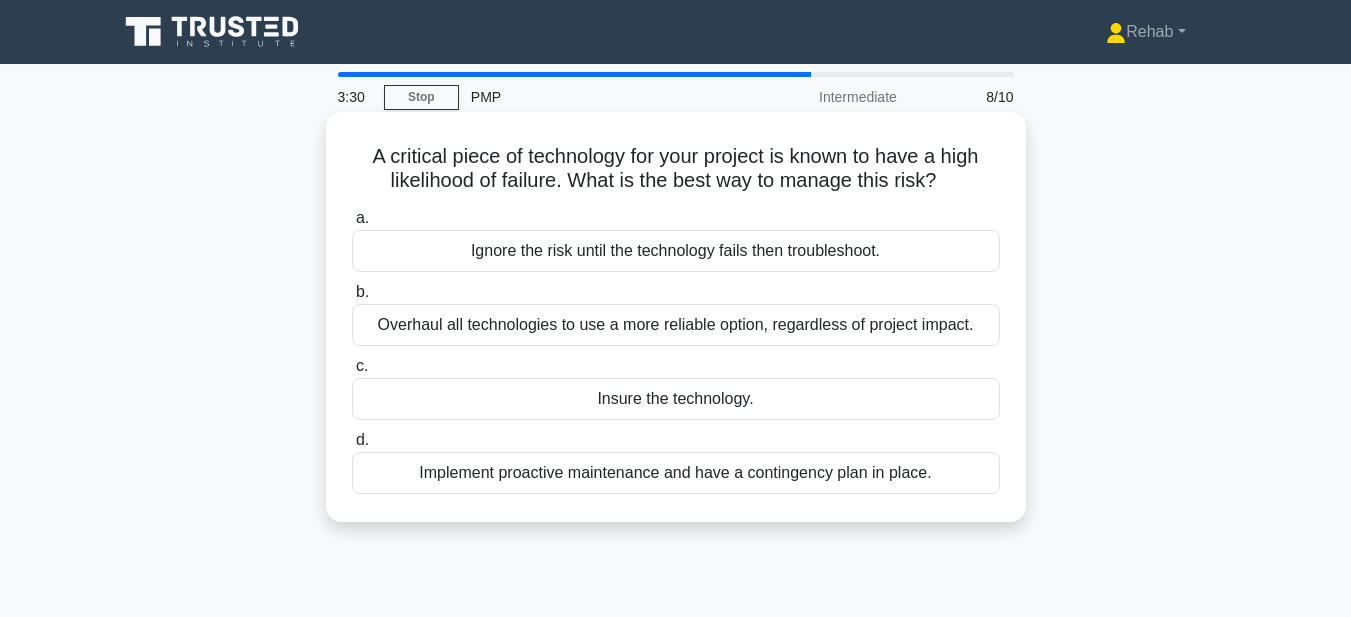 click on "Insure the technology." at bounding box center (676, 399) 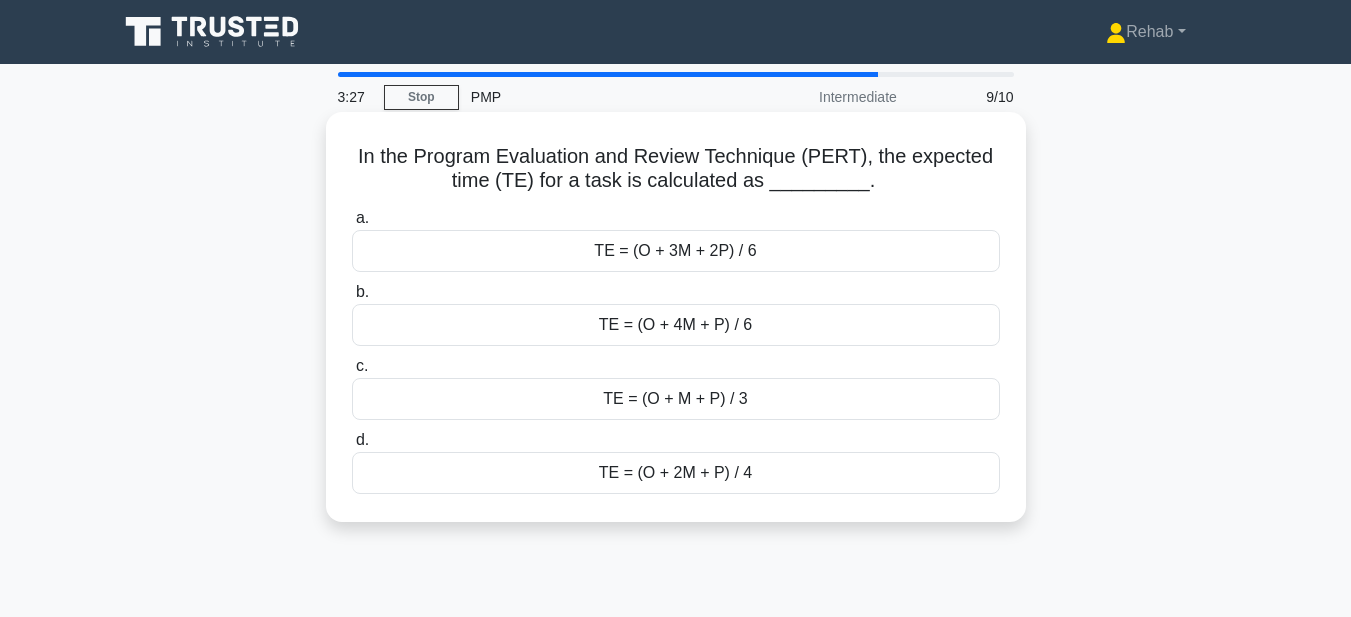 drag, startPoint x: 341, startPoint y: 151, endPoint x: 864, endPoint y: 472, distance: 613.653 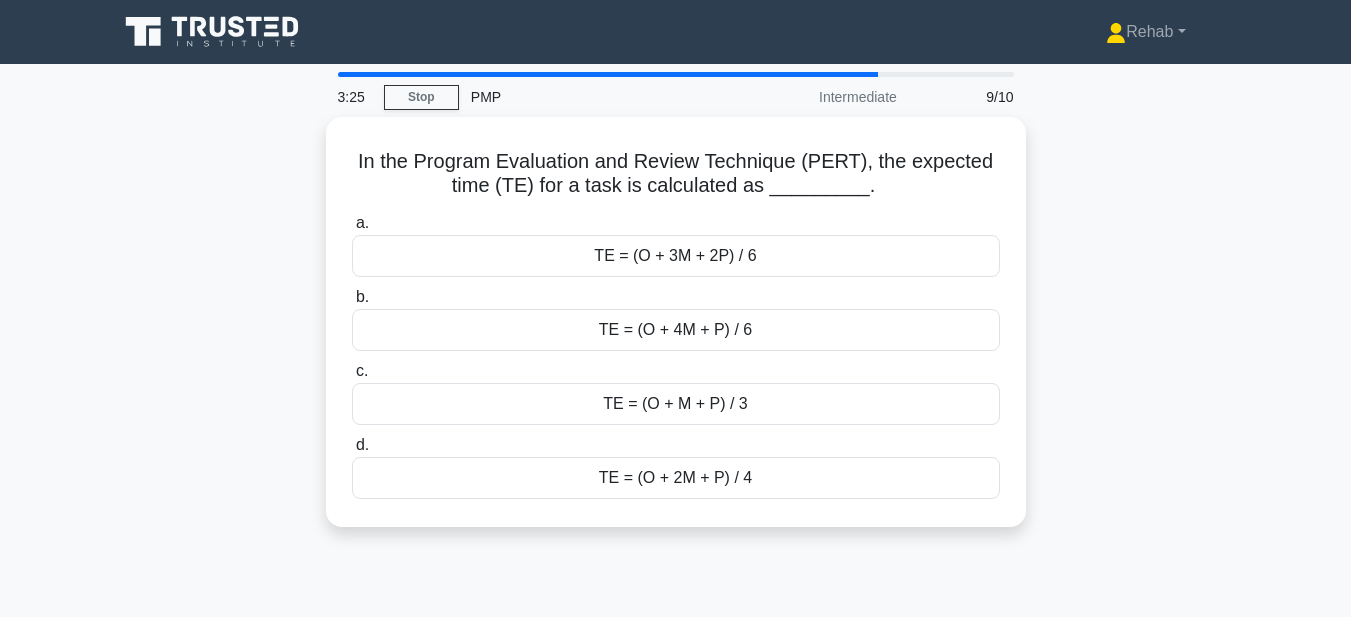 click on "3:25
Stop
PMP
Intermediate
9/10
In the Program Evaluation and Review Technique (PERT), the expected time (TE) for a task is calculated as __________.
.spinner_0XTQ{transform-origin:center;animation:spinner_y6GP .75s linear infinite}@keyframes spinner_y6GP{100%{transform:rotate(360deg)}}
a." at bounding box center (676, 572) 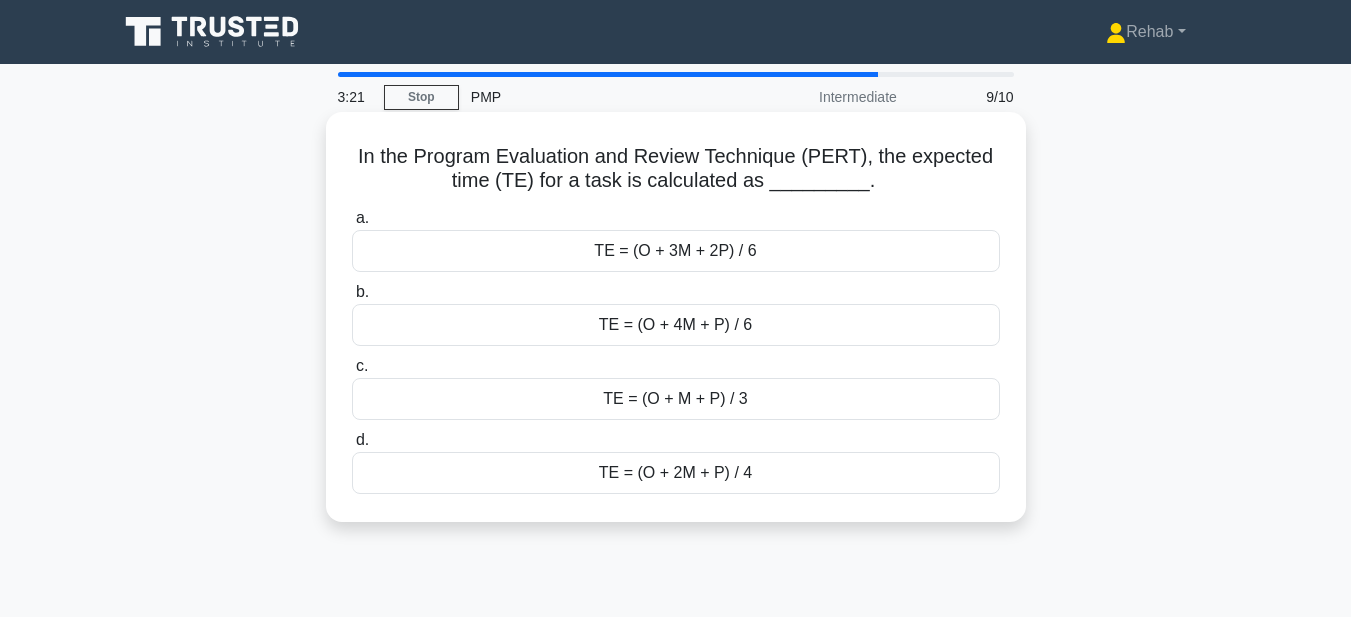 click on "TE = (O + 4M + P) / 6" at bounding box center (676, 325) 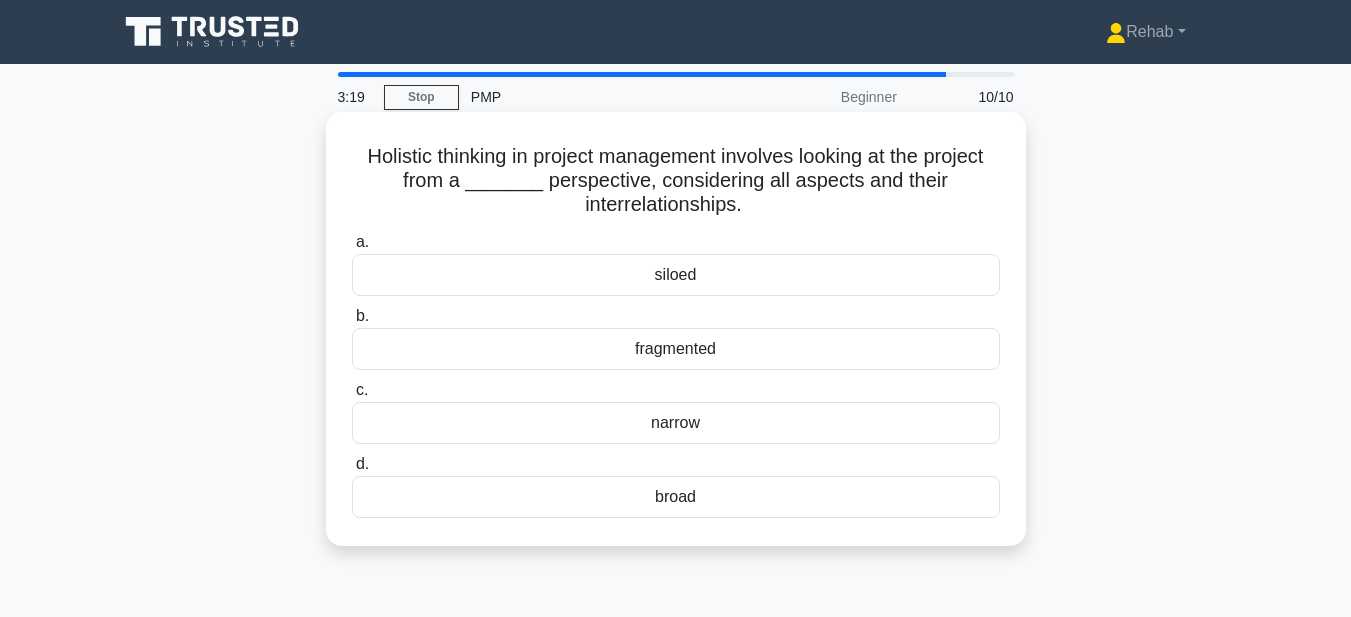 drag, startPoint x: 346, startPoint y: 144, endPoint x: 831, endPoint y: 505, distance: 604.604 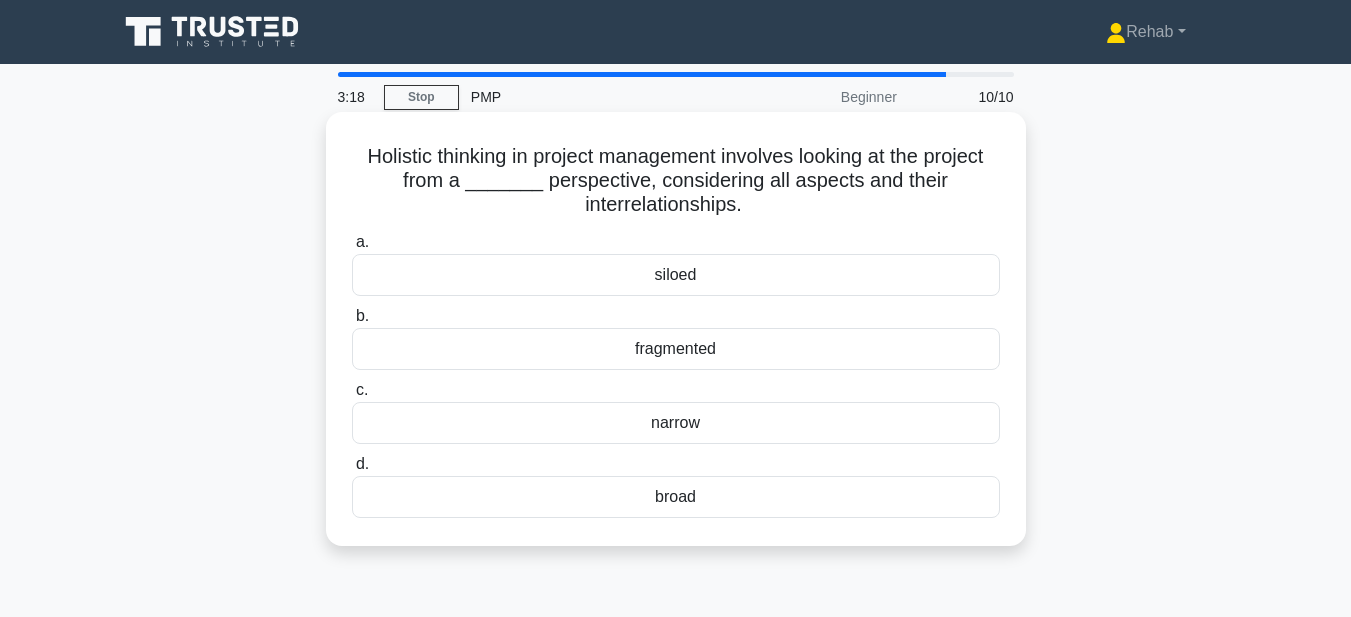 copy on "Holistic thinking in project management involves looking at the project from a _______ perspective, considering all aspects and their interrelationships.
.spinner_0XTQ{transform-origin:center;animation:spinner_y6GP .75s linear infinite}@keyframes spinner_y6GP{100%{transform:rotate(360deg)}}
a.
siloed
b.
fragmented
c.
narrow
d.
broad" 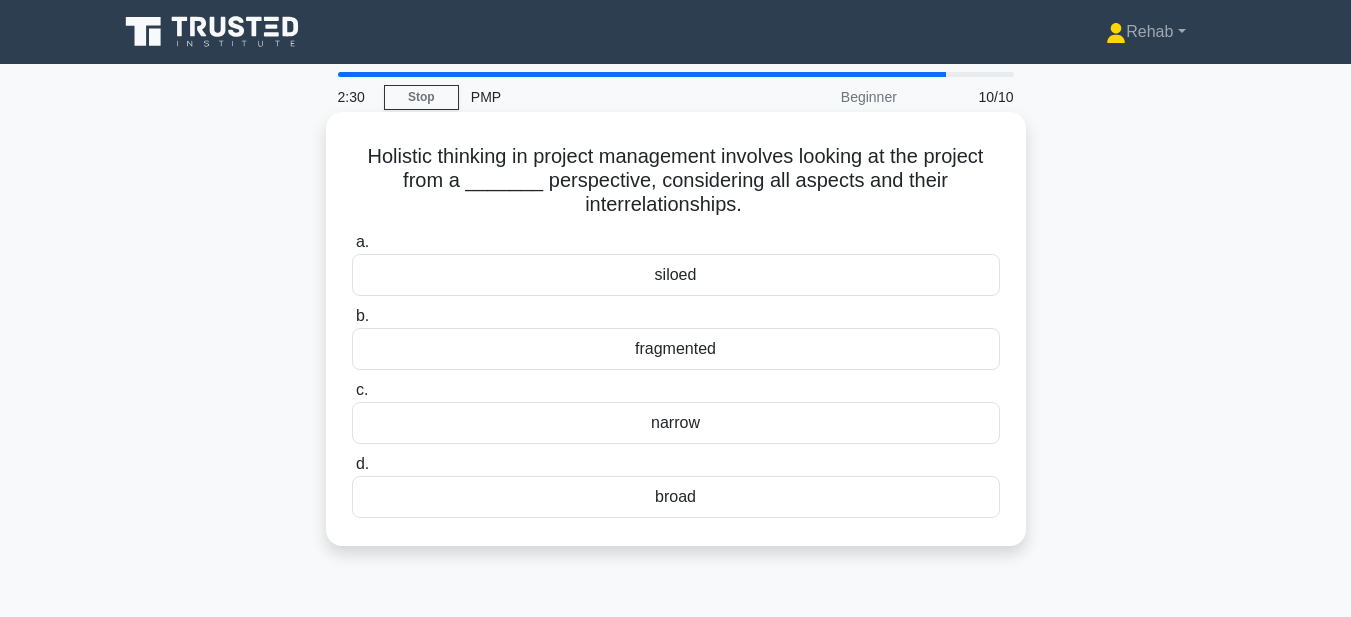 click on "broad" at bounding box center [676, 497] 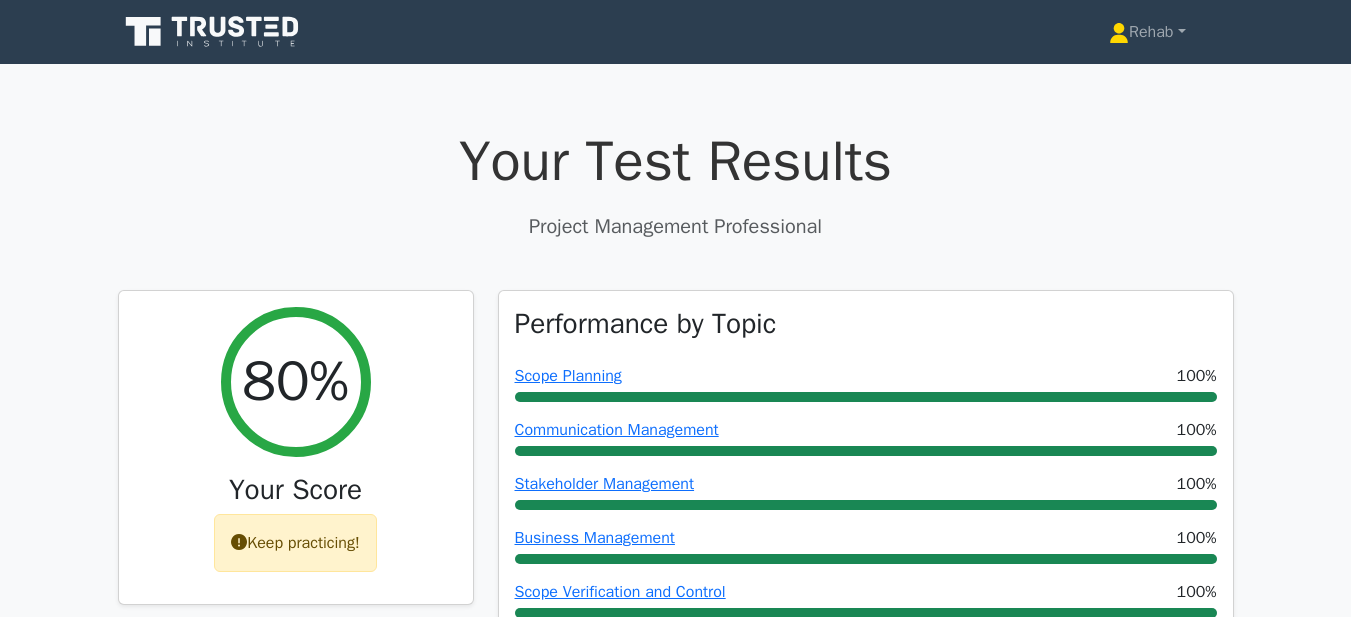 scroll, scrollTop: 0, scrollLeft: 0, axis: both 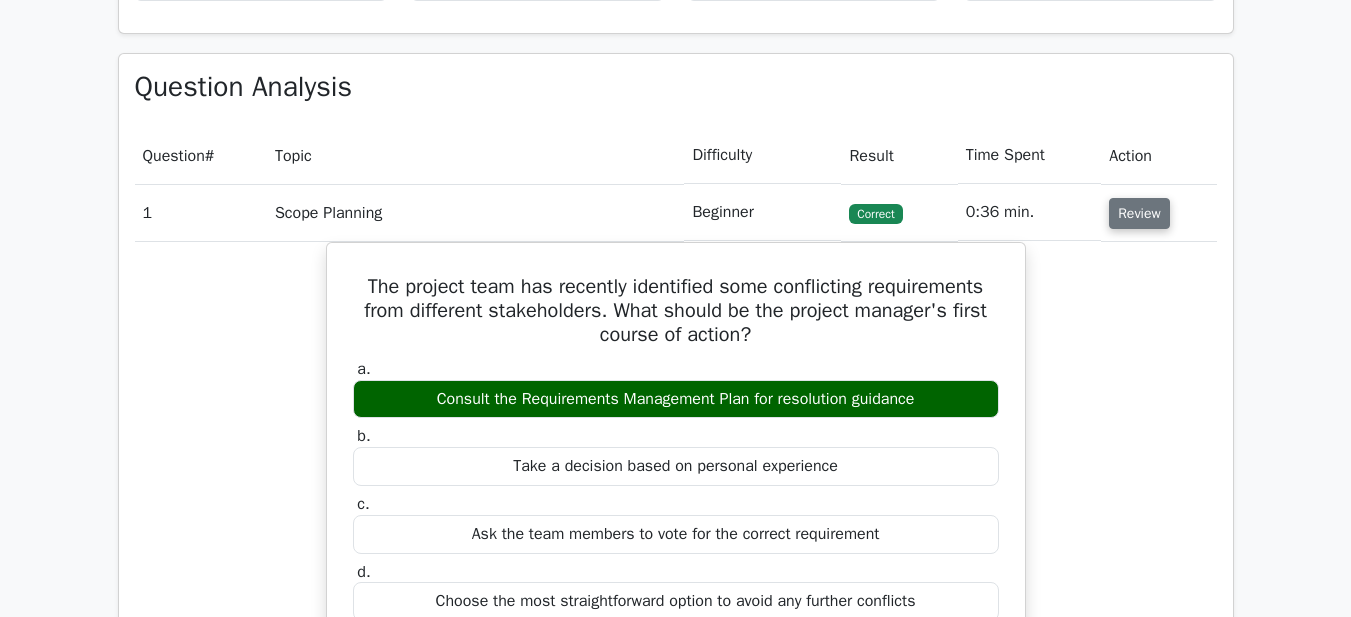 click on "Review" at bounding box center (1139, 213) 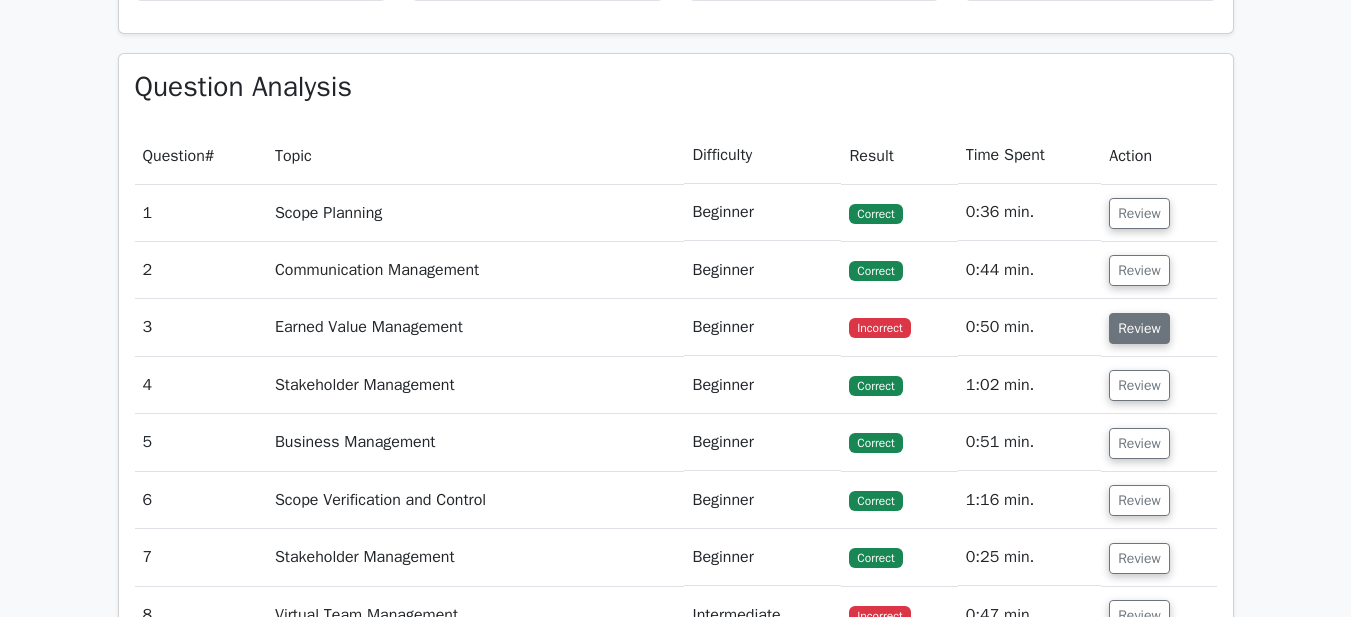click on "Review" at bounding box center (1139, 328) 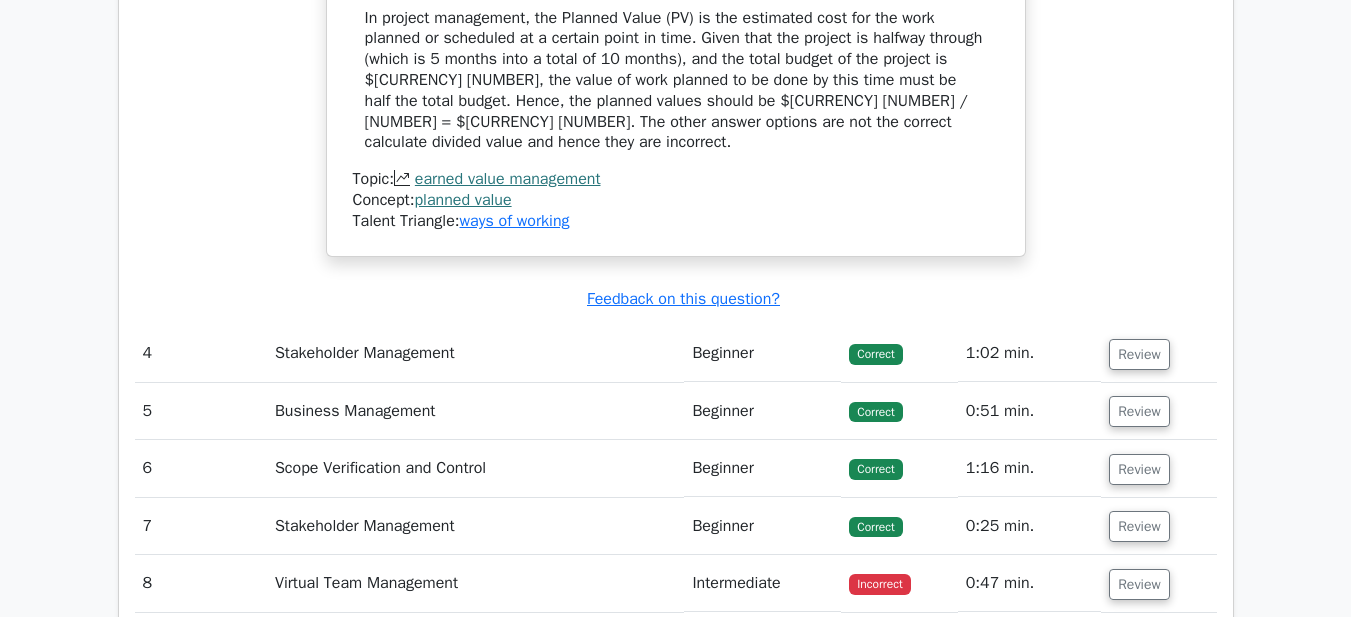 scroll, scrollTop: 2200, scrollLeft: 0, axis: vertical 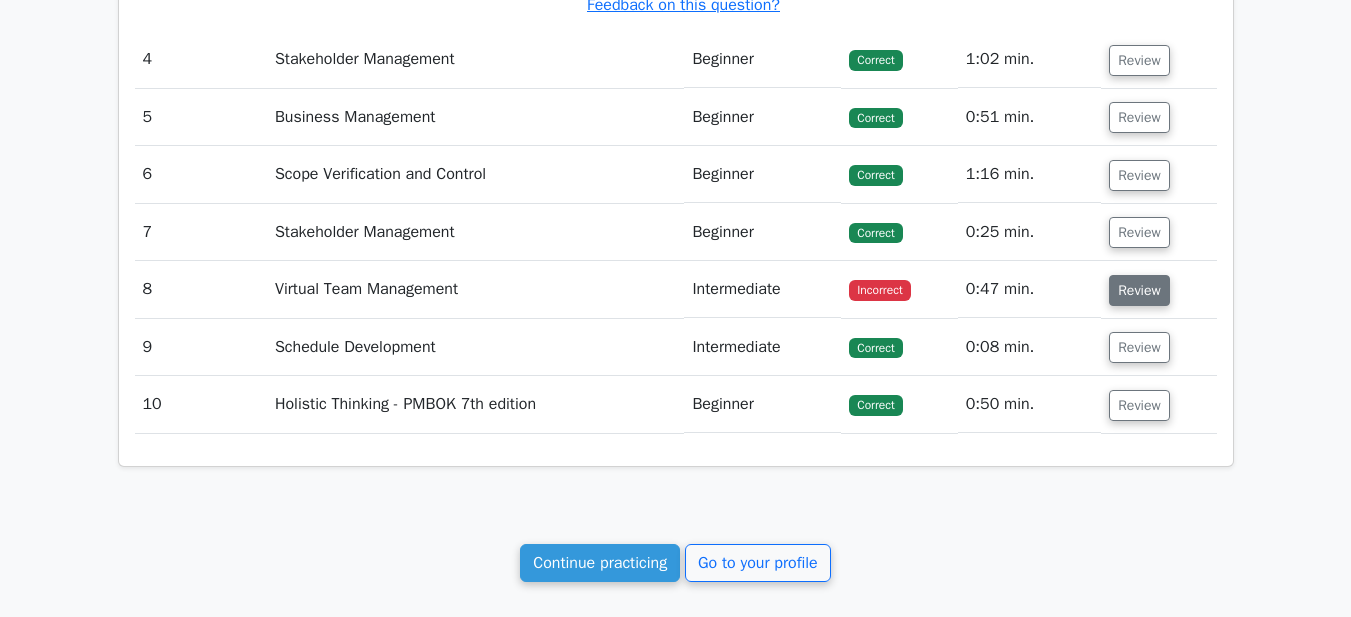 click on "Review" at bounding box center [1139, 290] 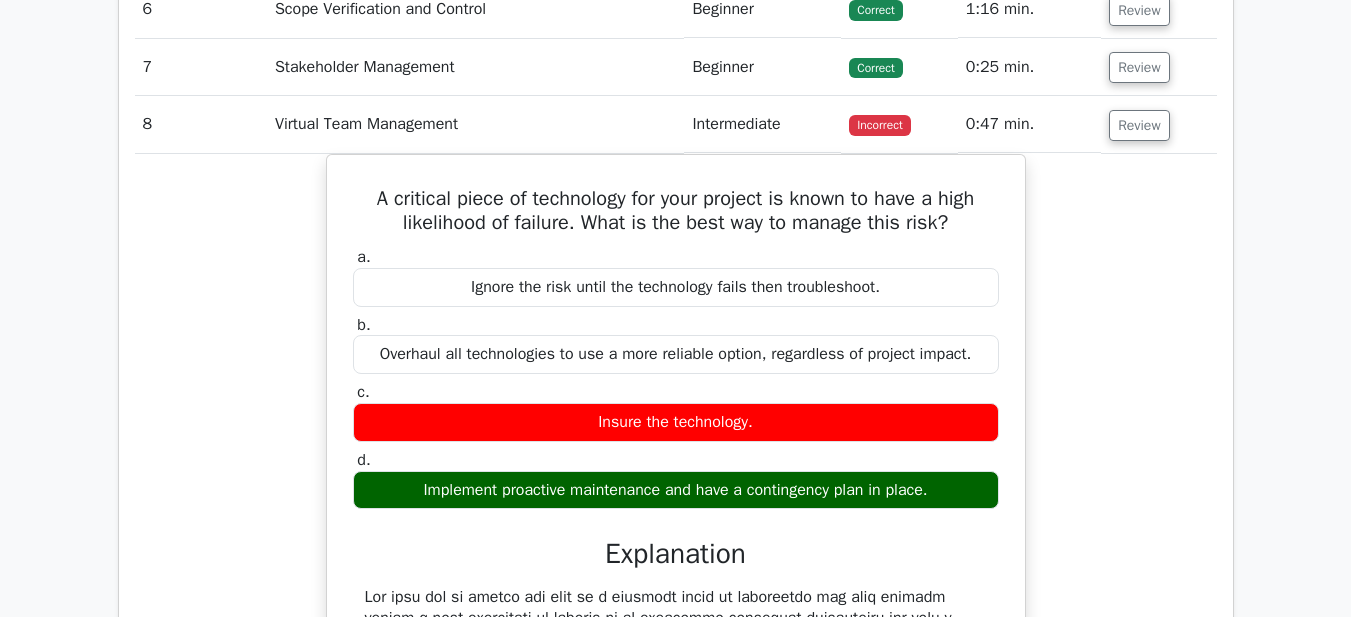 scroll, scrollTop: 2400, scrollLeft: 0, axis: vertical 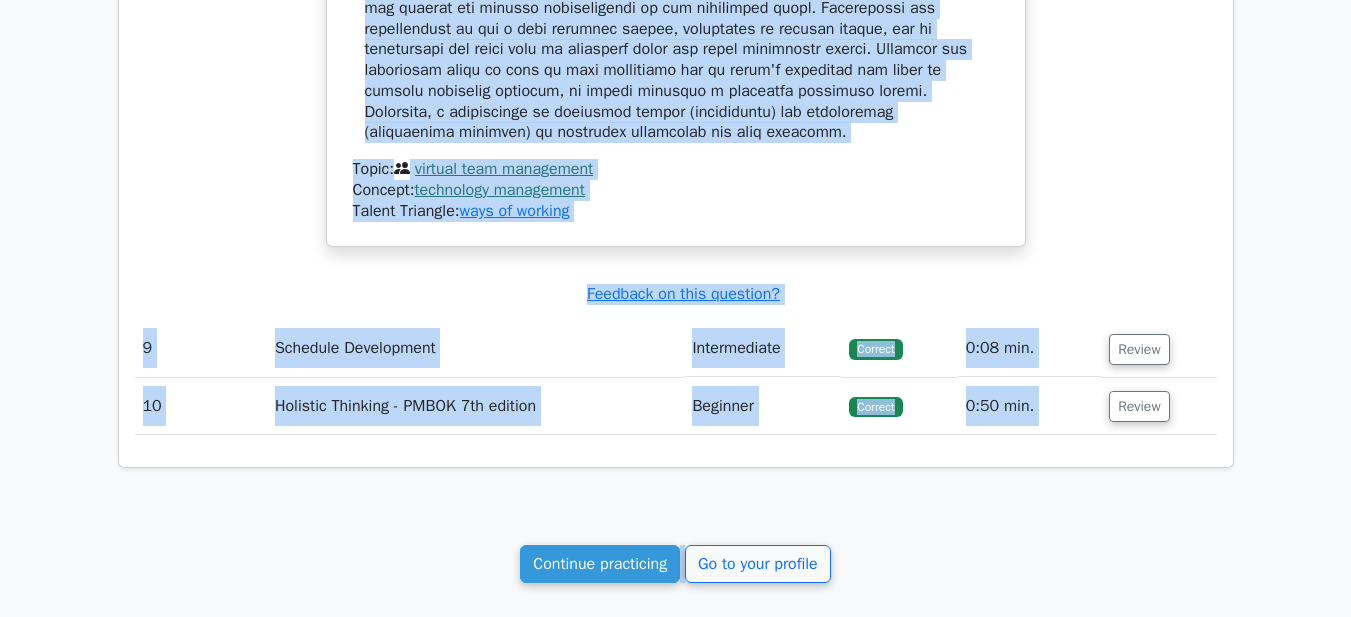 drag, startPoint x: 359, startPoint y: 142, endPoint x: 1025, endPoint y: 111, distance: 666.72107 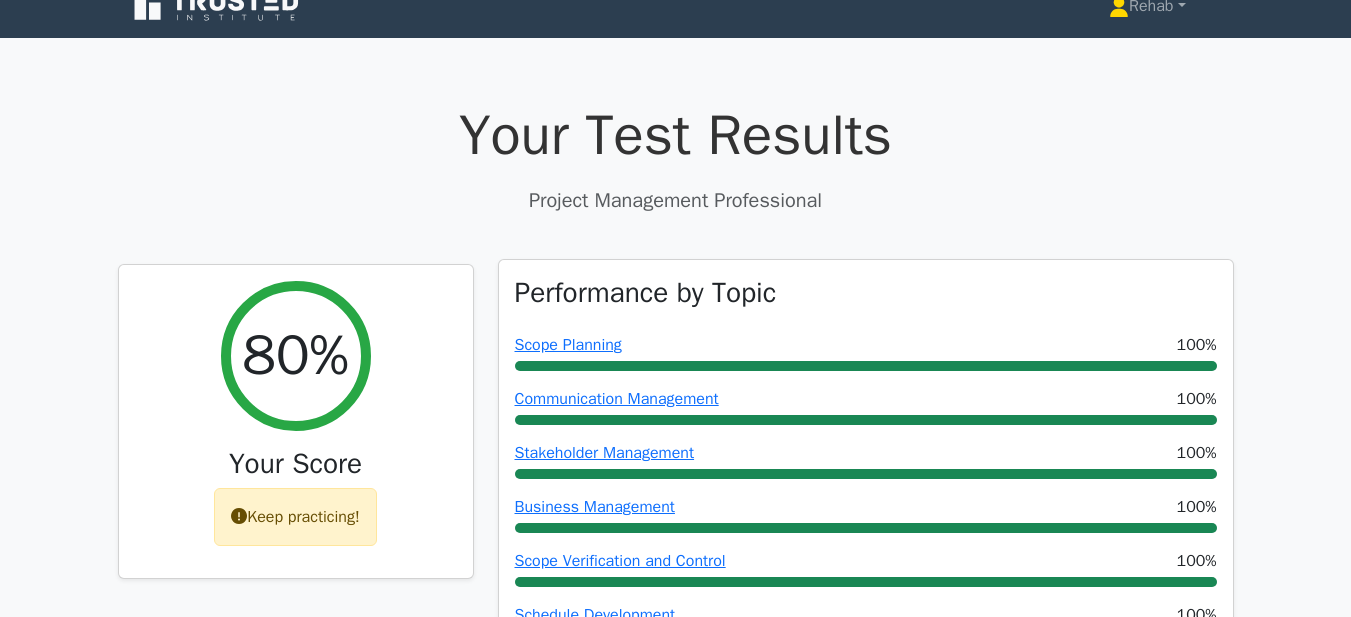 scroll, scrollTop: 0, scrollLeft: 0, axis: both 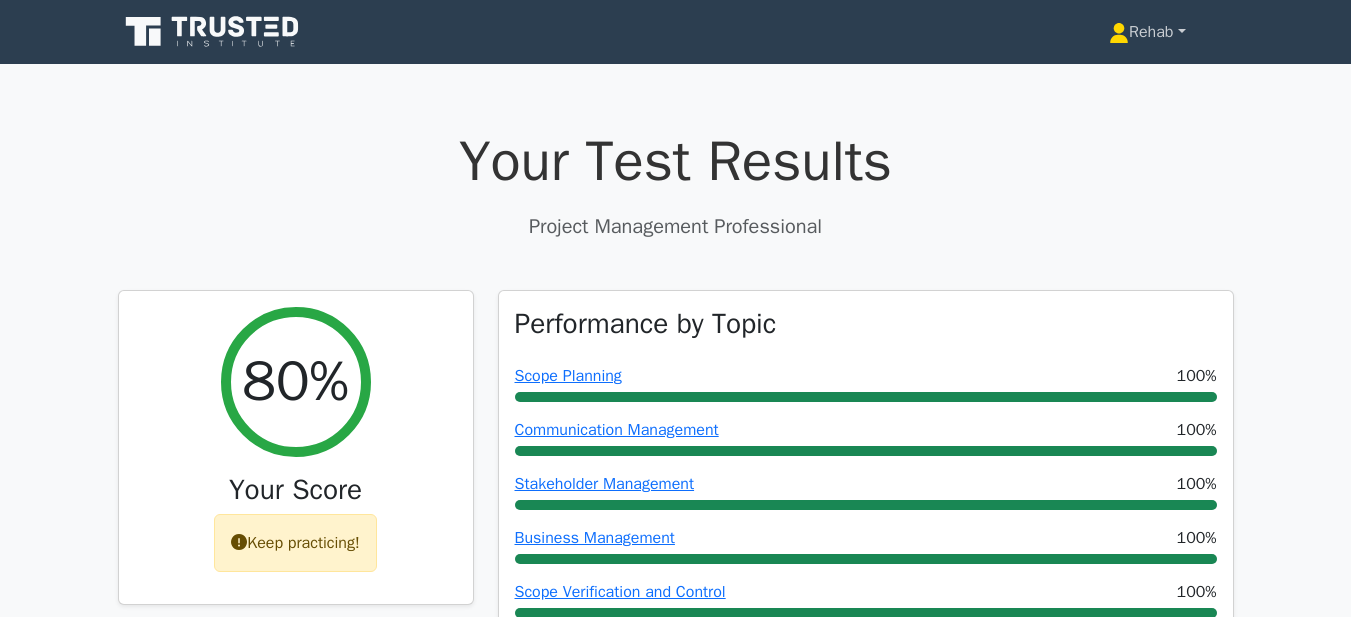 click on "Rehab" at bounding box center (1147, 32) 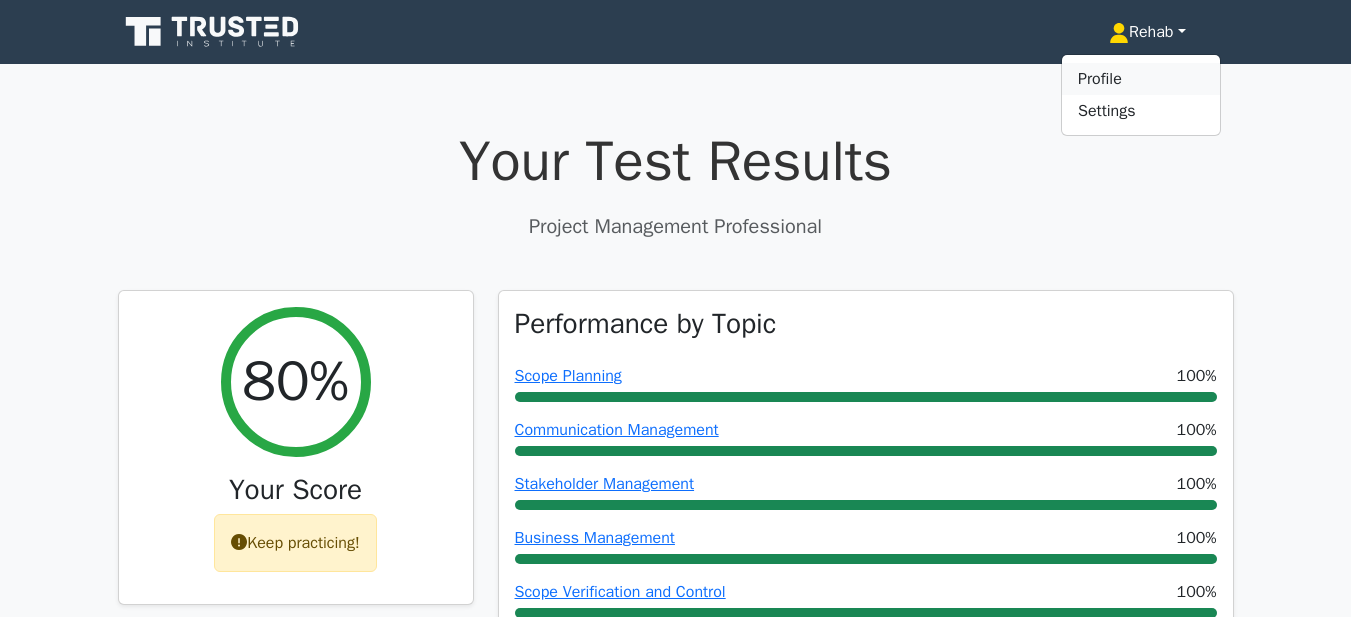 click on "Profile" at bounding box center [1141, 79] 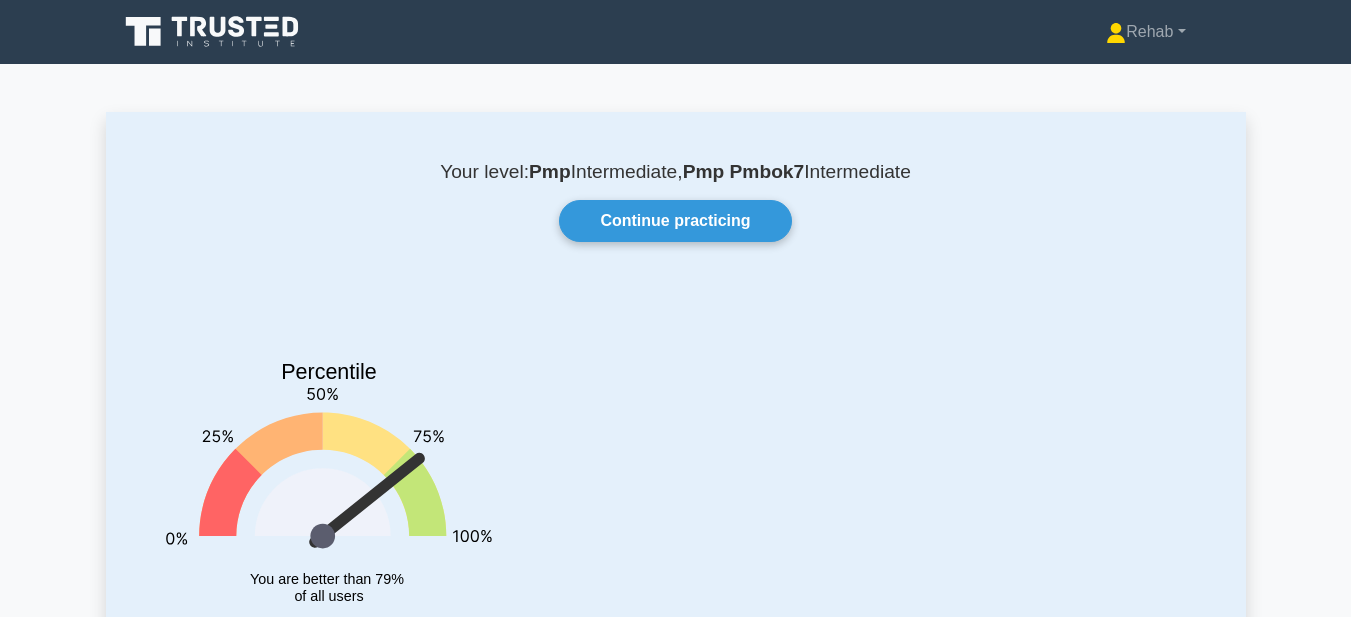 scroll, scrollTop: 0, scrollLeft: 0, axis: both 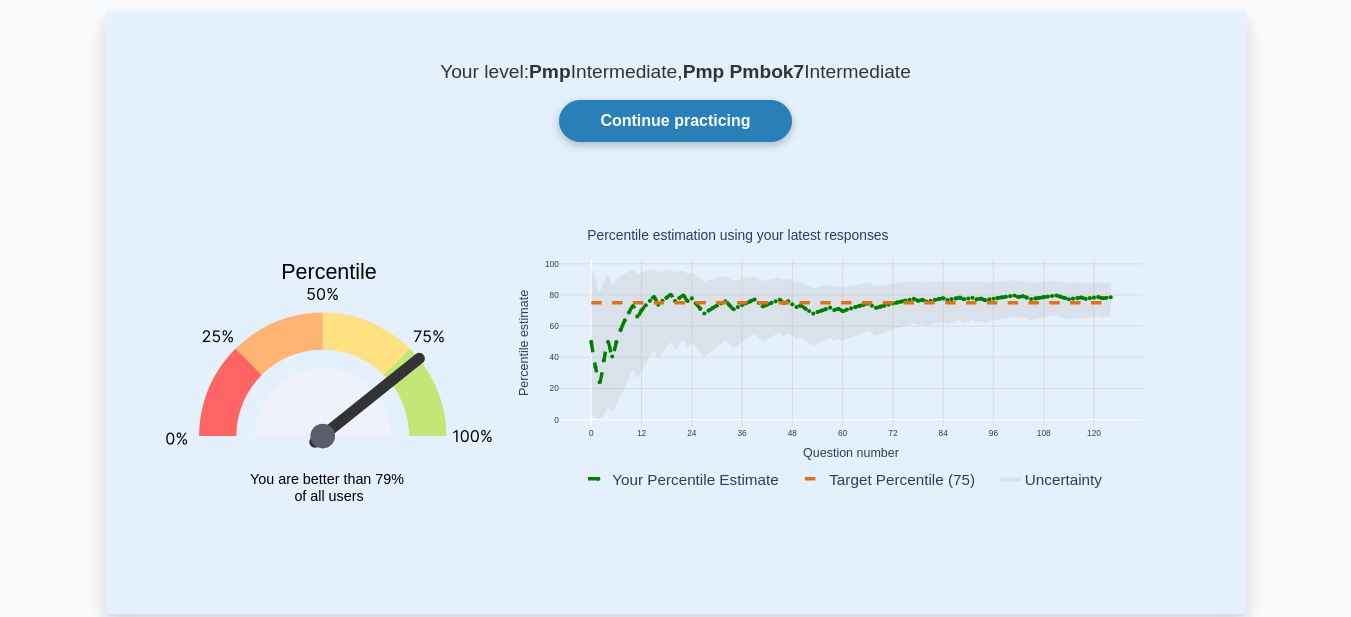 click on "Continue practicing" at bounding box center [675, 121] 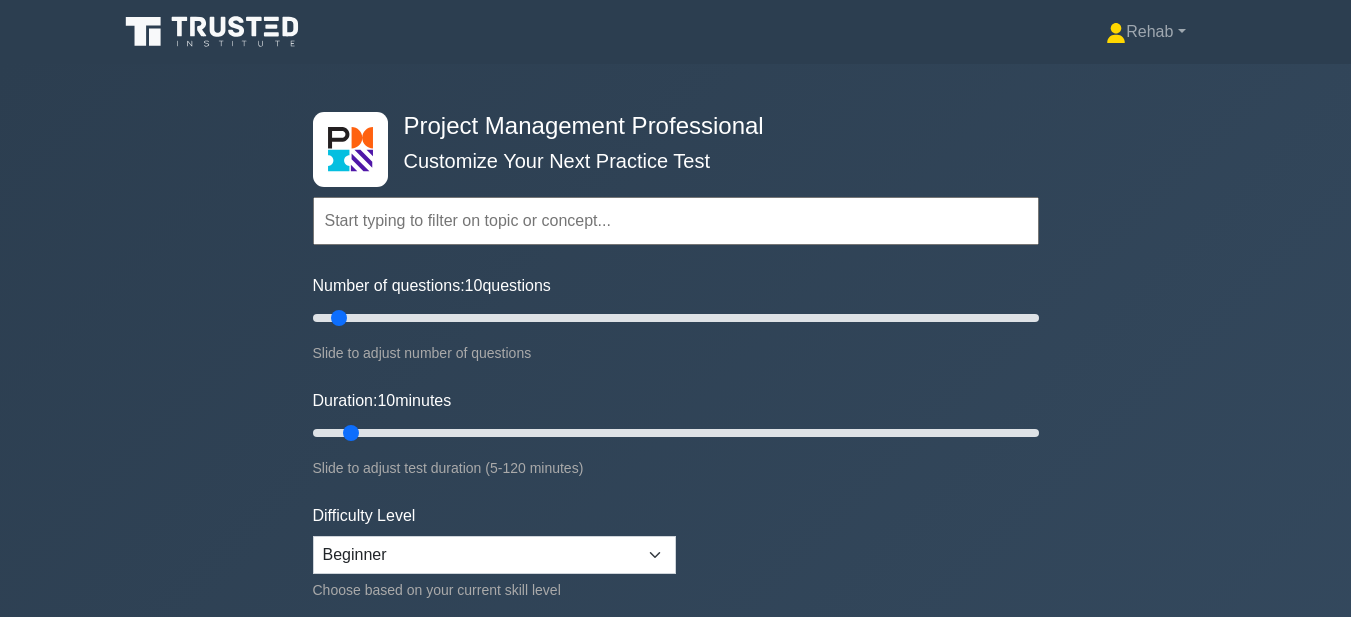 scroll, scrollTop: 0, scrollLeft: 0, axis: both 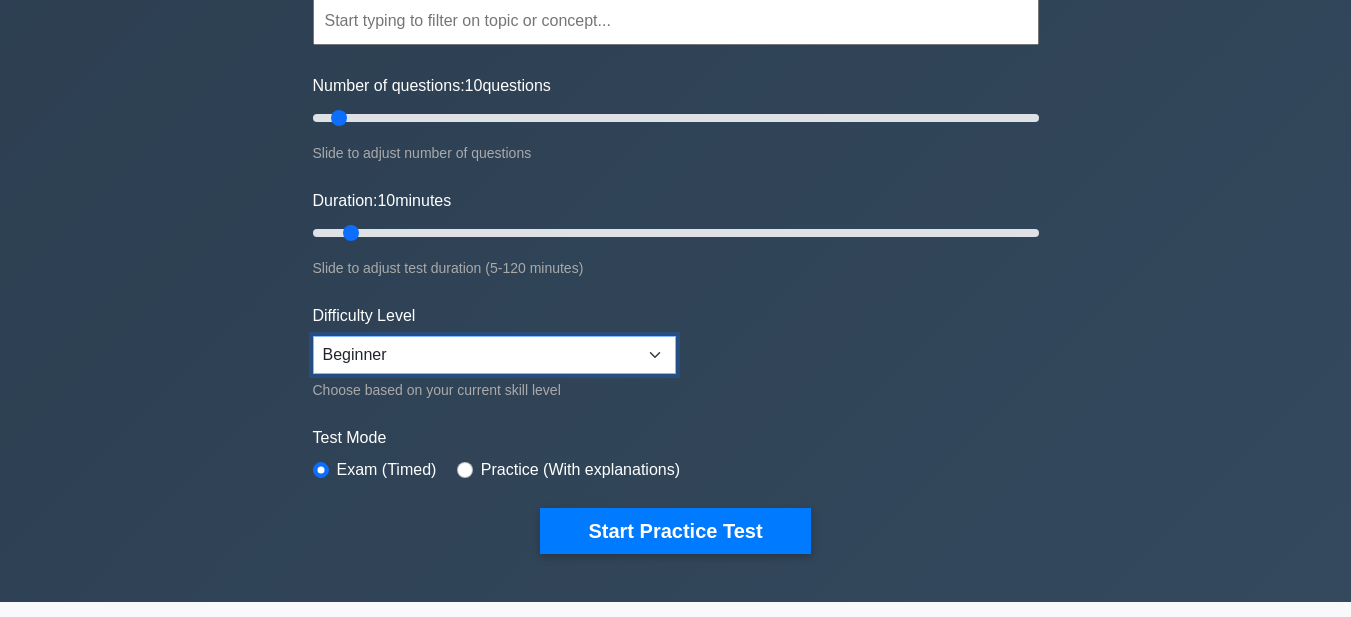 click on "Beginner
Intermediate
Expert" at bounding box center (494, 355) 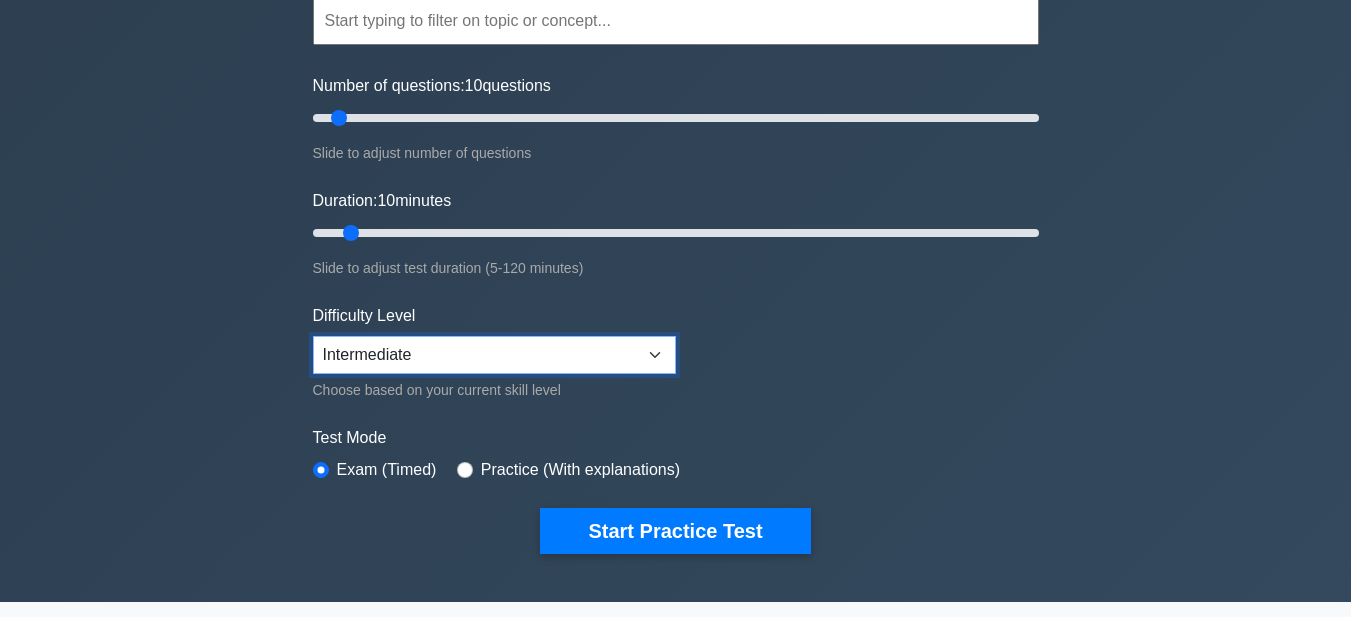 click on "Beginner
Intermediate
Expert" at bounding box center (494, 355) 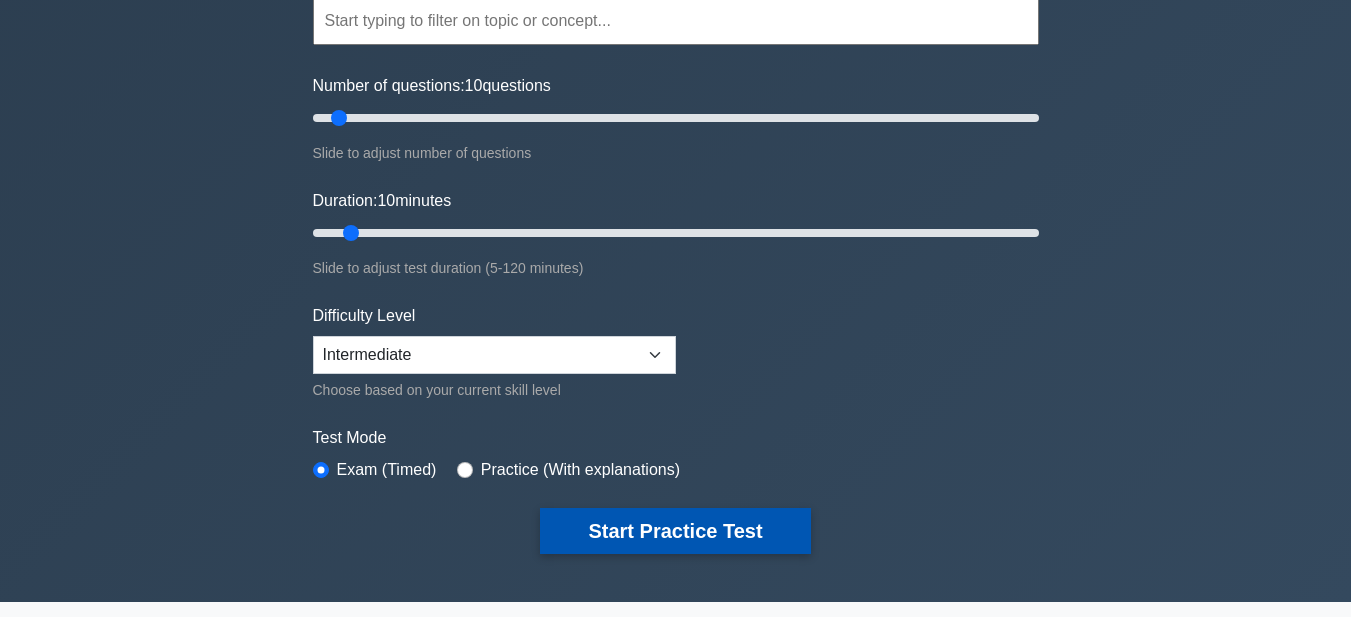 click on "Start Practice Test" at bounding box center [675, 531] 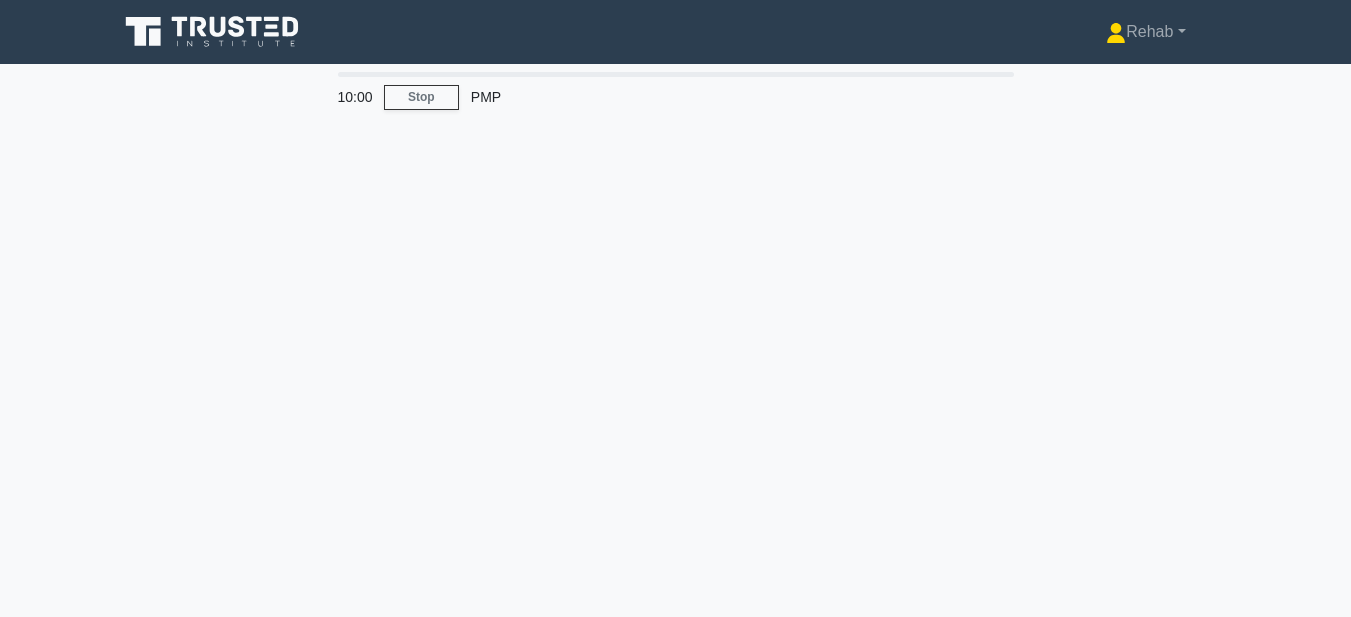 scroll, scrollTop: 0, scrollLeft: 0, axis: both 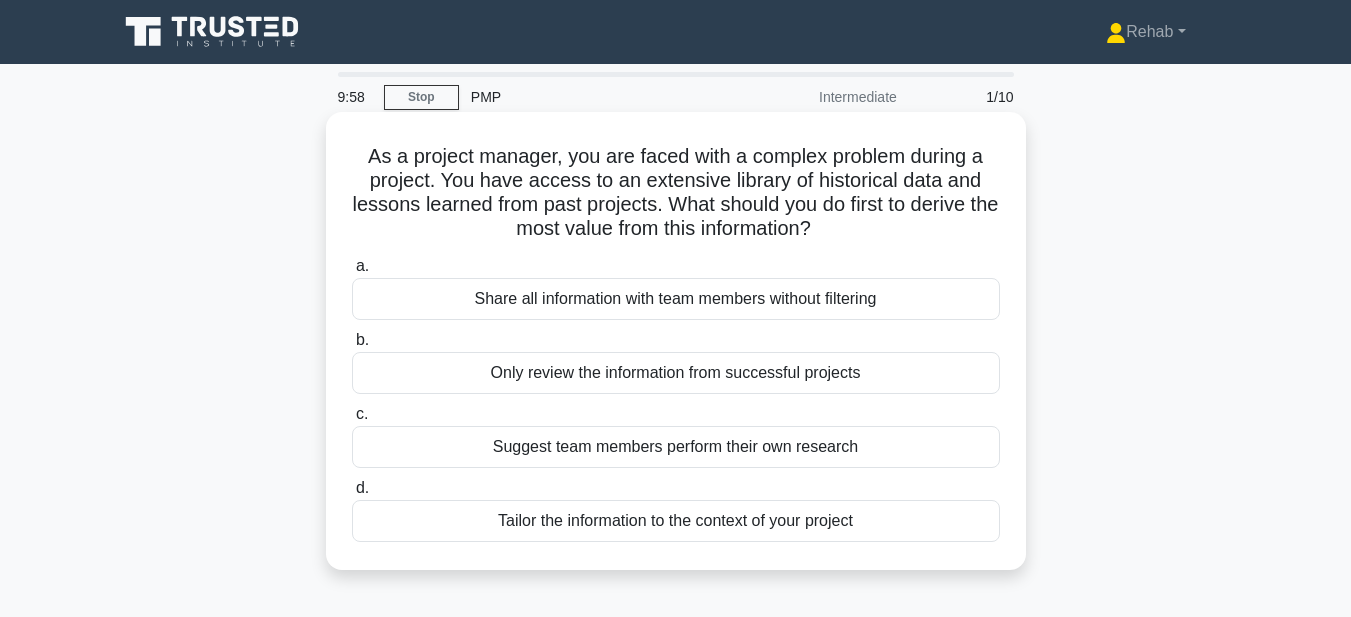 drag, startPoint x: 357, startPoint y: 147, endPoint x: 981, endPoint y: 525, distance: 729.5615 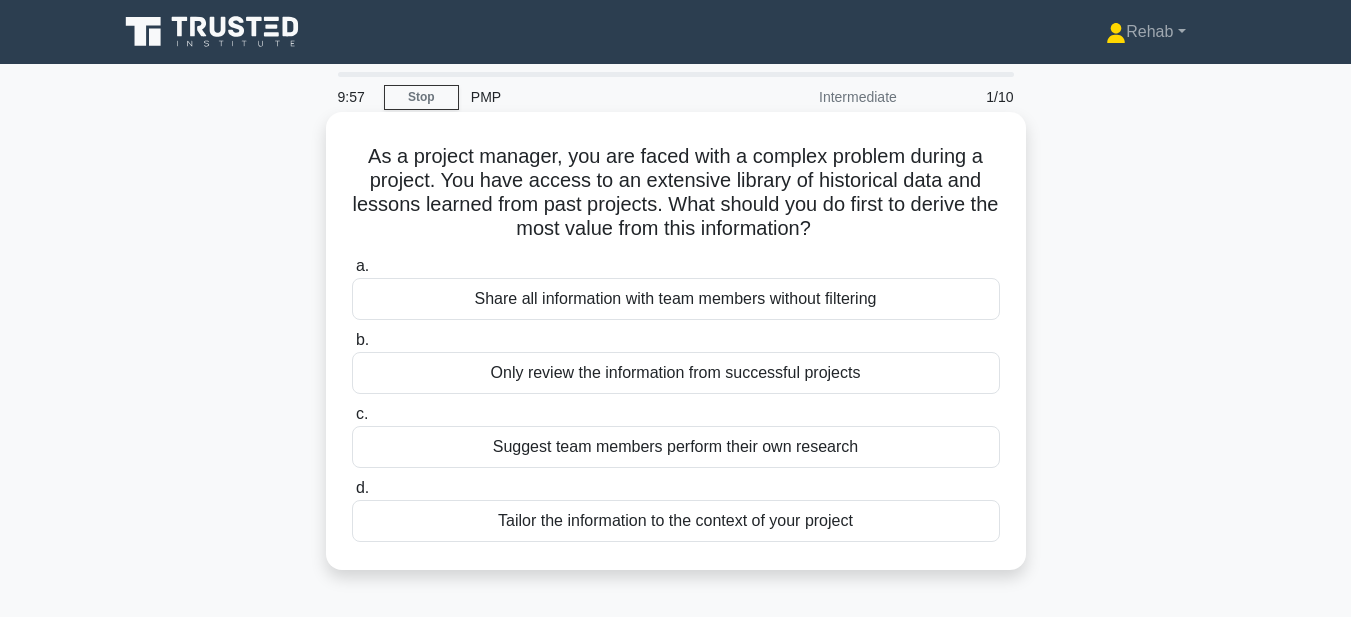 copy on "As a project manager, you are faced with a complex problem during a project. You have access to an extensive library of historical data and lessons learned from past projects. What should you do first to derive the most value from this information?
.spinner_0XTQ{transform-origin:center;animation:spinner_y6GP .75s linear infinite}@keyframes spinner_y6GP{100%{transform:rotate(360deg)}}
a.
Share all information with team members without filtering
b.
Only review the information from successful projects
c.
Suggest team members perform their own research
d.
Tailor the information to the context of your project" 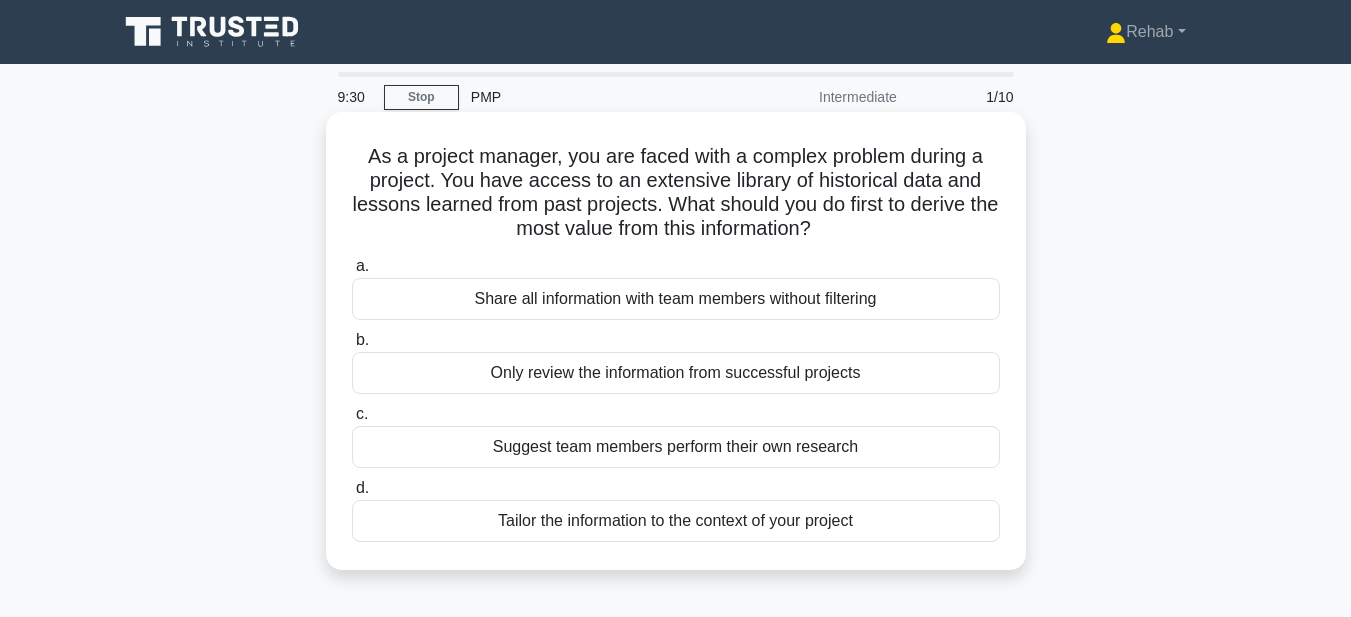 click on "Tailor the information to the context of your project" at bounding box center [676, 521] 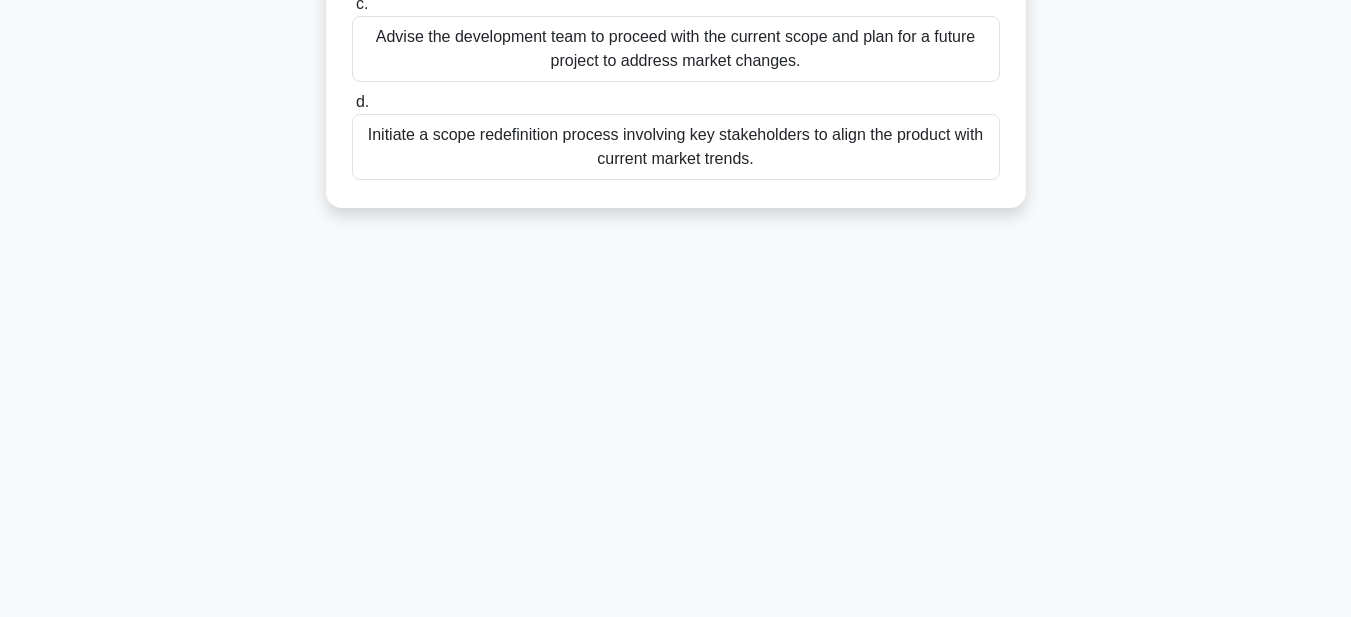 drag, startPoint x: 346, startPoint y: 137, endPoint x: 1051, endPoint y: 556, distance: 820.1134 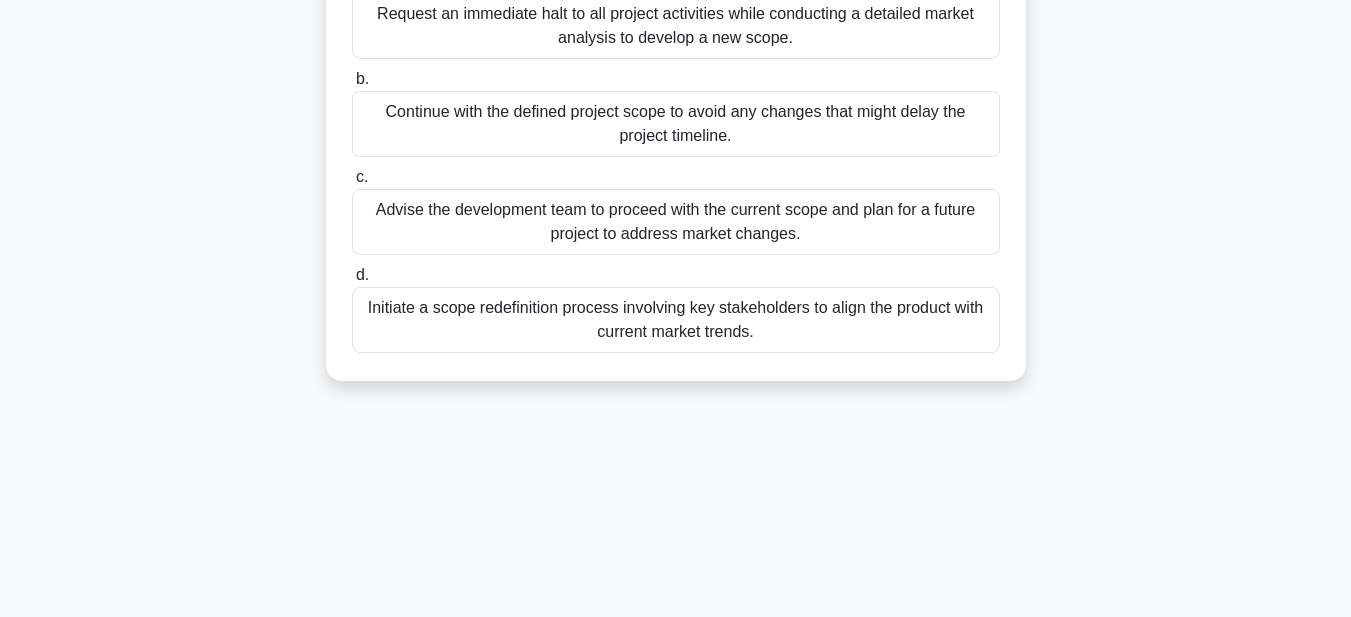 scroll, scrollTop: 63, scrollLeft: 0, axis: vertical 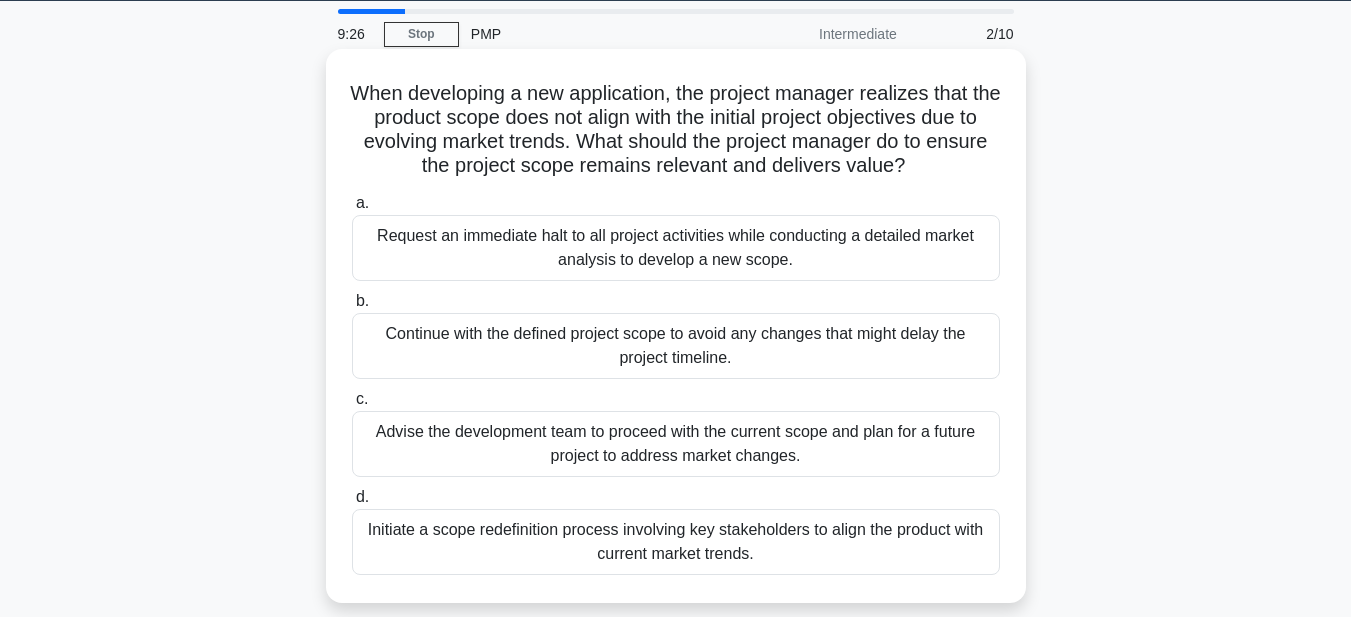 copy on "When developing a new application, the project manager realizes that the product scope does not align with the initial project objectives due to evolving market trends. What should the project manager do to ensure the project scope remains relevant and delivers value?
.spinner_0XTQ{transform-origin:center;animation:spinner_y6GP .75s linear infinite}@keyframes spinner_y6GP{100%{transform:rotate(360deg)}}
a.
Request an immediate halt to all project activities while conducting a detailed market analysis to develop a new scope.
b.
Continue with the defined project scope to avoid any changes that might delay the project timeline.
c.
Advise the development team to proceed with the current scope and plan for a future project to address market changes.
..." 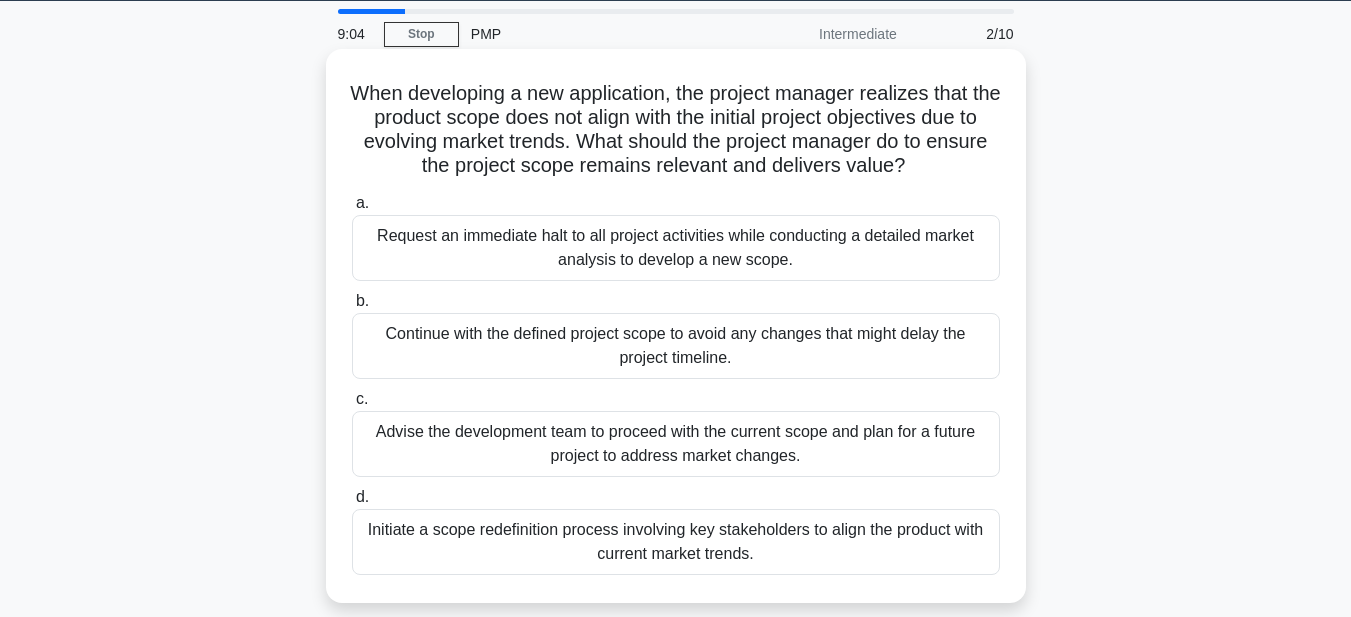 click on "Initiate a scope redefinition process involving key stakeholders to align the product with current market trends." at bounding box center [676, 542] 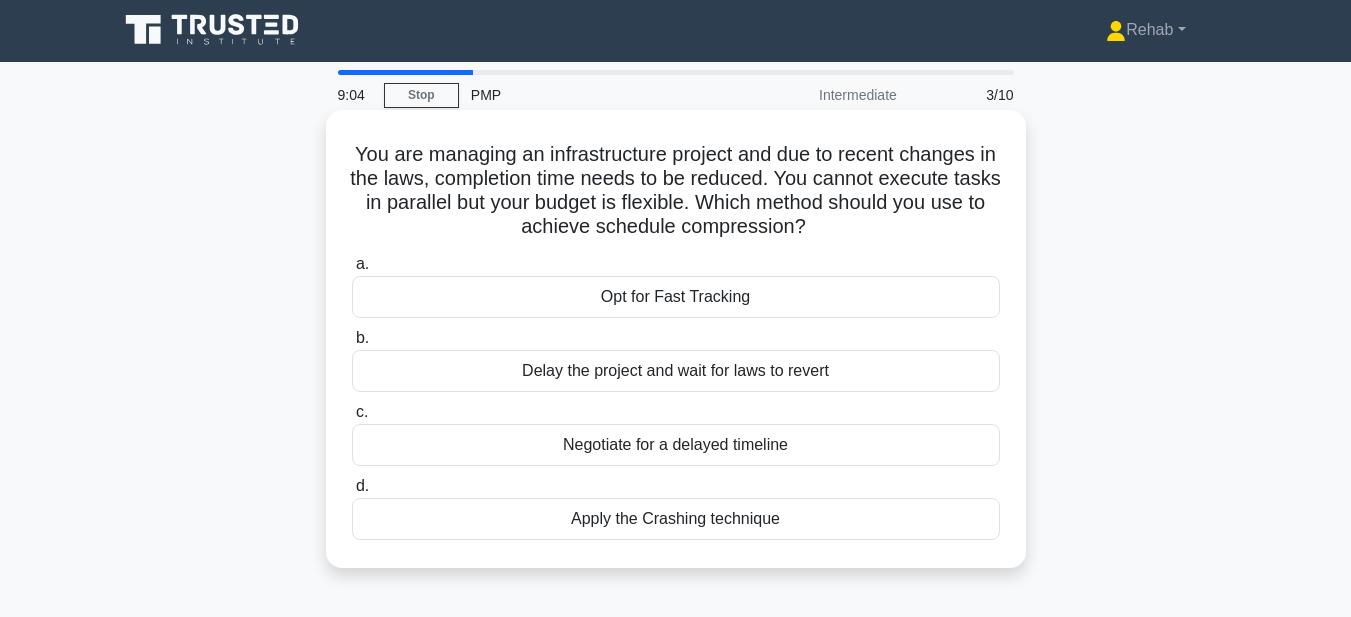 scroll, scrollTop: 0, scrollLeft: 0, axis: both 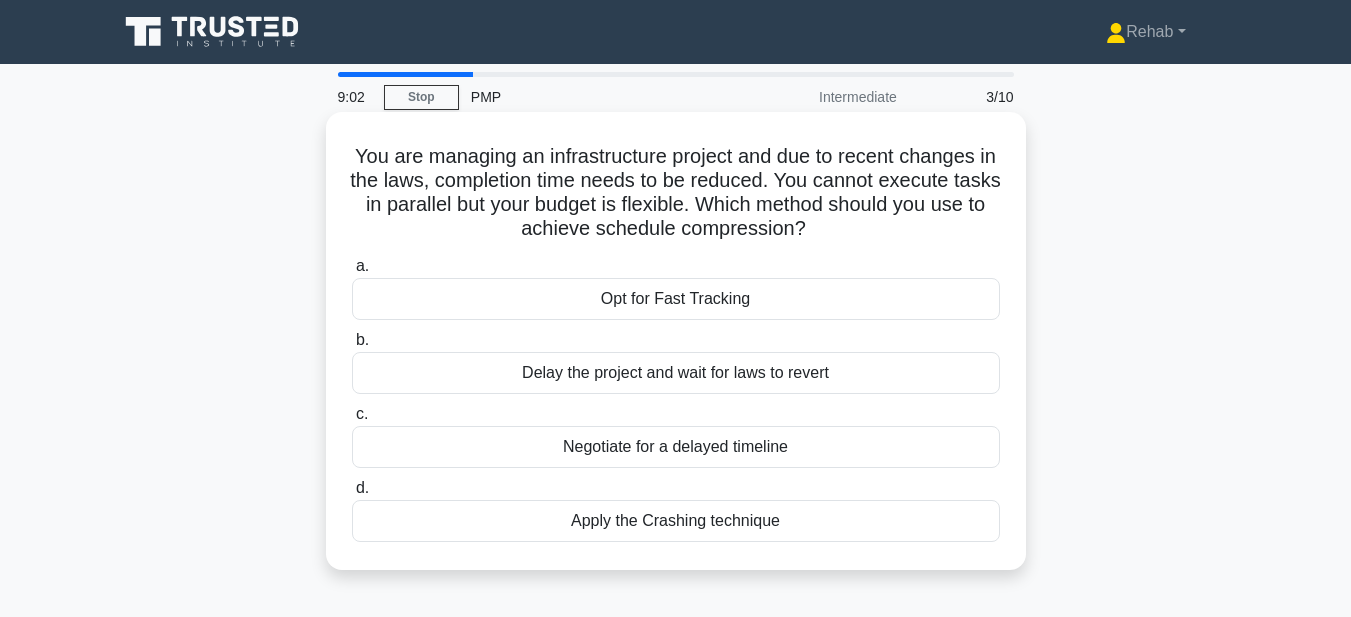 drag, startPoint x: 353, startPoint y: 146, endPoint x: 896, endPoint y: 517, distance: 657.6397 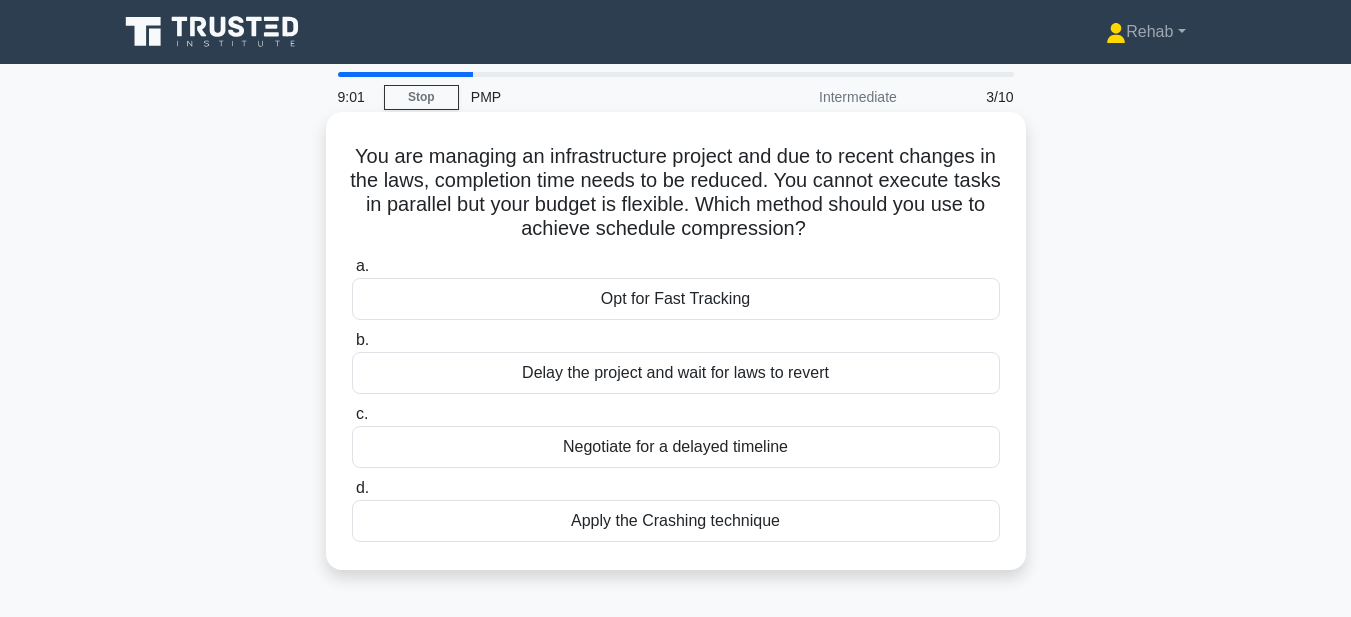copy on "You are managing an infrastructure project and due to recent changes in the laws, completion time needs to be reduced. You cannot execute tasks in parallel but your budget is flexible. Which method should you use to achieve schedule compression?
.spinner_0XTQ{transform-origin:center;animation:spinner_y6GP .75s linear infinite}@keyframes spinner_y6GP{100%{transform:rotate(360deg)}}
a.
Opt for Fast Tracking
b.
Delay the project and wait for laws to revert
c.
Negotiate for a delayed timeline
d.
Apply the Crashing technique" 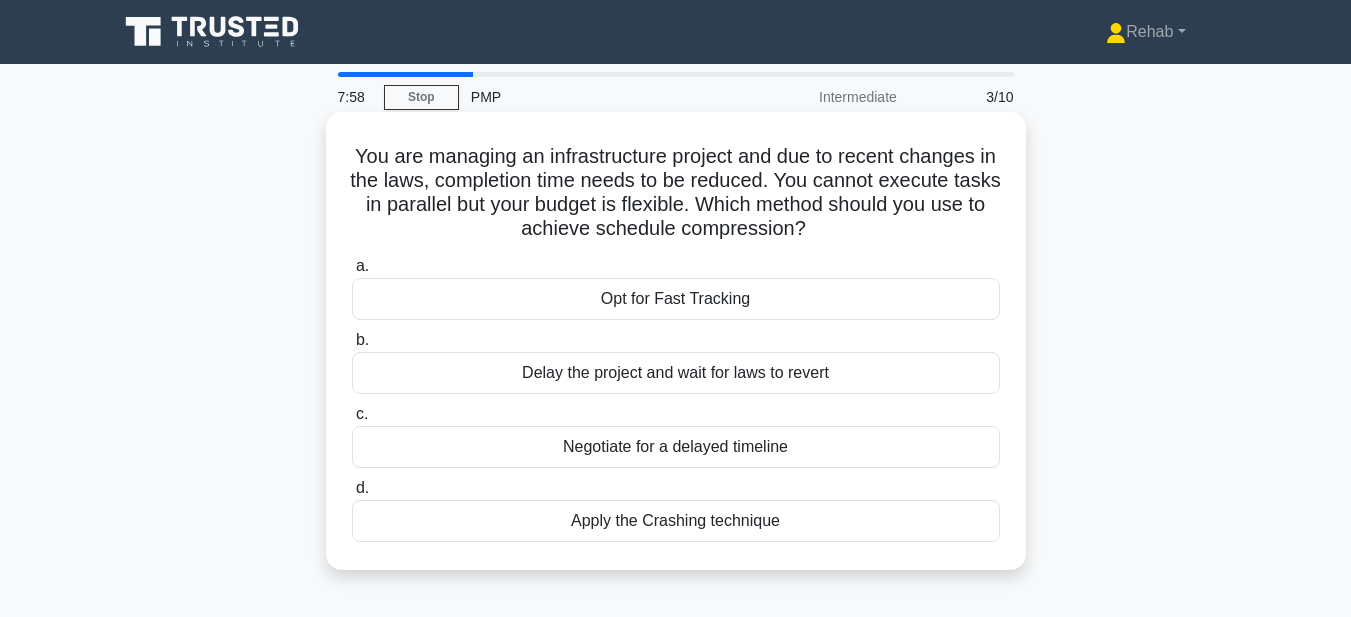 click on "Opt for Fast Tracking" at bounding box center (676, 299) 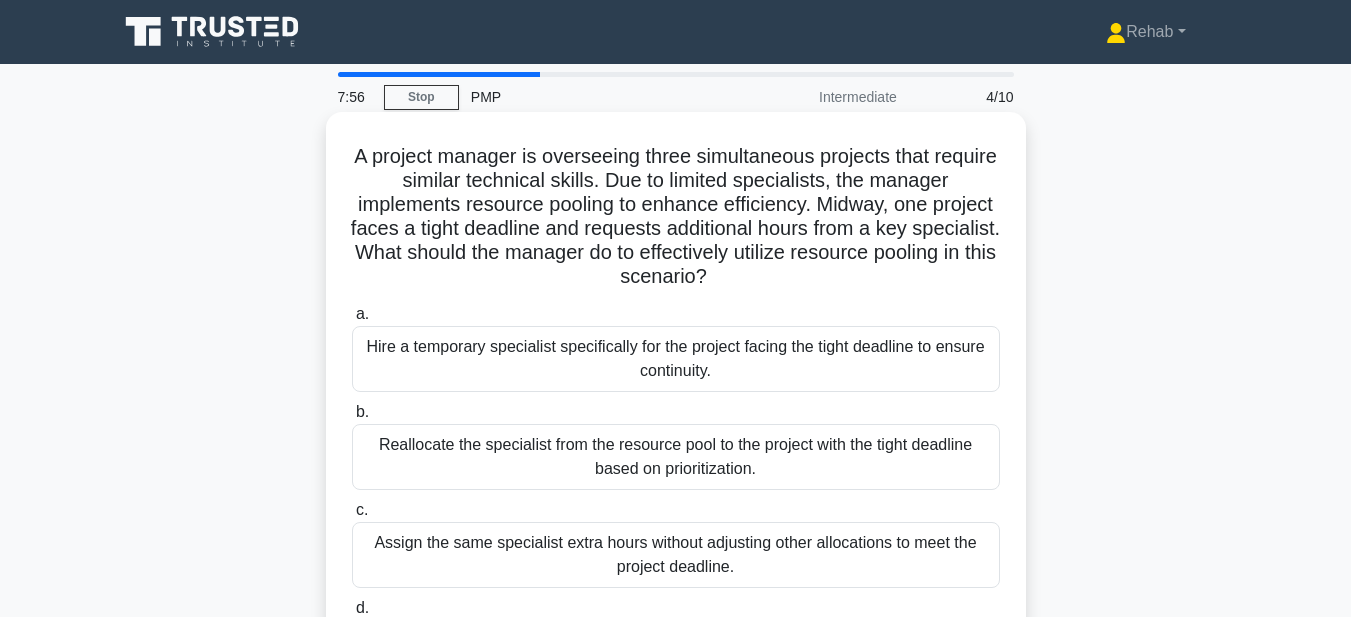 drag, startPoint x: 363, startPoint y: 138, endPoint x: 824, endPoint y: 562, distance: 626.3362 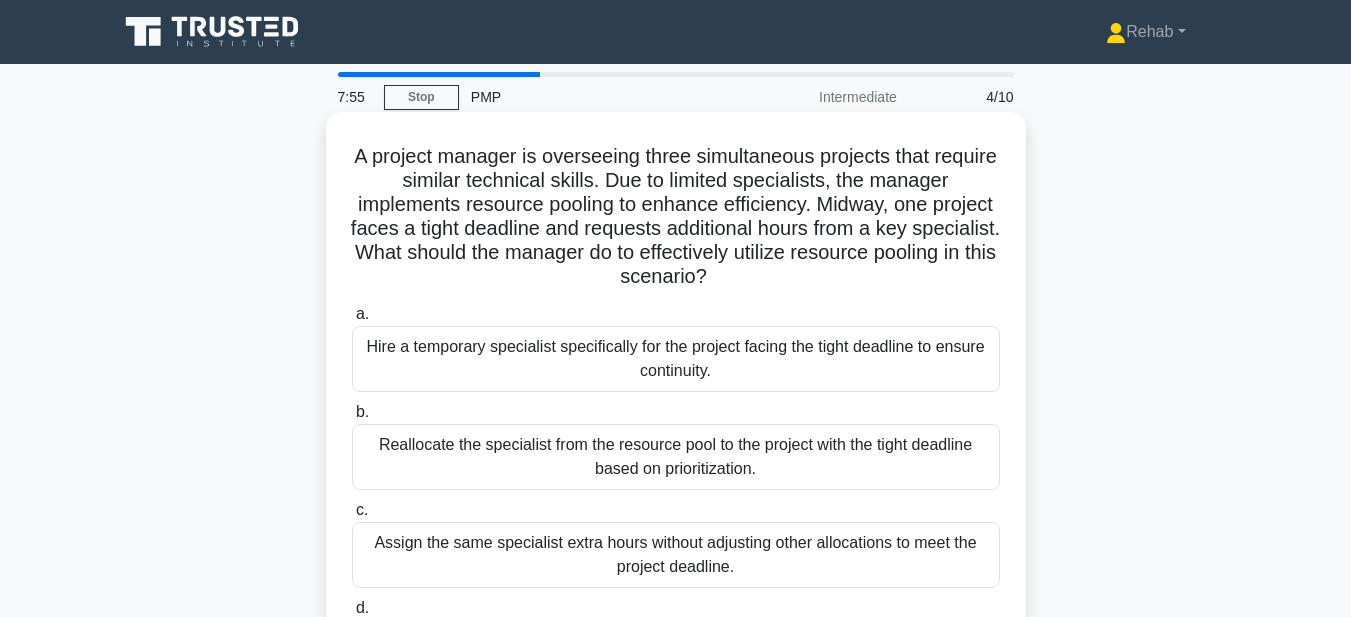 copy on "A project manager is overseeing three simultaneous projects that require similar technical skills. Due to limited specialists, the manager implements resource pooling to enhance efficiency. Midway, one project faces a tight deadline and requests additional hours from a key specialist. What should the manager do to effectively utilize resource pooling in this scenario?
.spinner_0XTQ{transform-origin:center;animation:spinner_y6GP .75s linear infinite}@keyframes spinner_y6GP{100%{transform:rotate(360deg)}}
a.
Hire a temporary specialist specifically for the project facing the tight deadline to ensure continuity.
b.
Reallocate the specialist from the resource pool to the project with the tight deadline based on prioritization.
c.
Assign the same specialist extra hours without ad..." 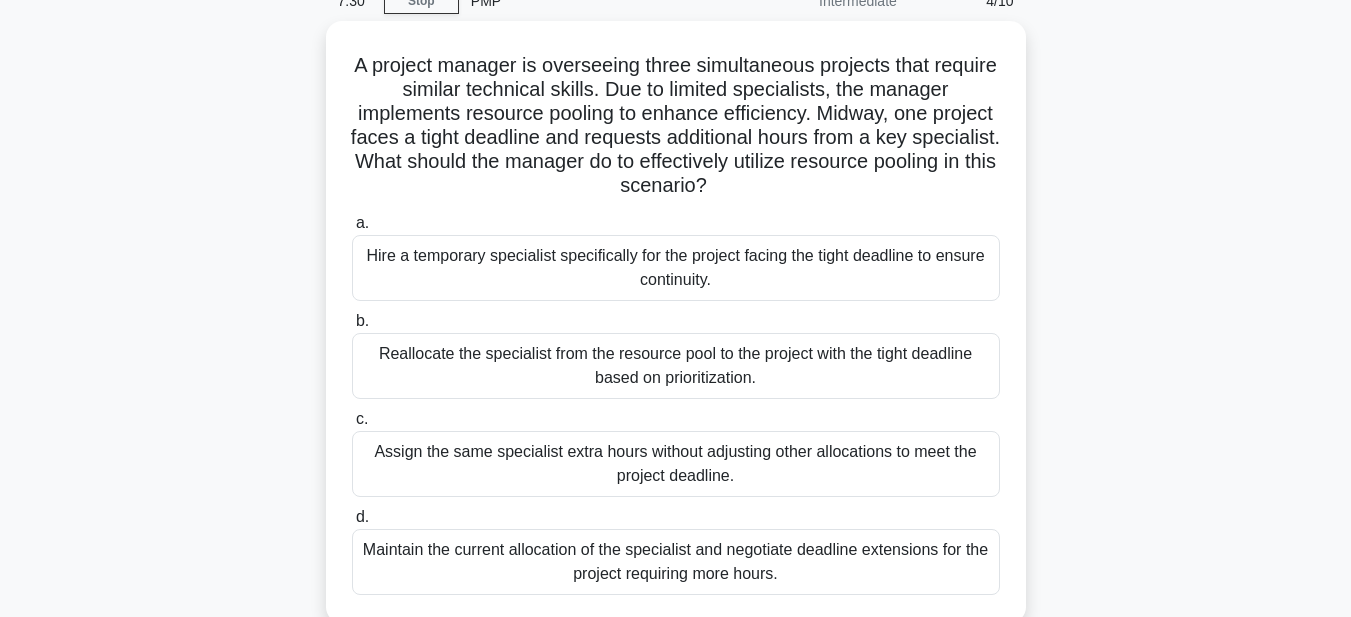 scroll, scrollTop: 400, scrollLeft: 0, axis: vertical 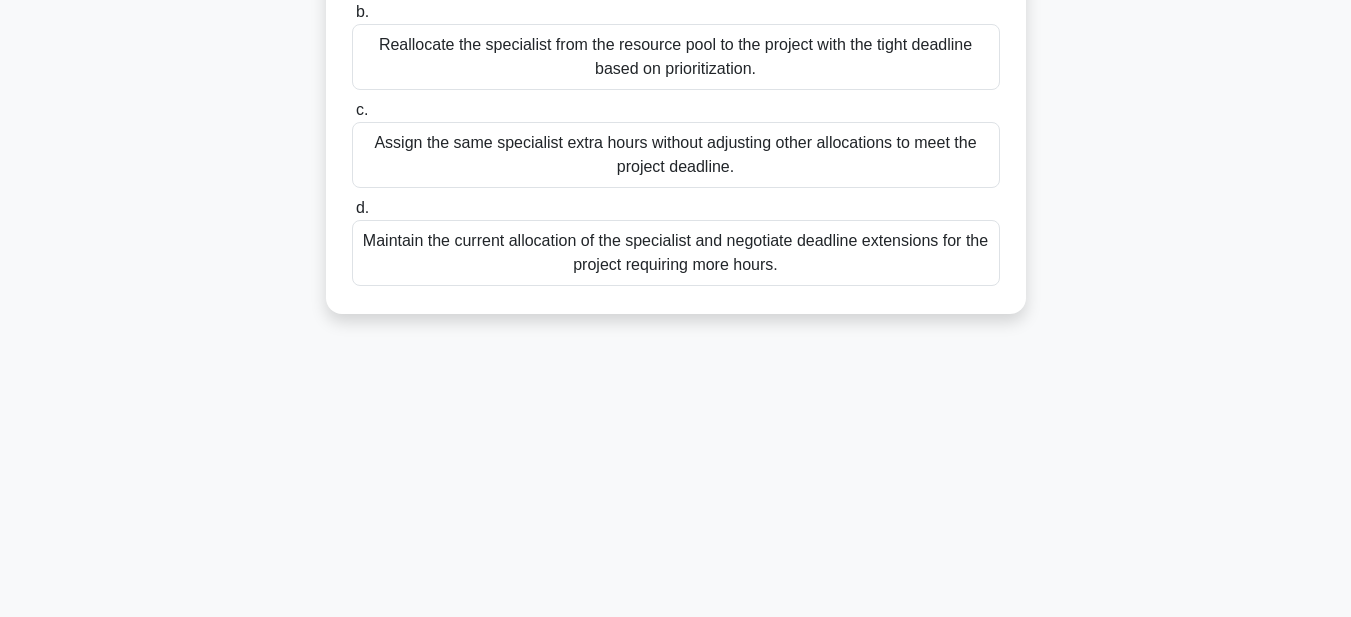 click on "Maintain the current allocation of the specialist and negotiate deadline extensions for the project requiring more hours." at bounding box center [676, 253] 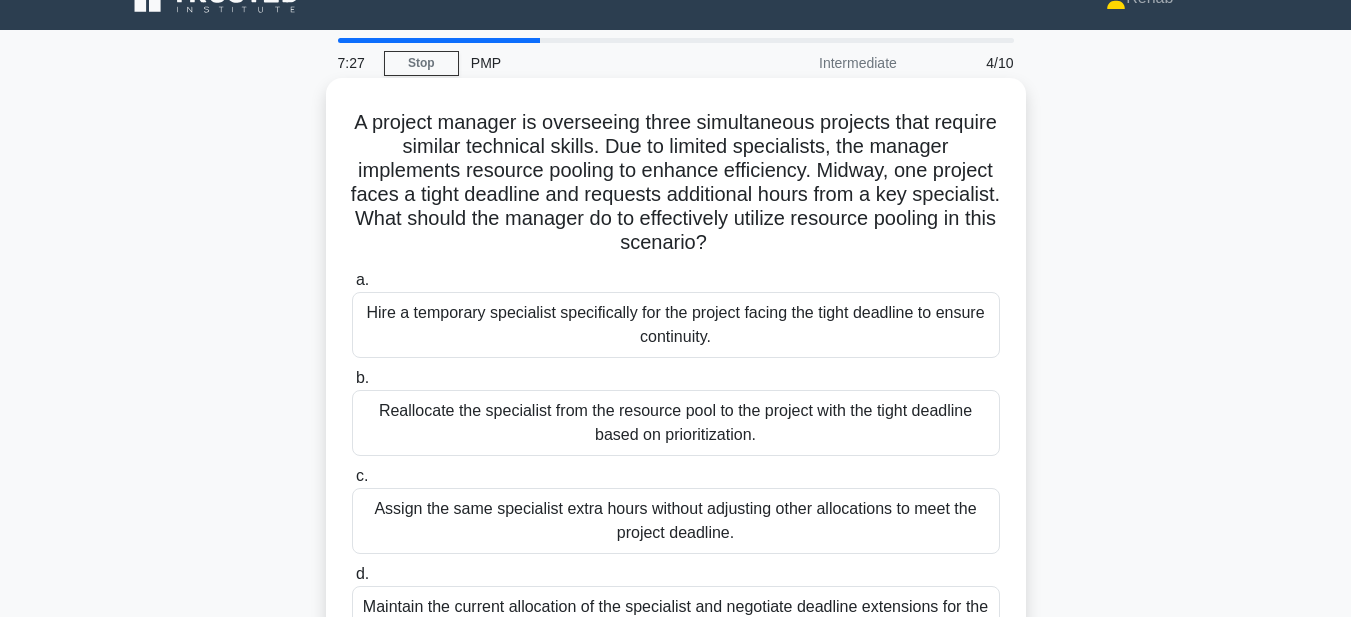 scroll, scrollTop: 0, scrollLeft: 0, axis: both 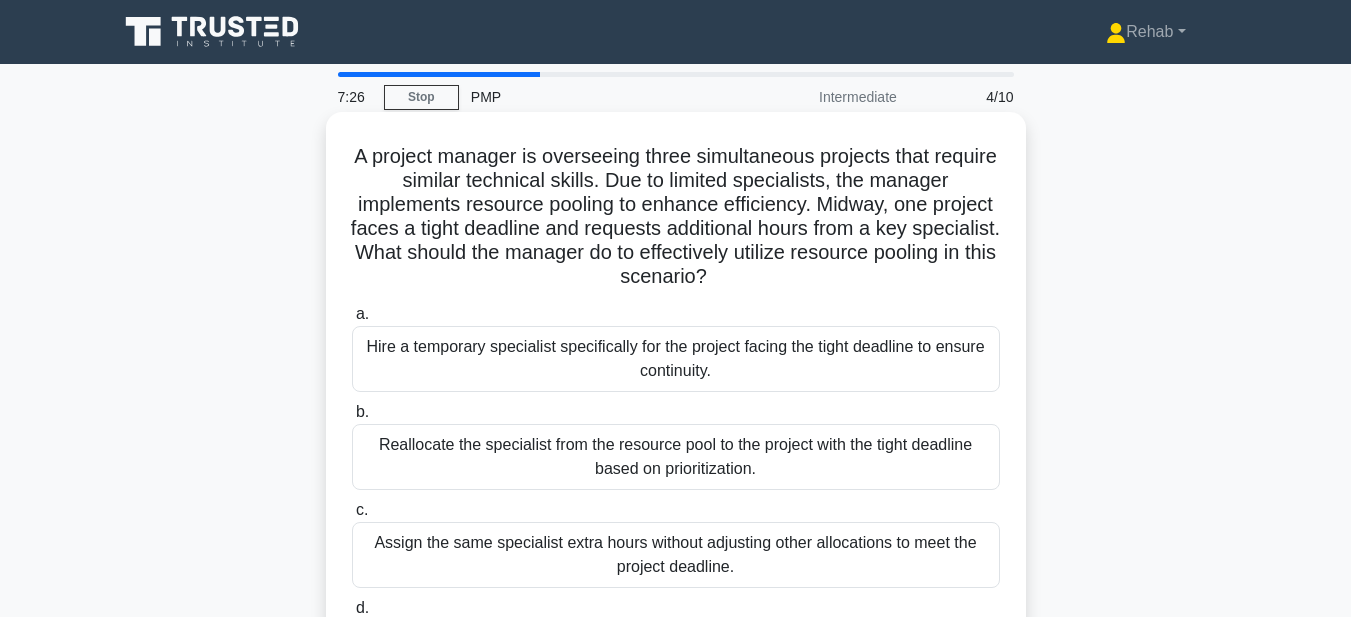 copy on "A project manager is overseeing three simultaneous projects that require similar technical skills. Due to limited specialists, the manager implements resource pooling to enhance efficiency. Midway, one project faces a tight deadline and requests additional hours from a key specialist. What should the manager do to effectively utilize resource pooling in this scenario?
.spinner_0XTQ{transform-origin:center;animation:spinner_y6GP .75s linear infinite}@keyframes spinner_y6GP{100%{transform:rotate(360deg)}}
a.
Hire a temporary specialist specifically for the project facing the tight deadline to ensure continuity.
b.
Reallocate the specialist from the resource pool to the project with the tight deadline based on prioritization.
c.
Assign the same specialist extra hours without ad..." 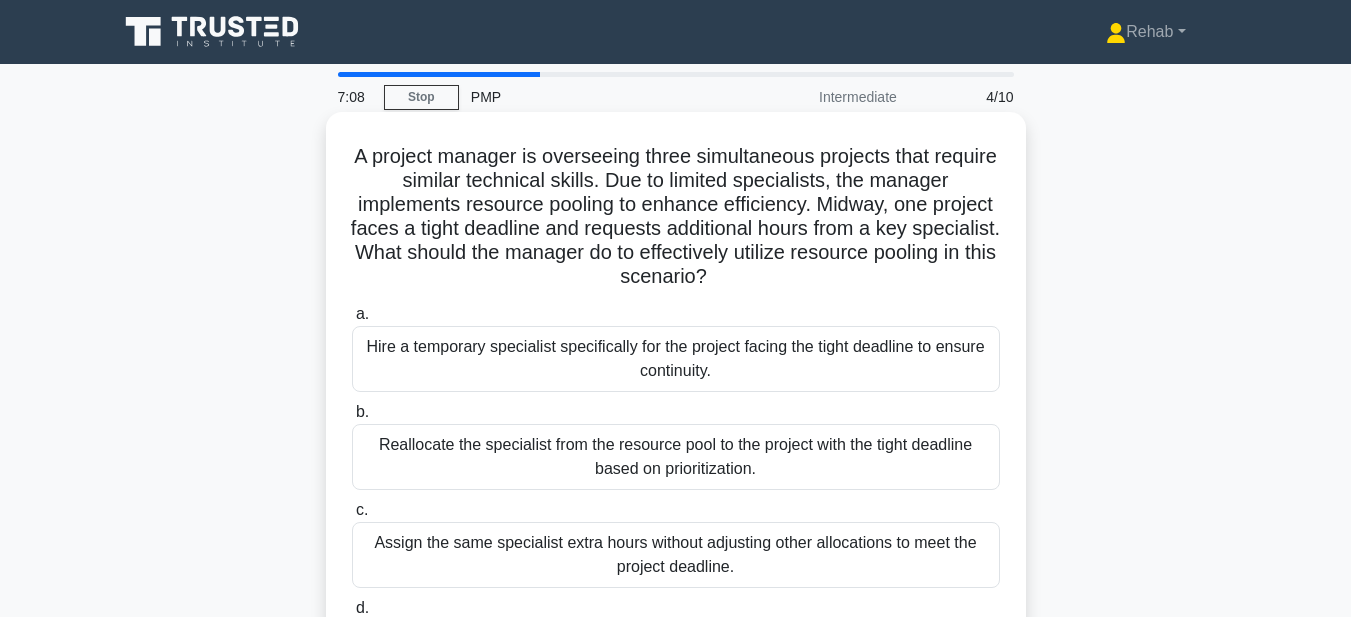 click on "Reallocate the specialist from the resource pool to the project with the tight deadline based on prioritization." at bounding box center [676, 457] 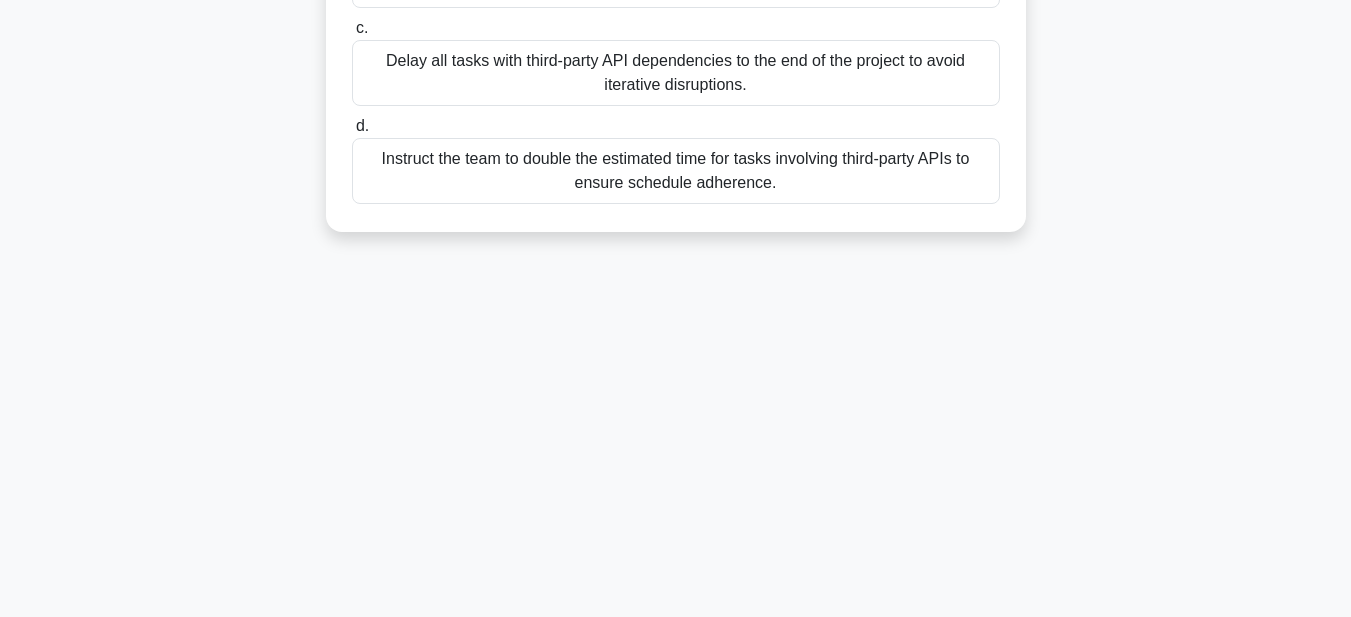 drag, startPoint x: 373, startPoint y: 147, endPoint x: 992, endPoint y: 646, distance: 795.0862 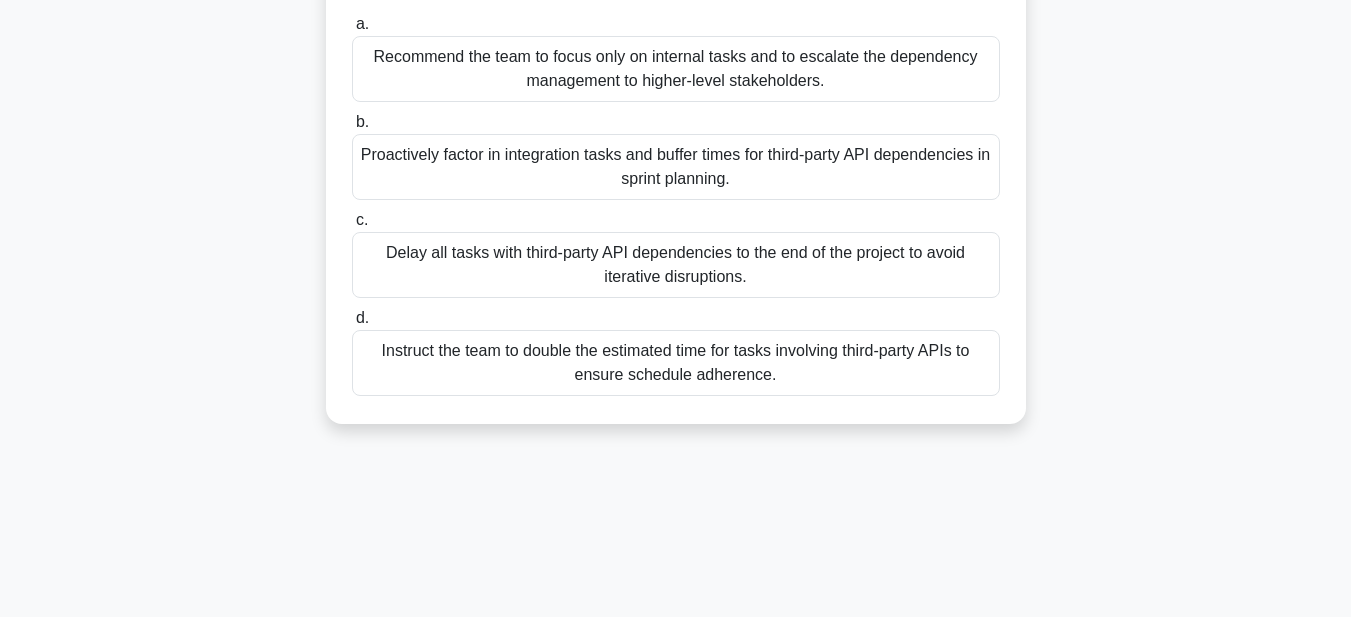 scroll, scrollTop: 63, scrollLeft: 0, axis: vertical 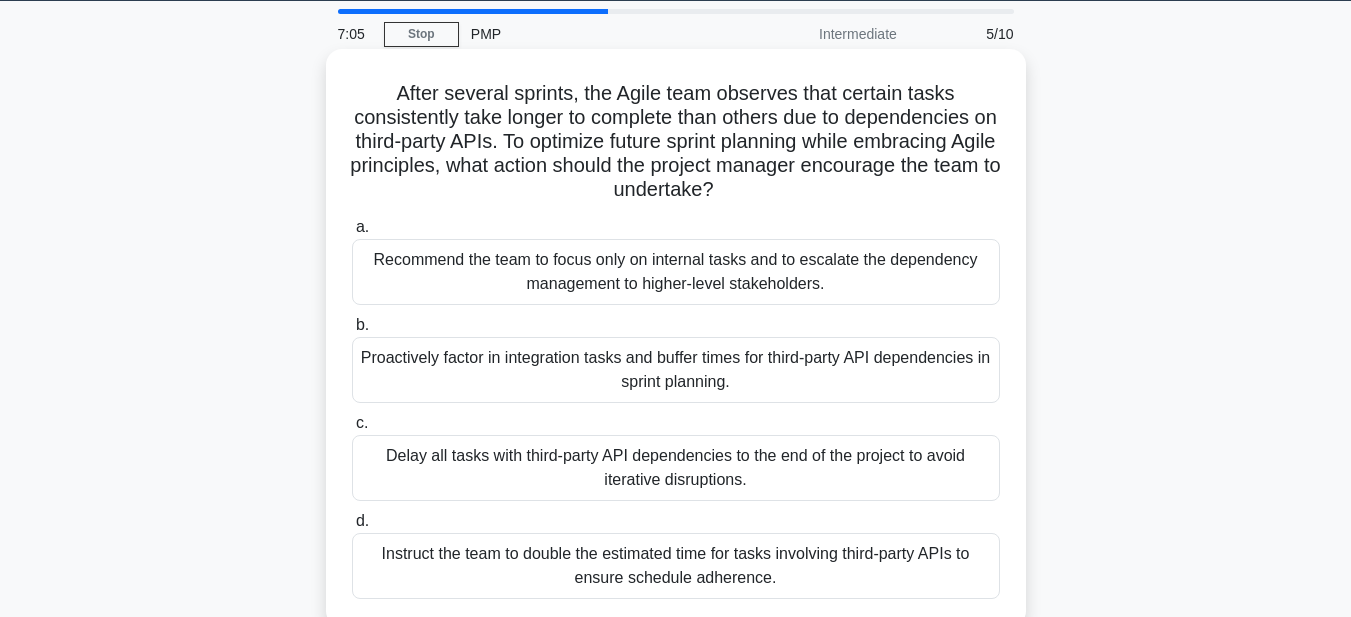 copy on "After several sprints, the Agile team observes that certain tasks consistently take longer to complete than others due to dependencies on third-party APIs. To optimize future sprint planning while embracing Agile principles, what action should the project manager encourage the team to undertake?
.spinner_0XTQ{transform-origin:center;animation:spinner_y6GP .75s linear infinite}@keyframes spinner_y6GP{100%{transform:rotate(360deg)}}
a.
Recommend the team to focus only on internal tasks and to escalate the dependency management to higher-level stakeholders.
b.
Proactively factor in integration tasks and buffer times for third-party API dependencies in sprint planning.
c.
Delay all tasks with third-party API dependencies to the end of the project to avoid iterative disruptions.
..." 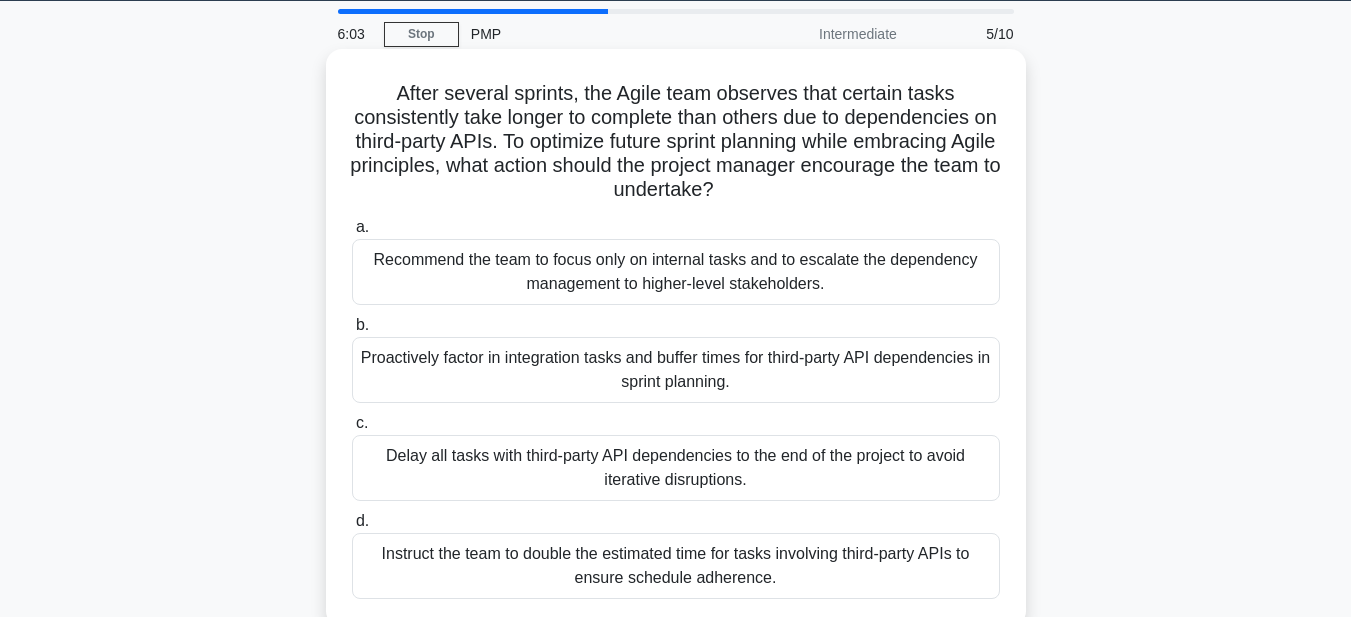 click on "Proactively factor in integration tasks and buffer times for third-party API dependencies in sprint planning." at bounding box center (676, 370) 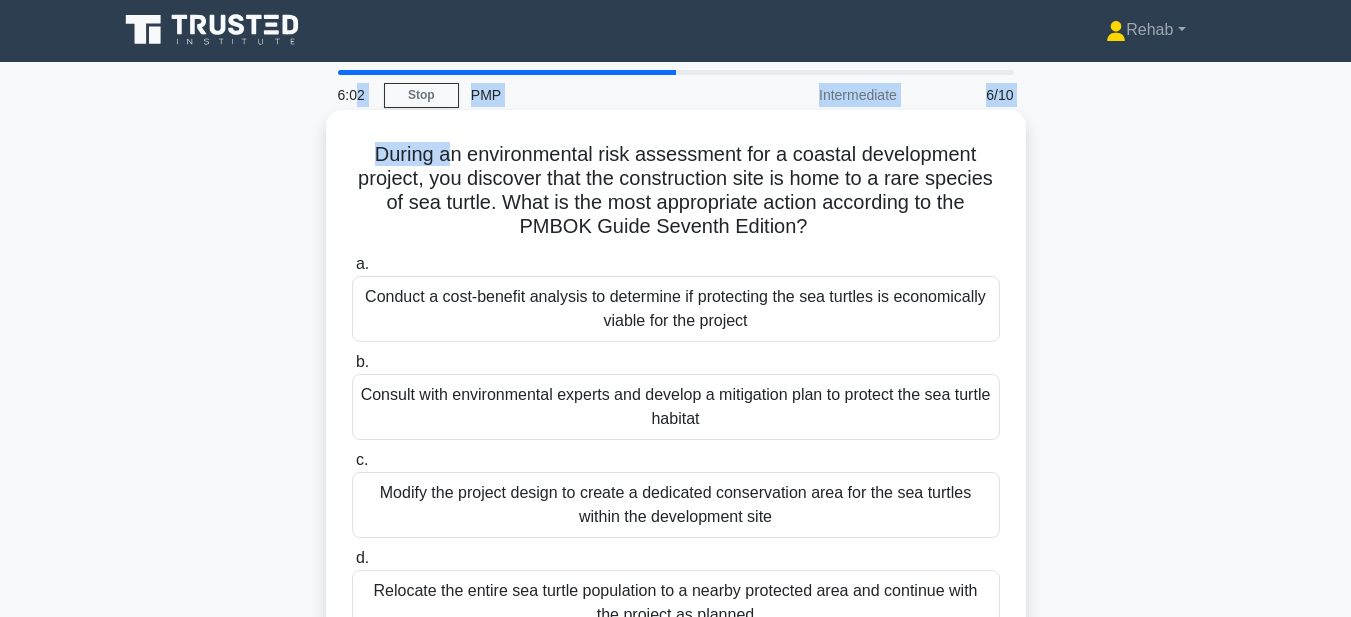 scroll, scrollTop: 0, scrollLeft: 0, axis: both 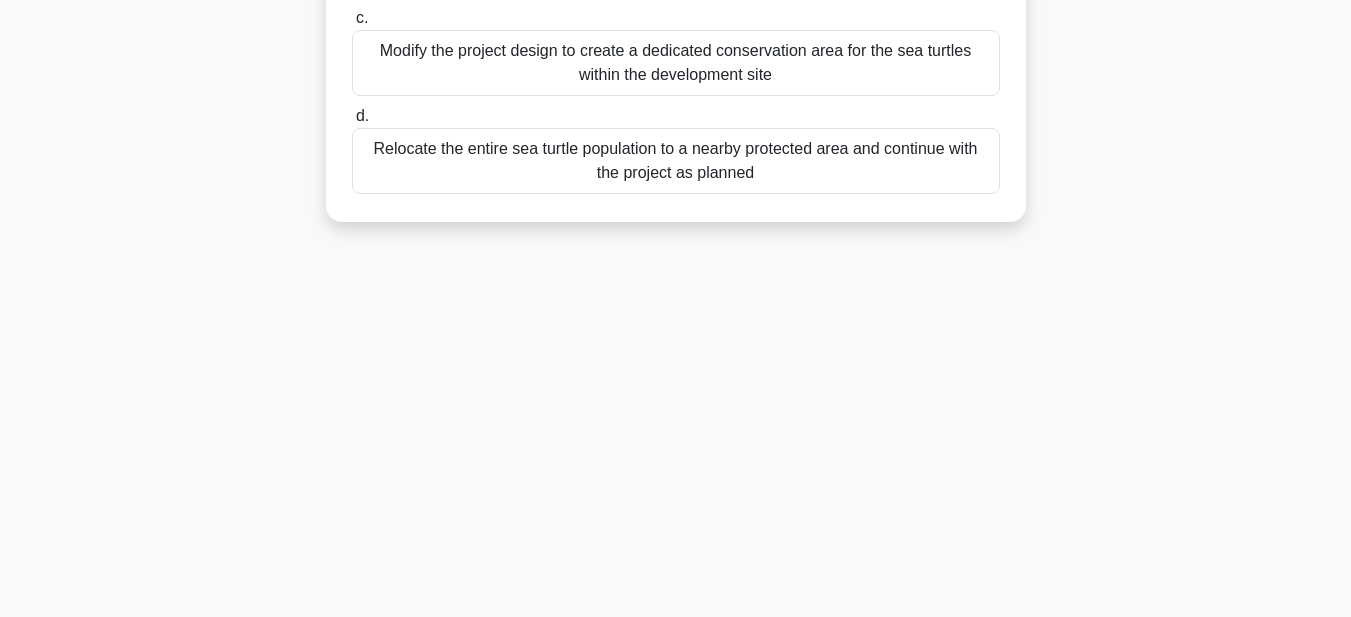 drag, startPoint x: 358, startPoint y: 88, endPoint x: 988, endPoint y: 582, distance: 800.5848 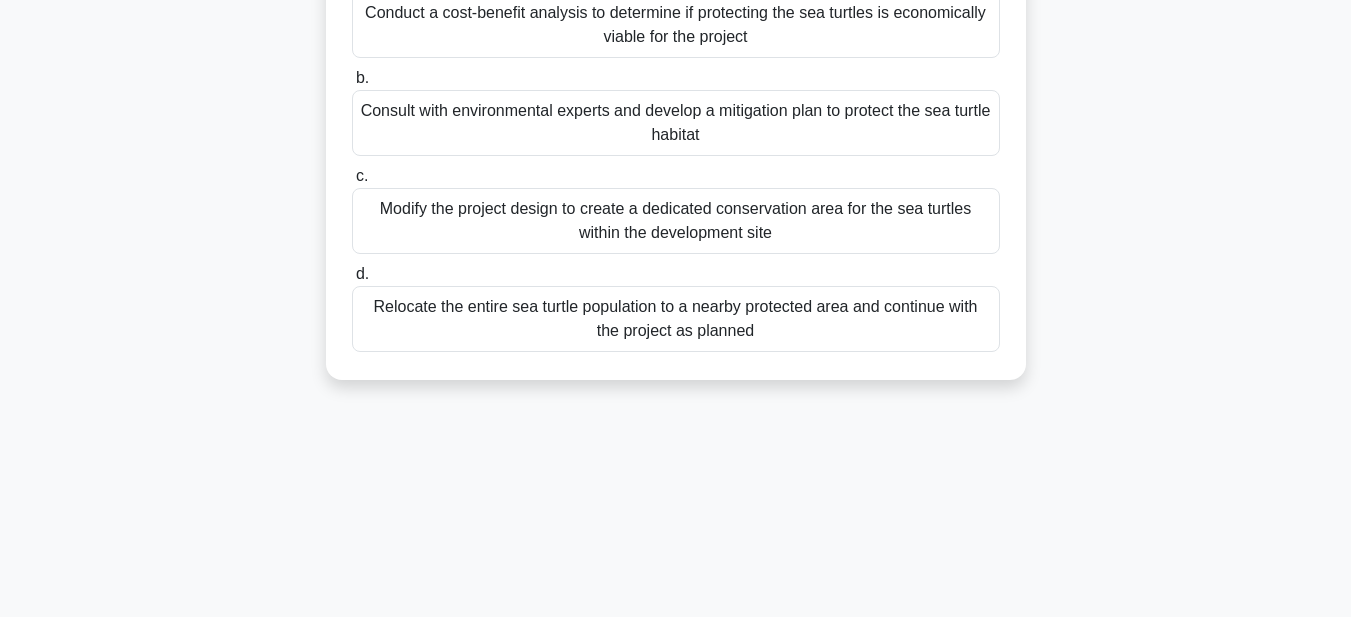 scroll, scrollTop: 63, scrollLeft: 0, axis: vertical 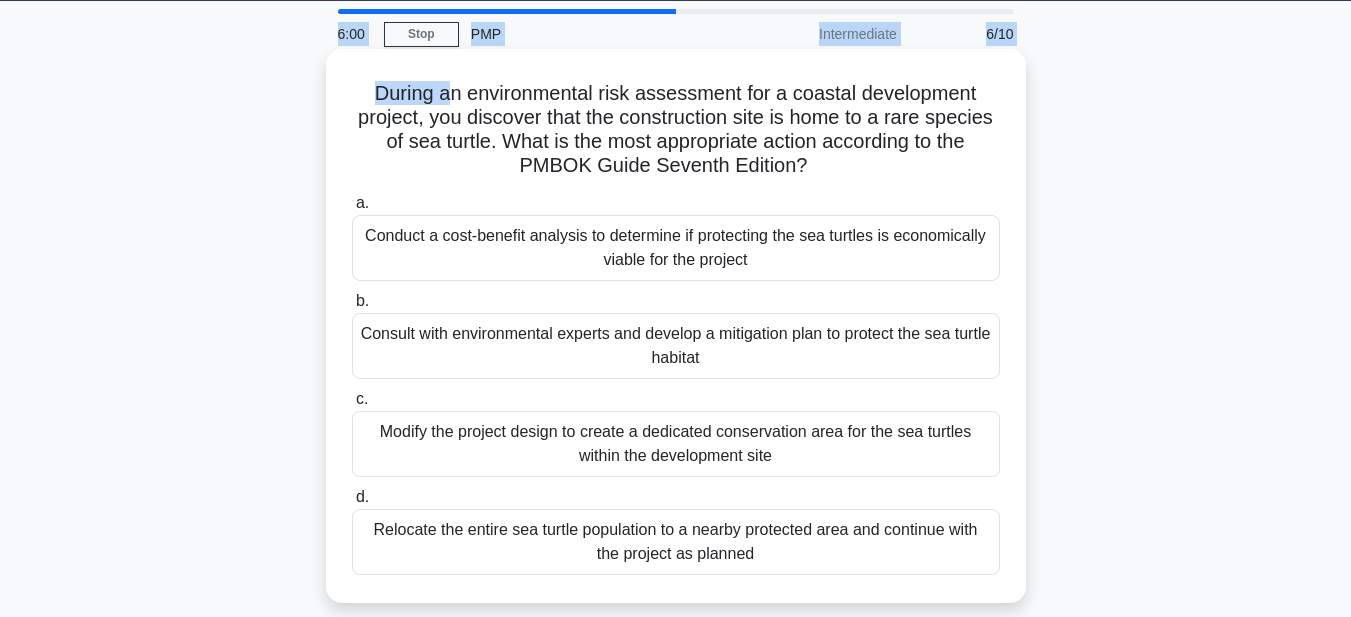 copy on "2
Stop
PMP
Intermediate
6/10
During an environmental risk assessment for a coastal development project, you discover that the construction site is home to a rare species of sea turtle. What is the most appropriate action according to the PMBOK Guide Seventh Edition?
.spinner_0XTQ{transform-origin:center;animation:spinner_y6GP .75s linear infinite}@keyframes spinner_y6GP{100%{transform:rotate(360deg)}}
a.
Conduct a cost-benefit analysis to determine if protecting the sea turtles is economically viable for the project
b.
Consult with environmental experts and develop a mitigation plan to protect the sea turtle habitat
c.
Modify the project design to create a dedicated conservation area for the sea turtles within the development site
..." 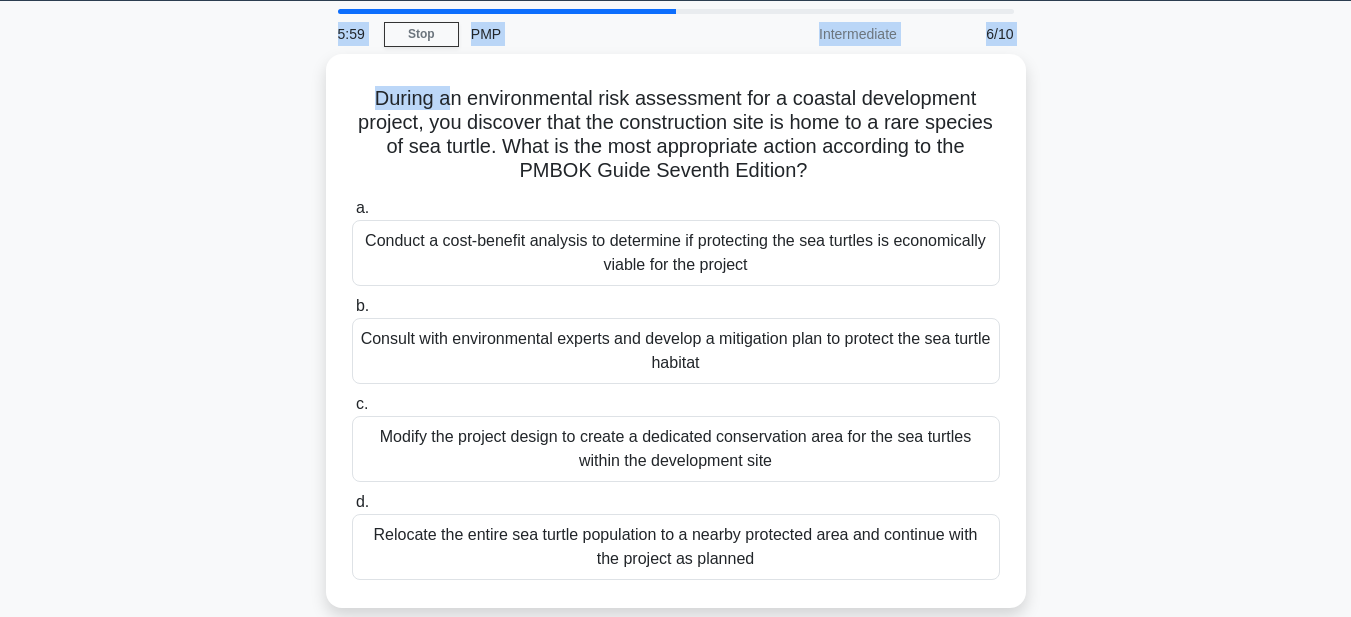 click on "During an environmental risk assessment for a coastal development project, you discover that the construction site is home to a rare species of sea turtle. What is the most appropriate action according to the PMBOK Guide Seventh Edition?
.spinner_0XTQ{transform-origin:center;animation:spinner_y6GP .75s linear infinite}@keyframes spinner_y6GP{100%{transform:rotate(360deg)}}
a.
b.
c." at bounding box center [676, 343] 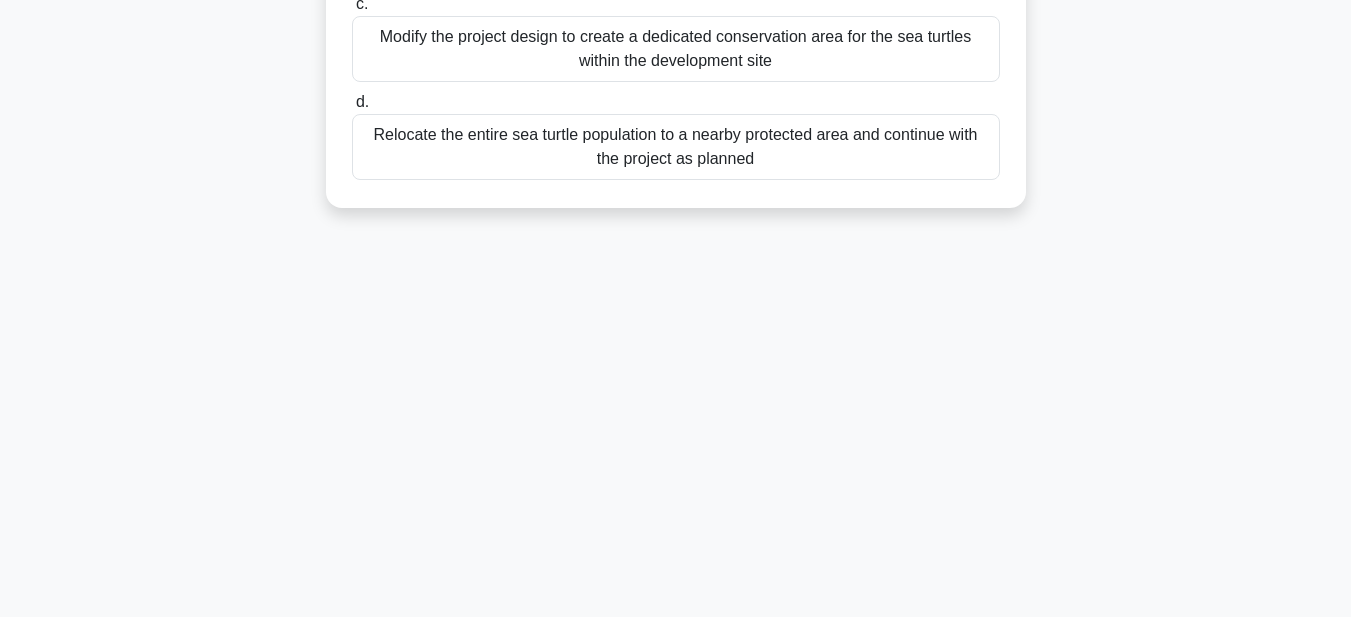 drag, startPoint x: 348, startPoint y: 94, endPoint x: 857, endPoint y: 563, distance: 692.1286 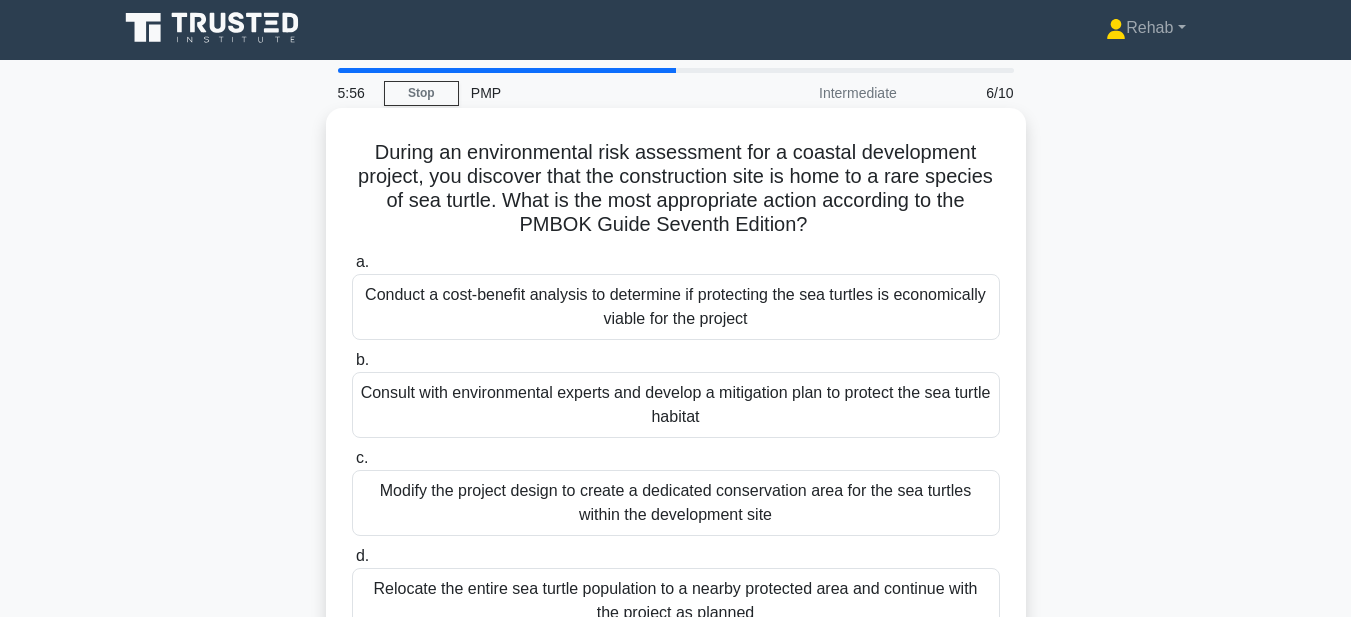 scroll, scrollTop: 0, scrollLeft: 0, axis: both 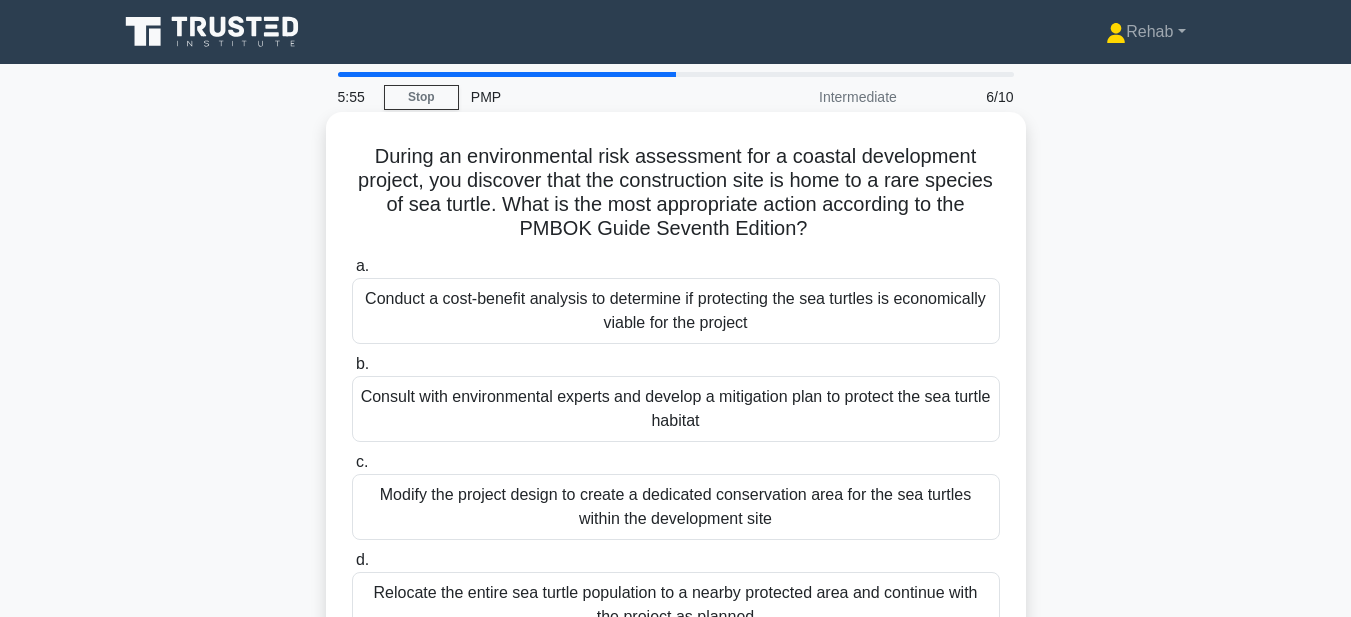 copy on "During an environmental risk assessment for a coastal development project, you discover that the construction site is home to a rare species of sea turtle. What is the most appropriate action according to the PMBOK Guide Seventh Edition?
.spinner_0XTQ{transform-origin:center;animation:spinner_y6GP .75s linear infinite}@keyframes spinner_y6GP{100%{transform:rotate(360deg)}}
a.
Conduct a cost-benefit analysis to determine if protecting the sea turtles is economically viable for the project
b.
Consult with environmental experts and develop a mitigation plan to protect the sea turtle habitat
c.
Modify the project design to create a dedicated conservation area for the sea turtles within the development site
d.
..." 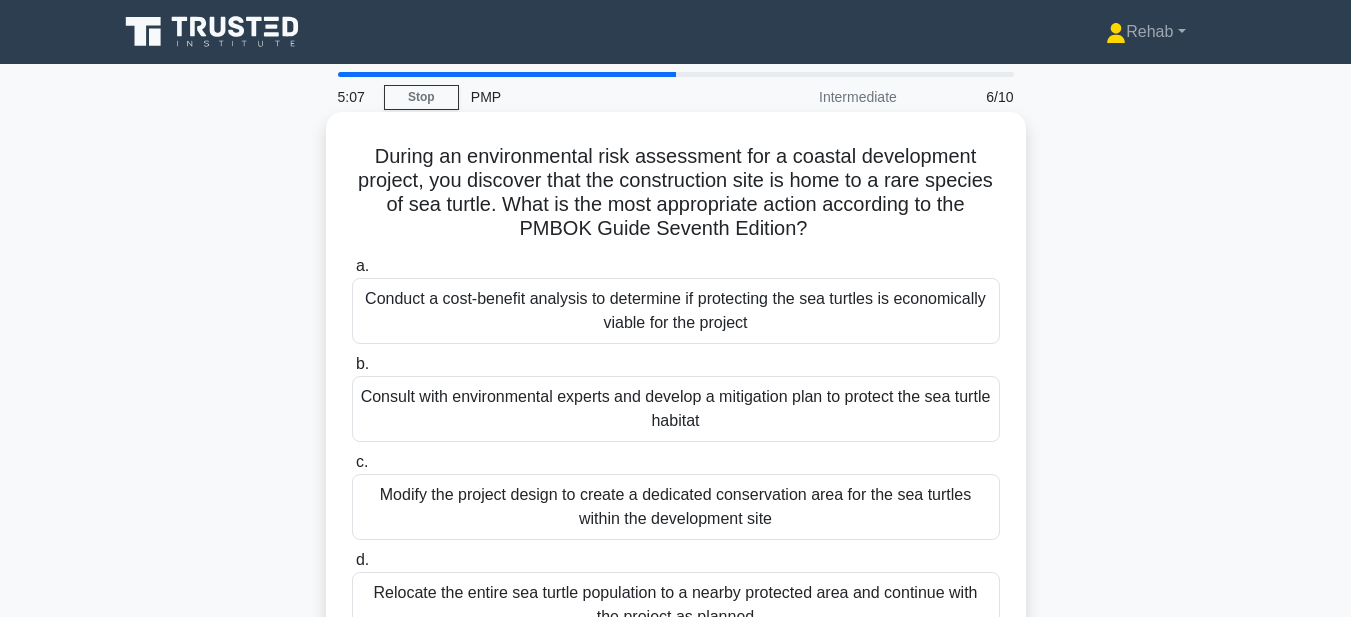 click on "Conduct a cost-benefit analysis to determine if protecting the sea turtles is economically viable for the project" at bounding box center (676, 311) 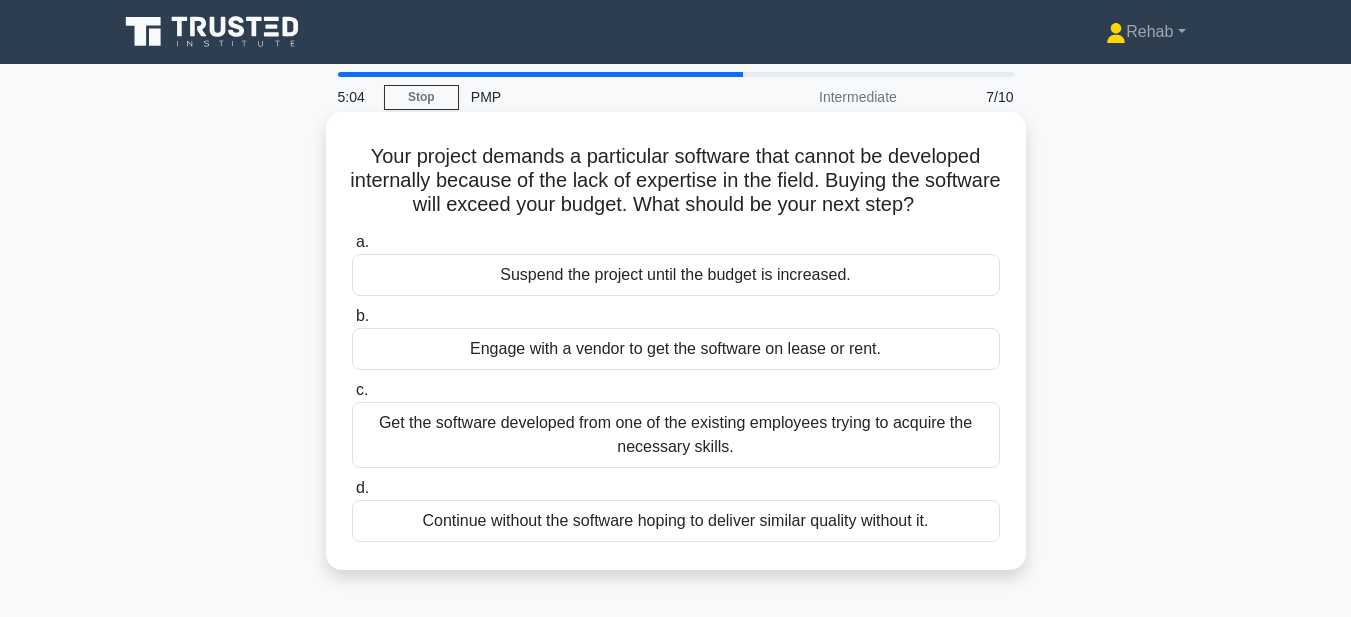 drag, startPoint x: 354, startPoint y: 151, endPoint x: 911, endPoint y: 395, distance: 608.0995 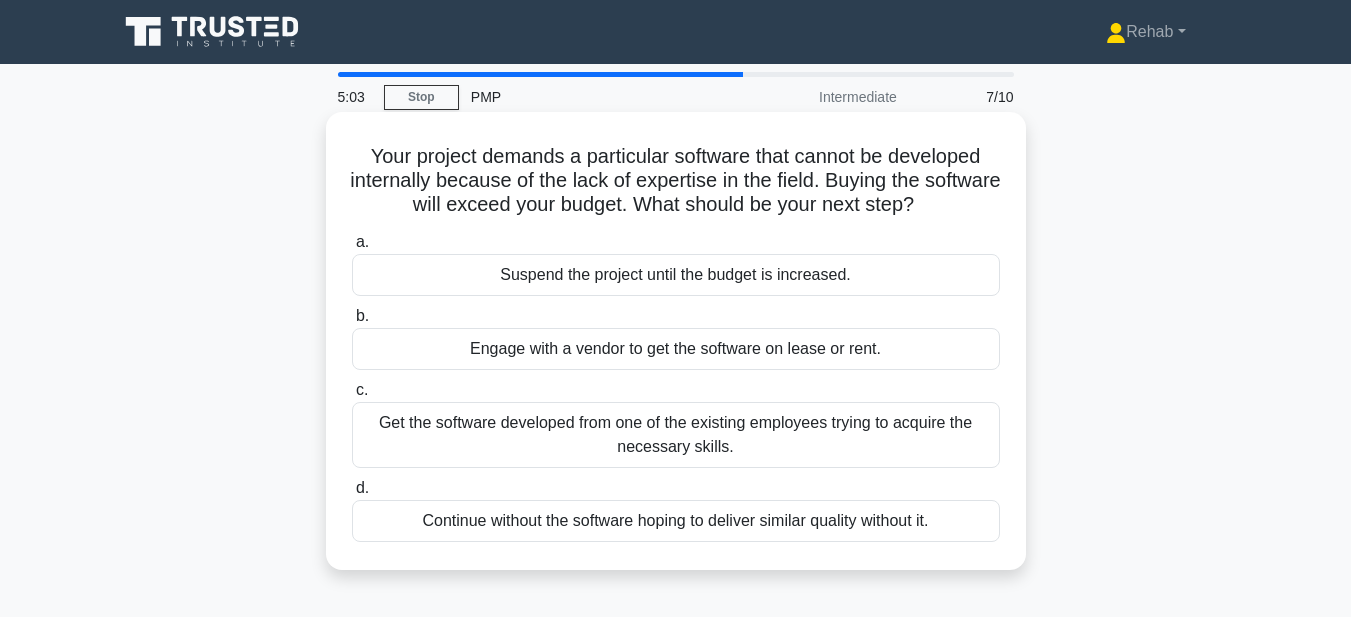 copy on "Your project demands a particular software that cannot be developed internally because of the lack of expertise in the field. Buying the software will exceed your budget. What should be your next step?
.spinner_0XTQ{transform-origin:center;animation:spinner_y6GP .75s linear infinite}@keyframes spinner_y6GP{100%{transform:rotate(360deg)}}
a.
Suspend the project until the budget is increased.
b.
Engage with a vendor to get the software on lease or rent.
c.
Get the software developed from one of the existing employees trying to acquire the necessary skills.
d.
Continue without the software hoping to deliver similar quality without it." 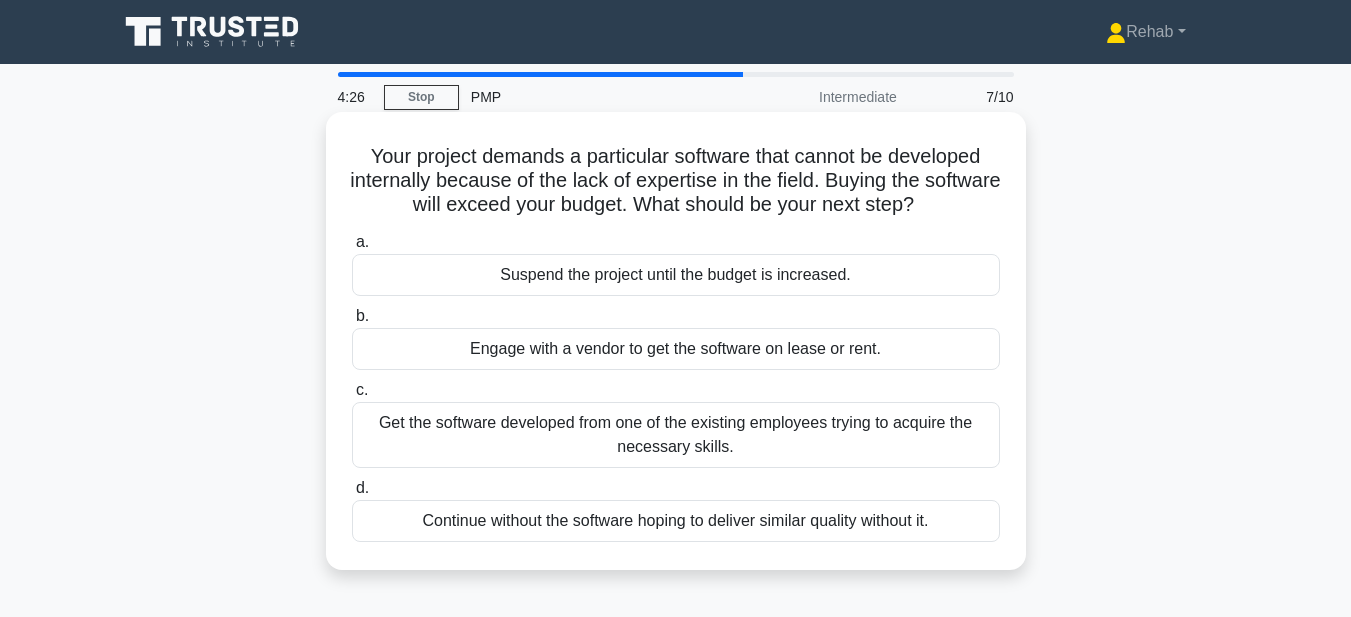click on "Engage with a vendor to get the software on lease or rent." at bounding box center (676, 349) 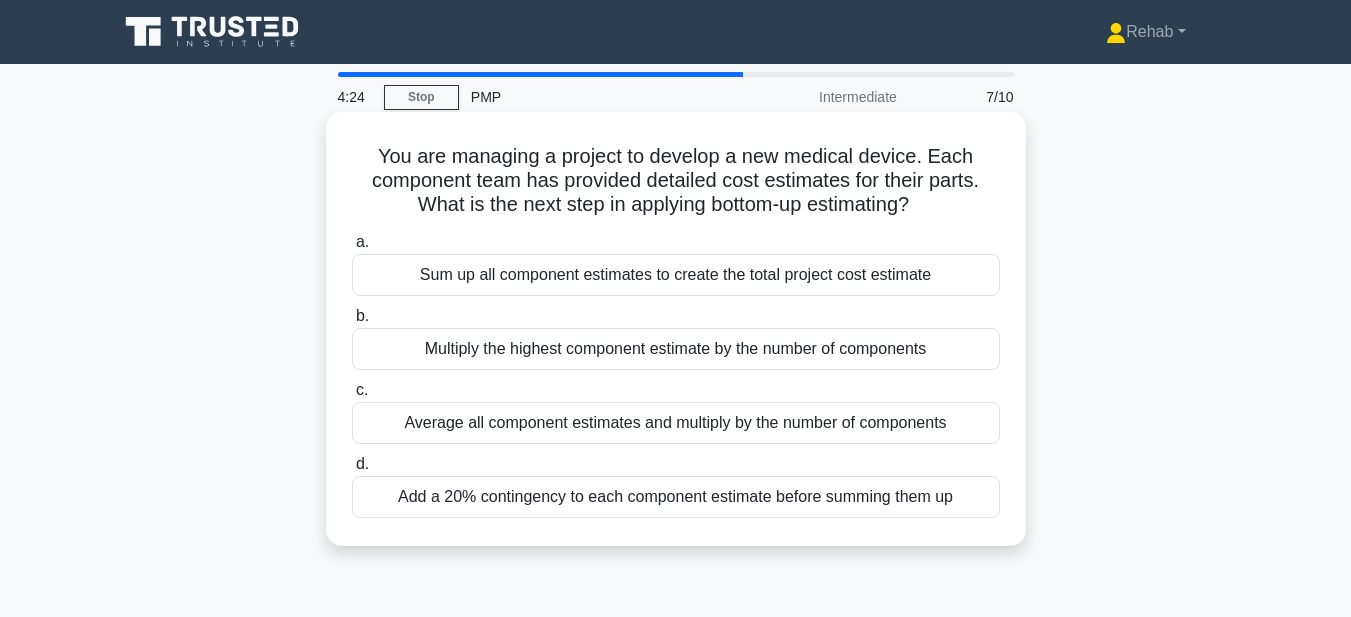 drag, startPoint x: 369, startPoint y: 155, endPoint x: 774, endPoint y: 325, distance: 439.2323 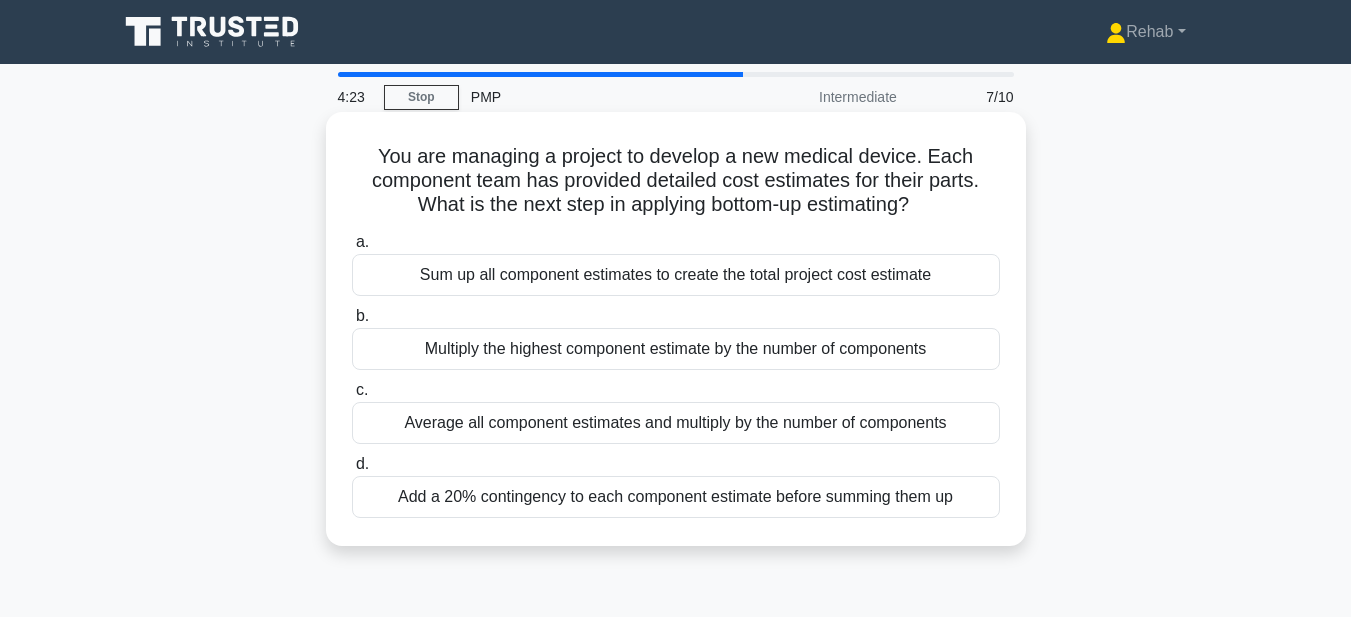 copy on "You are managing a project to develop a new medical device. Each component team has provided detailed cost estimates for their parts. What is the next step in applying bottom-up estimating?
.spinner_0XTQ{transform-origin:center;animation:spinner_y6GP .75s linear infinite}@keyframes spinner_y6GP{100%{transform:rotate(360deg)}}
a.
Sum up all component estimates to create the total project cost estimate
b.
Multiply the highest component estimate by the number of components
c.
Average all component estimates and multiply by the number of components
d.
Add a 20% contingency to each component estimate before summing them up" 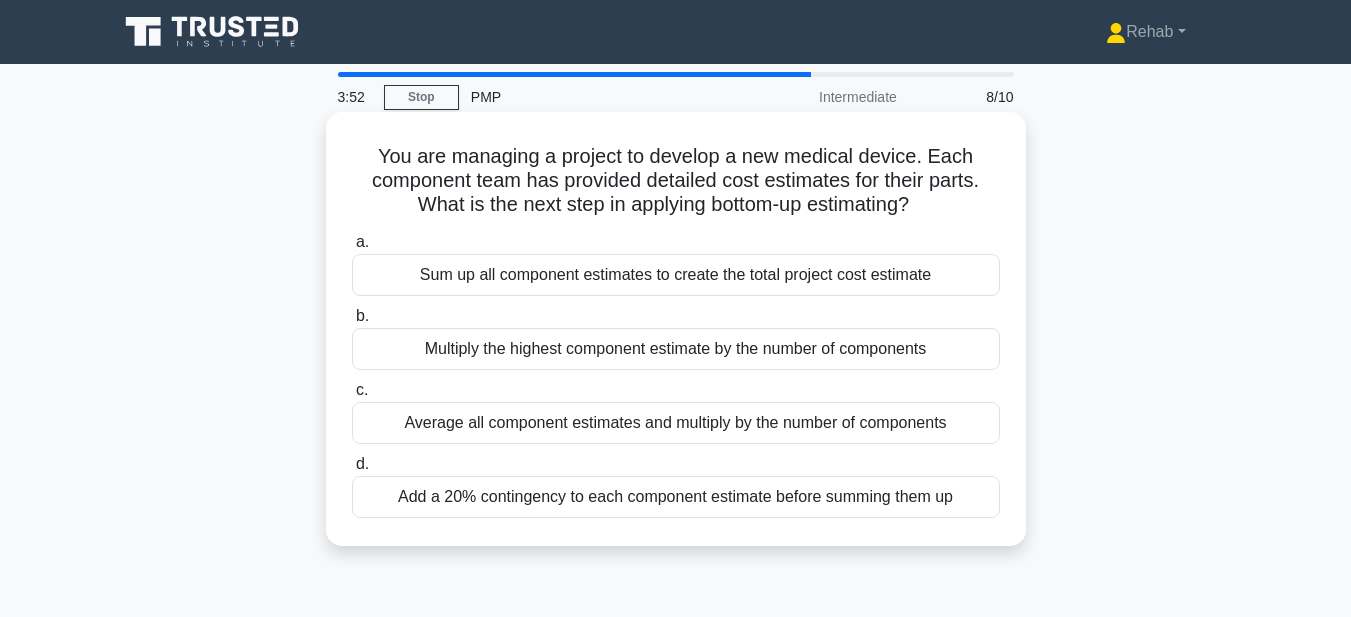 click on "Sum up all component estimates to create the total project cost estimate" at bounding box center [676, 275] 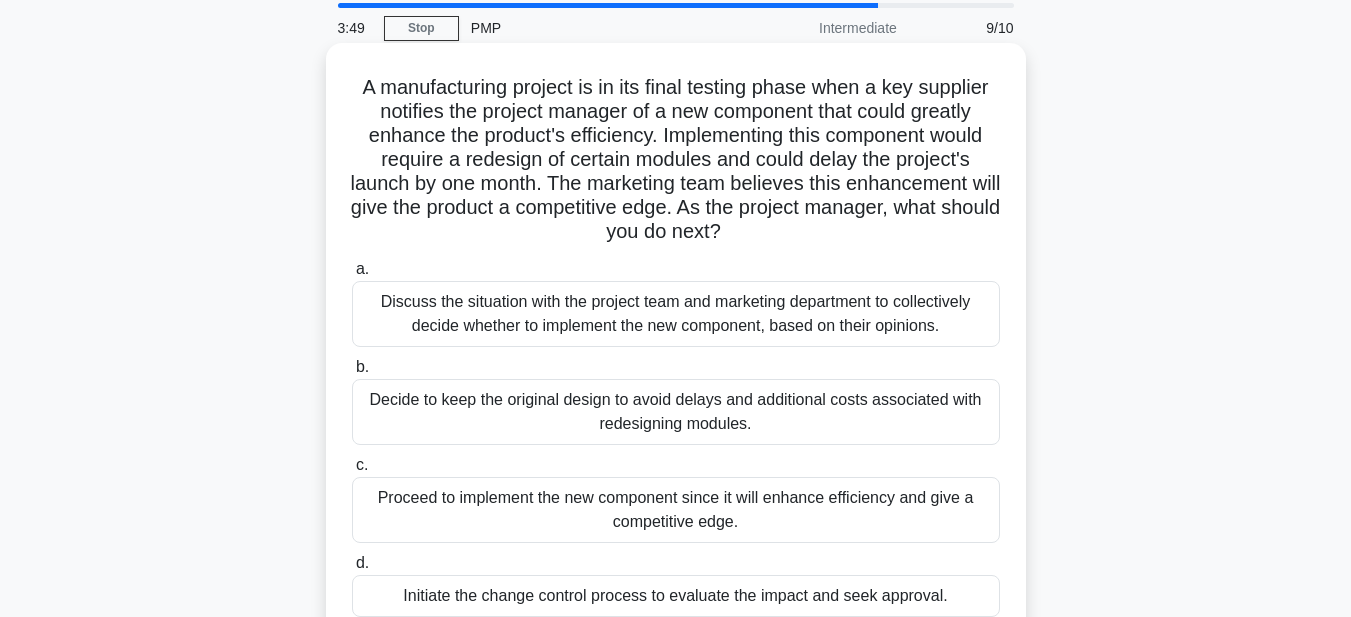 scroll, scrollTop: 129, scrollLeft: 0, axis: vertical 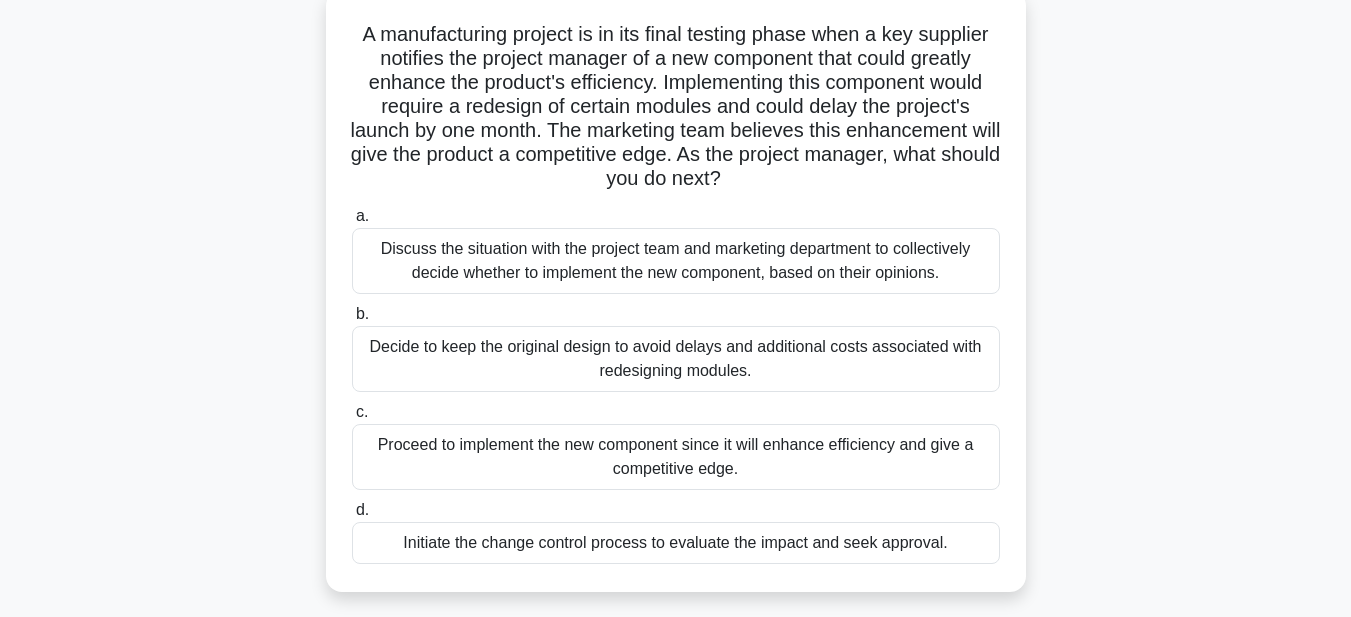 drag, startPoint x: 358, startPoint y: 163, endPoint x: 856, endPoint y: 602, distance: 663.8712 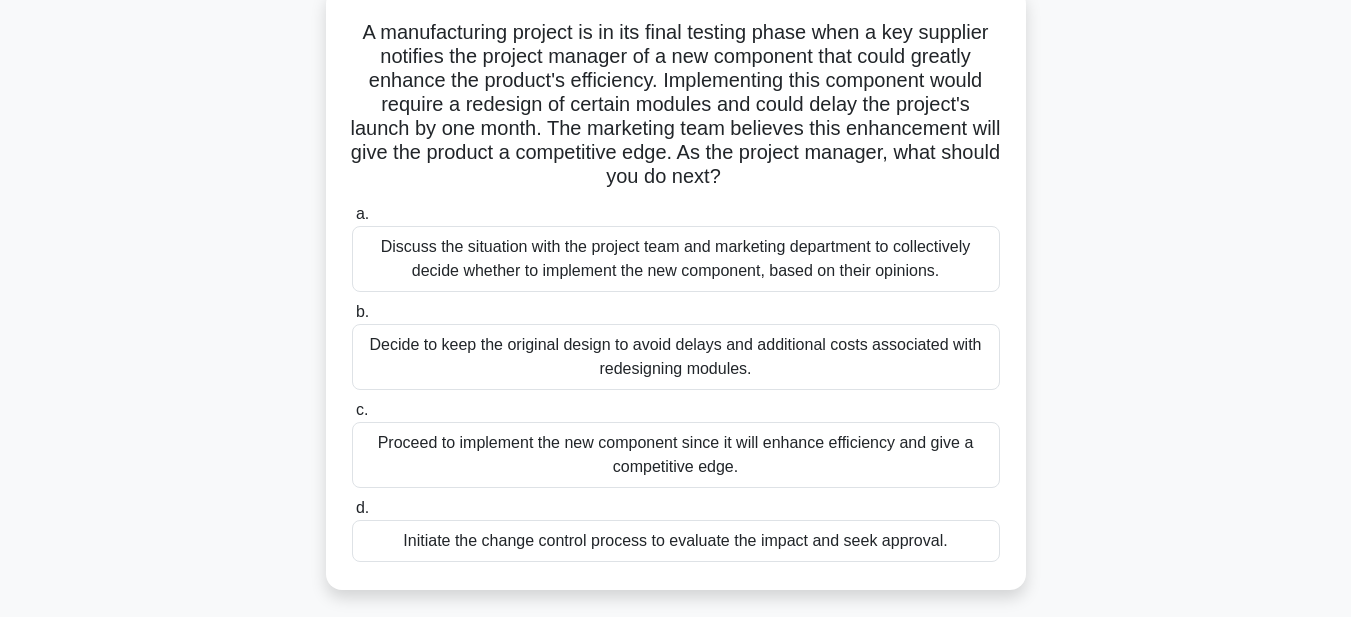 click on "A manufacturing project is in its final testing phase when a key supplier notifies the project manager of a new component that could greatly enhance the product's efficiency. Implementing this component would require a redesign of certain modules and could delay the project's launch by one month. The marketing team believes this enhancement will give the product a competitive edge. As the project manager, what should you do next?
.spinner_0XTQ{transform-origin:center;animation:spinner_y6GP .75s linear infinite}@keyframes spinner_y6GP{100%{transform:rotate(360deg)}}
a.
b. c." at bounding box center [676, 301] 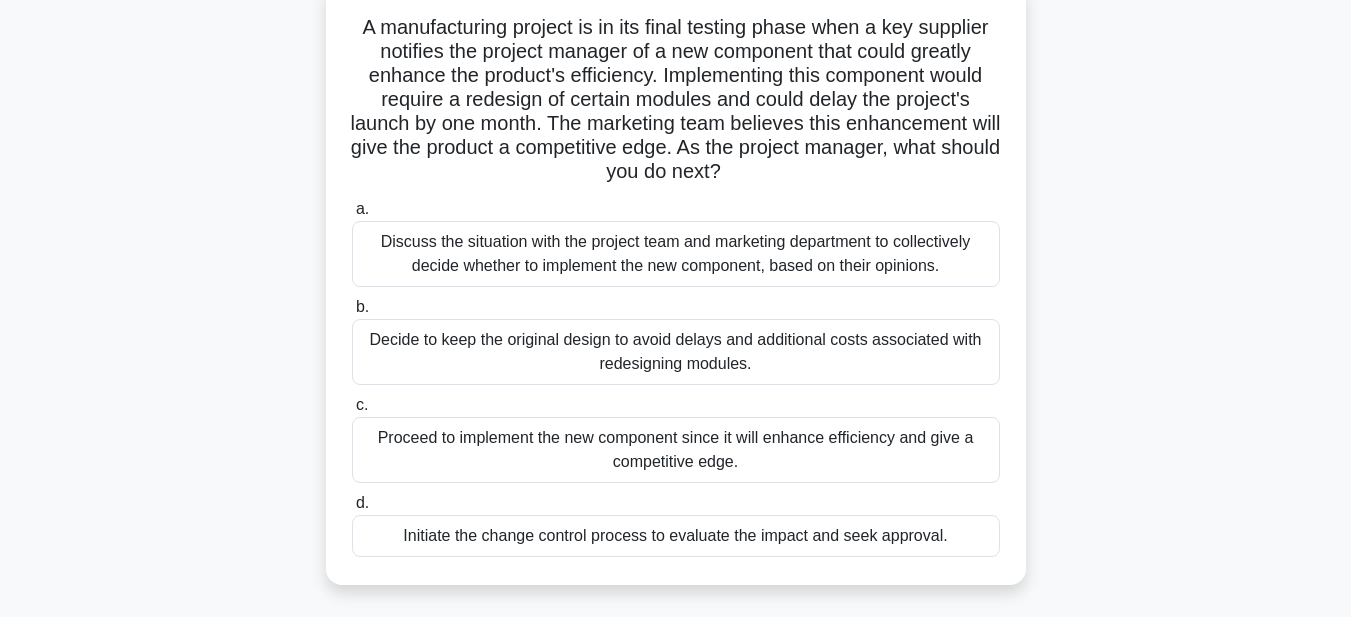 click on "Initiate the change control process to evaluate the impact and seek approval." at bounding box center (676, 536) 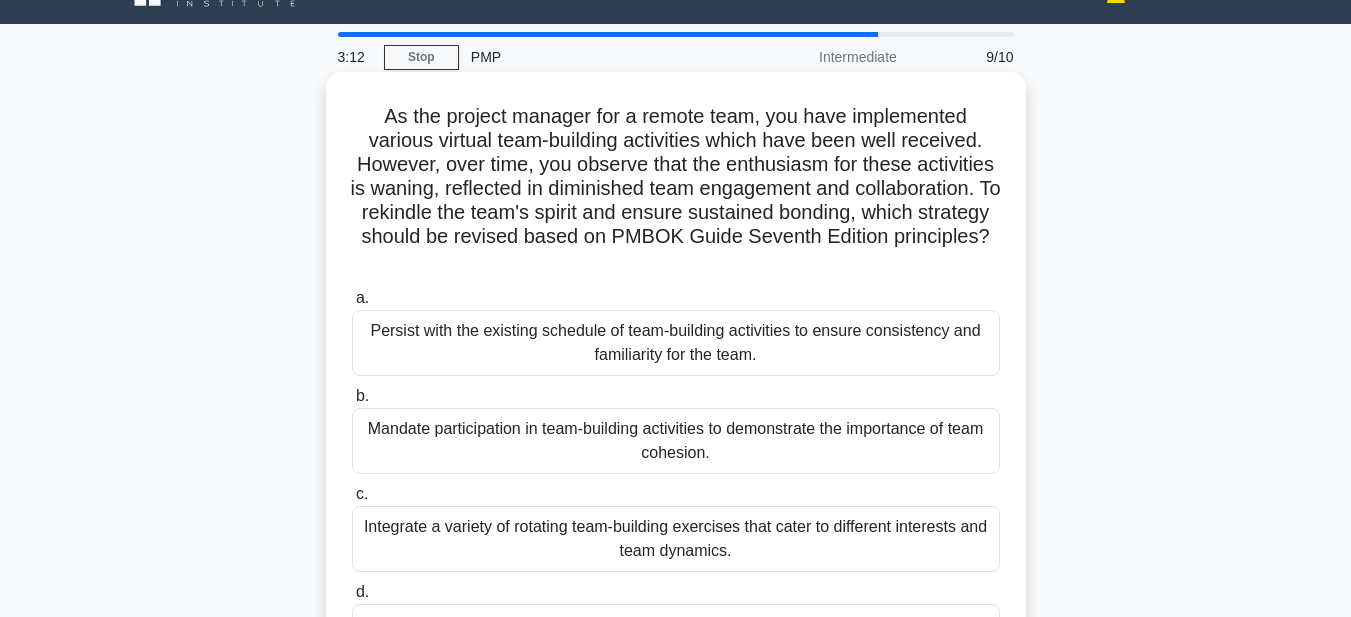 scroll, scrollTop: 0, scrollLeft: 0, axis: both 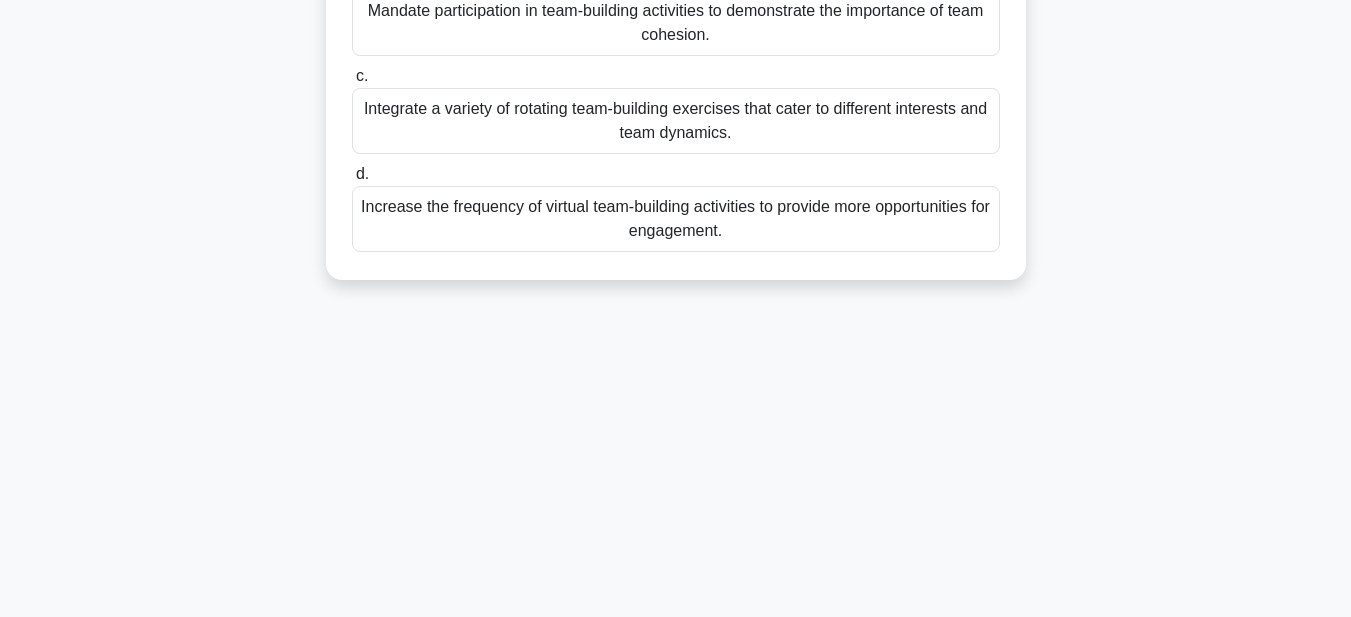 drag, startPoint x: 365, startPoint y: 153, endPoint x: 971, endPoint y: 646, distance: 781.2074 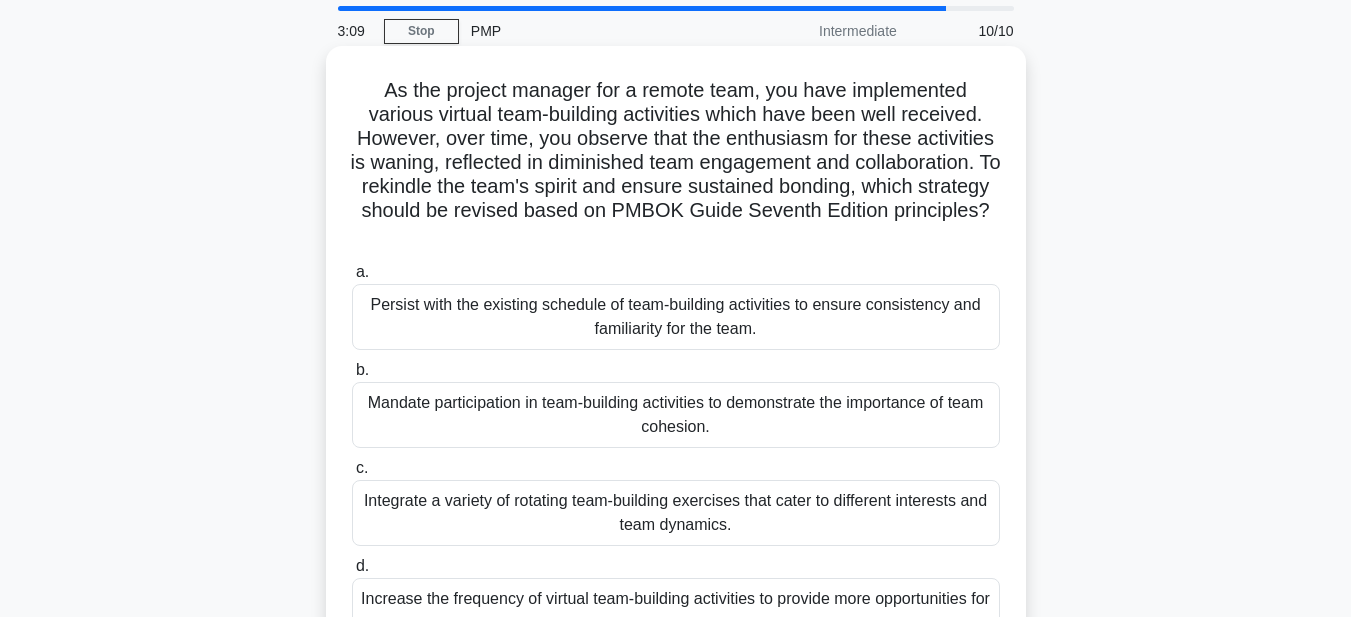 scroll, scrollTop: 63, scrollLeft: 0, axis: vertical 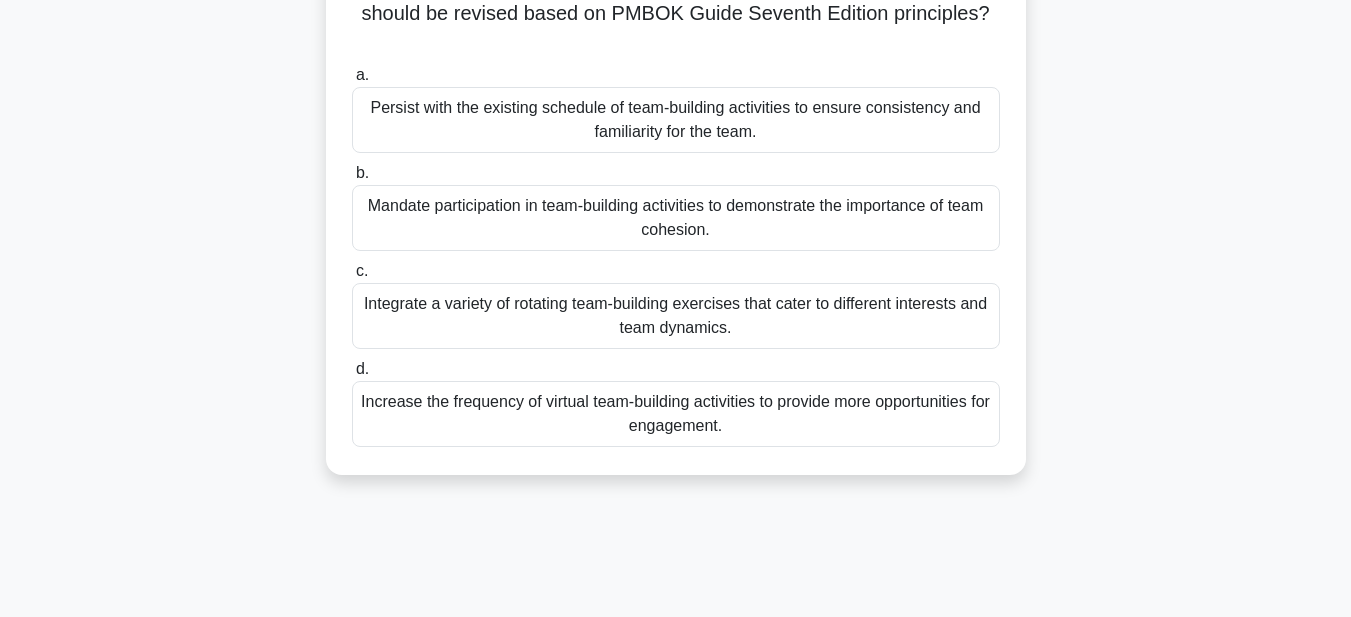 click on "Increase the frequency of virtual team-building activities to provide more opportunities for engagement." at bounding box center [676, 414] 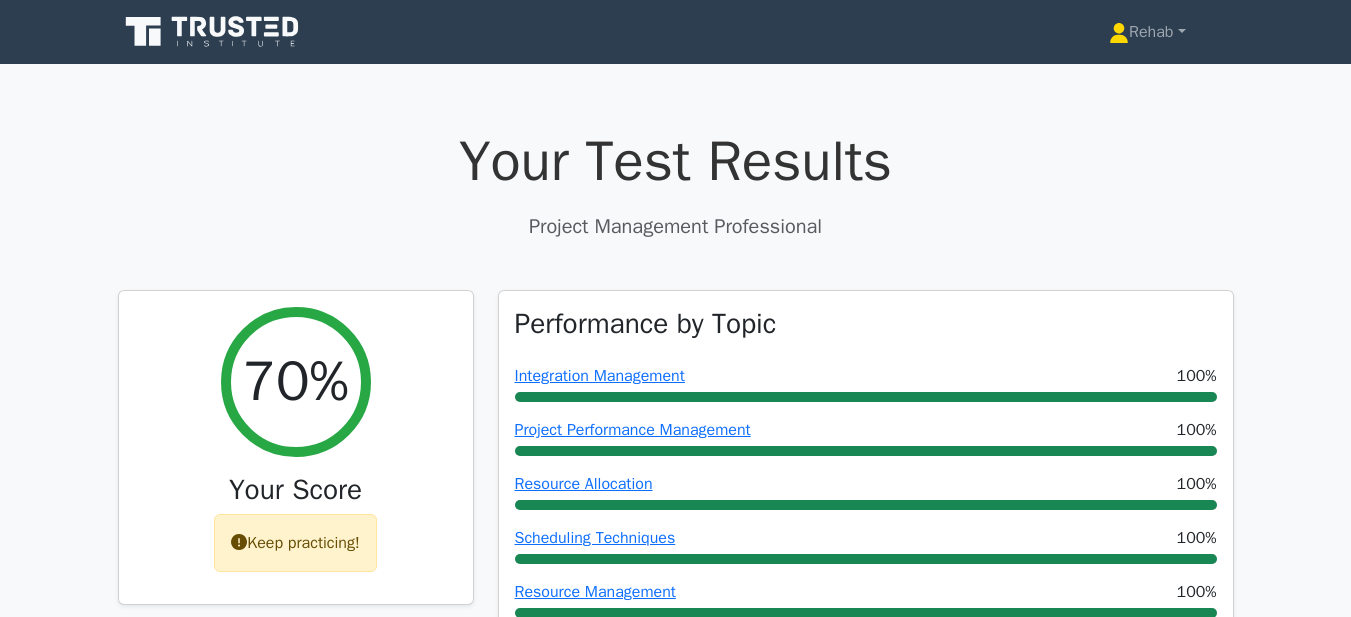 scroll, scrollTop: 0, scrollLeft: 0, axis: both 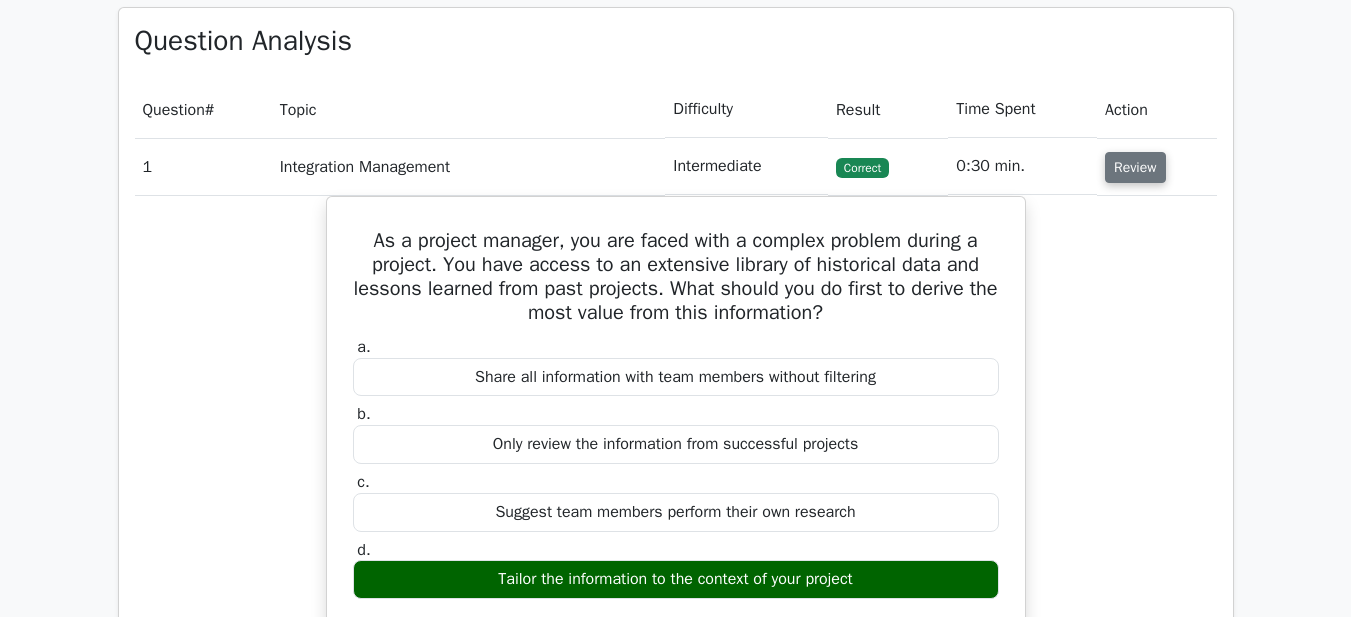click on "Review" at bounding box center [1135, 167] 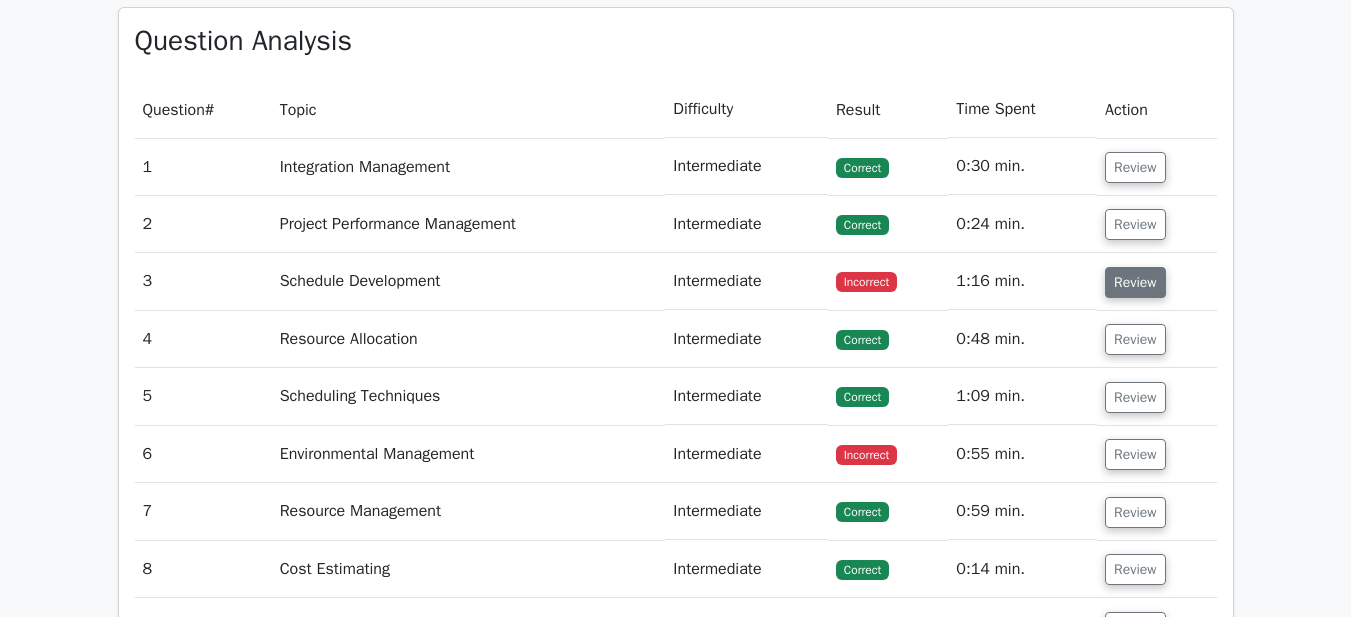 click on "Review" at bounding box center (1135, 282) 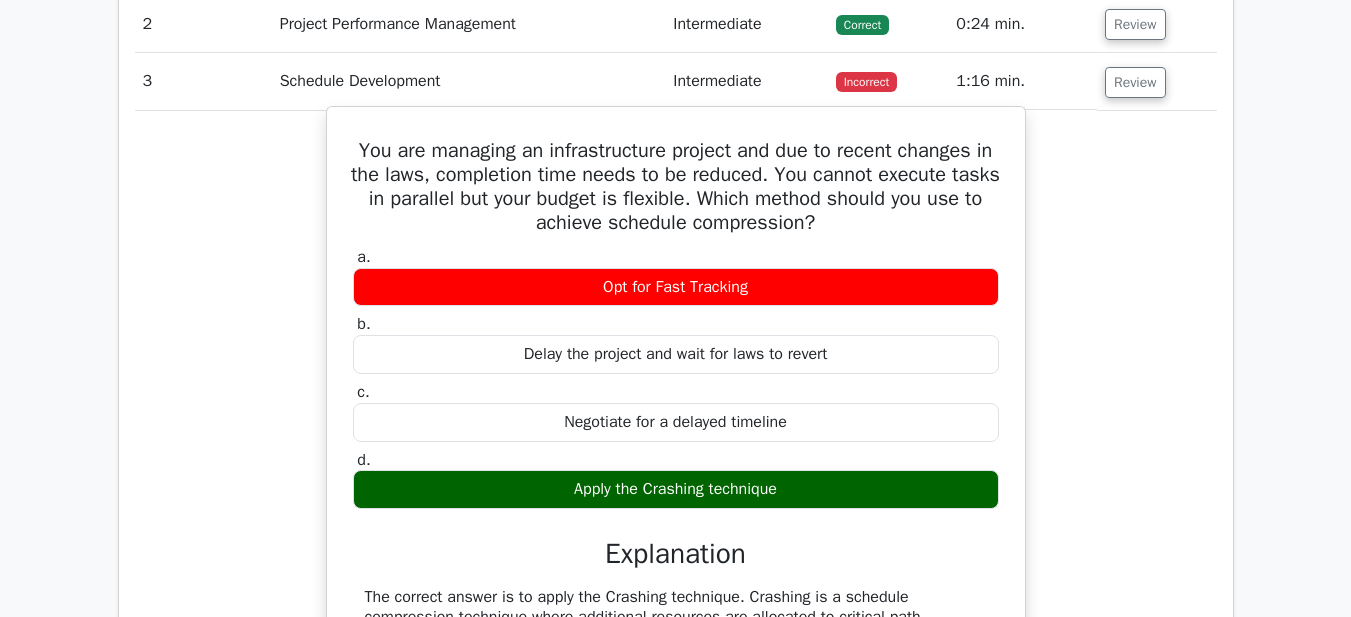 scroll, scrollTop: 1500, scrollLeft: 0, axis: vertical 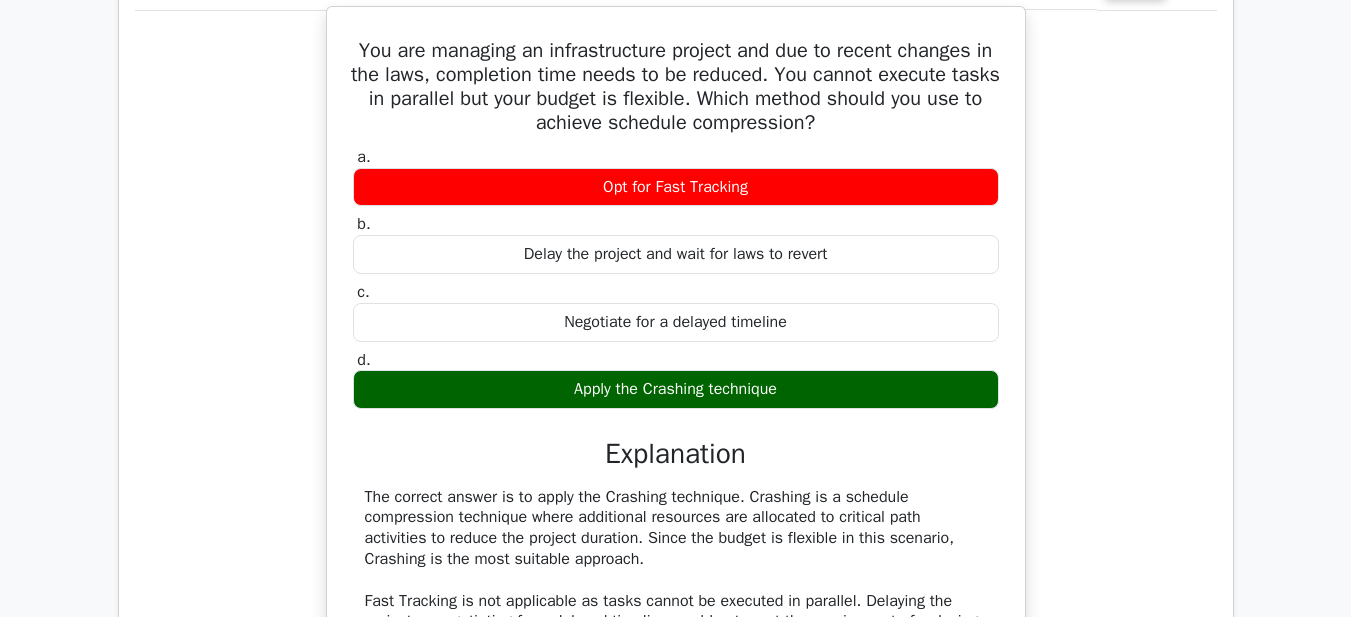 click on "You are managing an infrastructure project and due to recent changes in the laws, completion time needs to be reduced. You cannot execute tasks in parallel but your budget is flexible. Which method should you use to achieve schedule compression?" at bounding box center [676, 87] 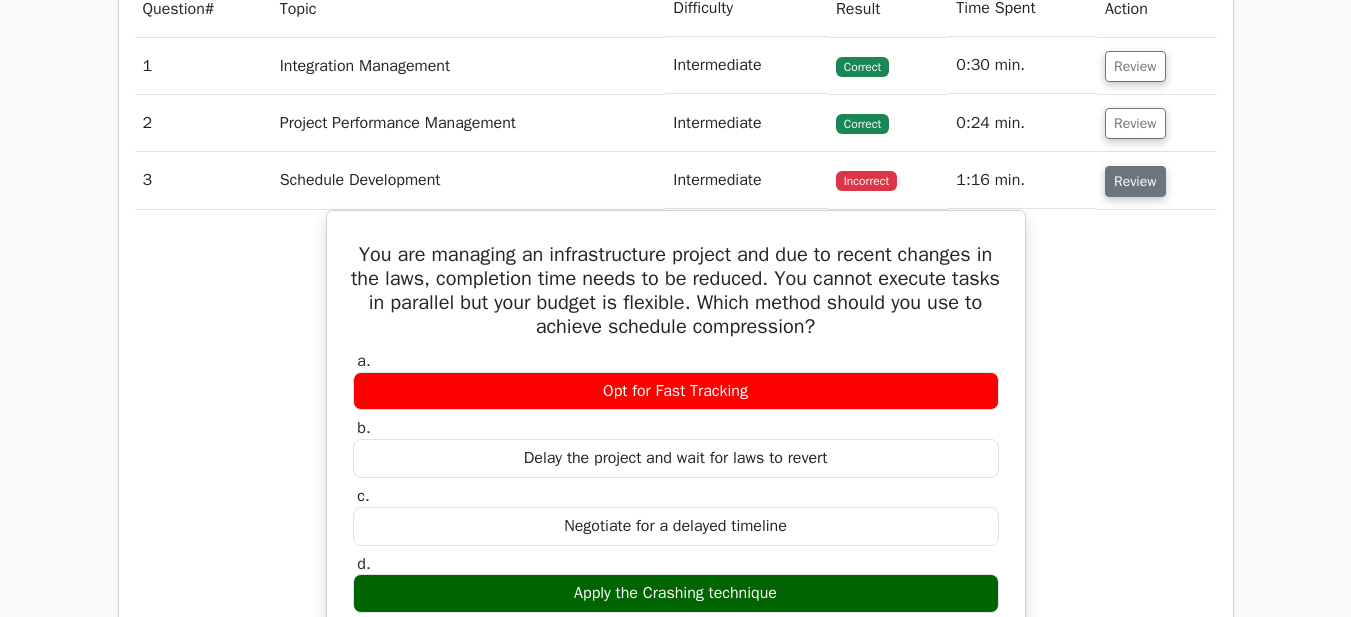 scroll, scrollTop: 1300, scrollLeft: 0, axis: vertical 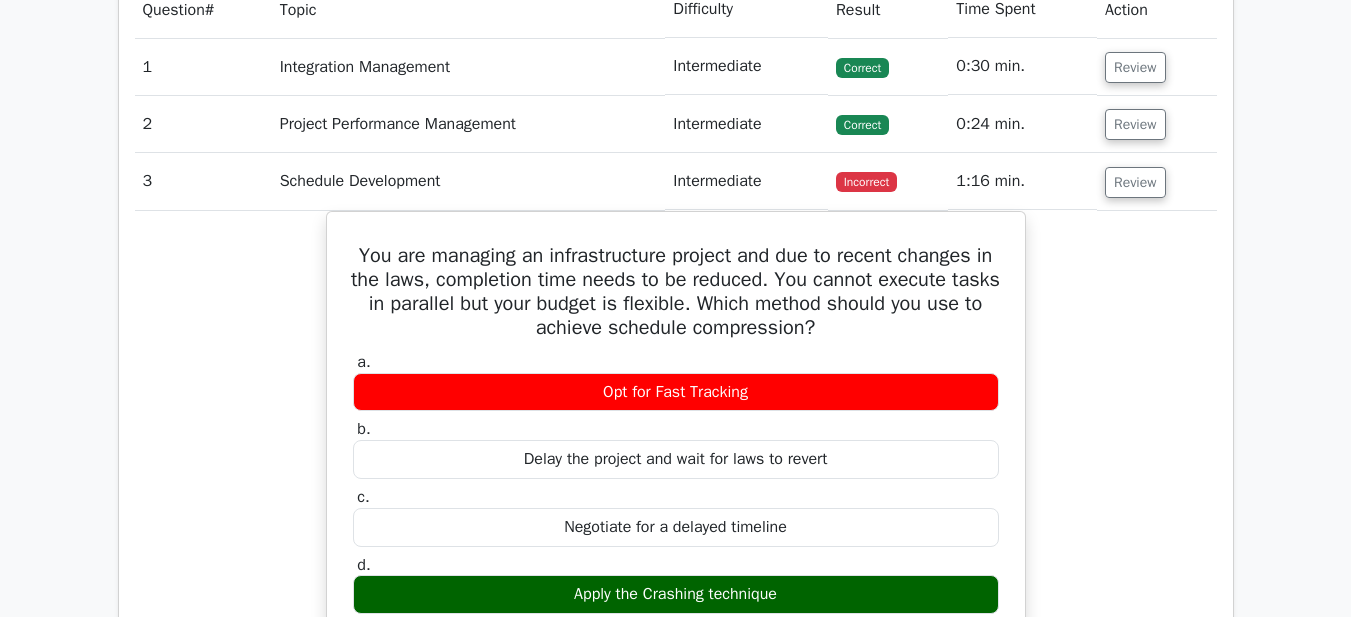 click on "Review" at bounding box center [1157, 181] 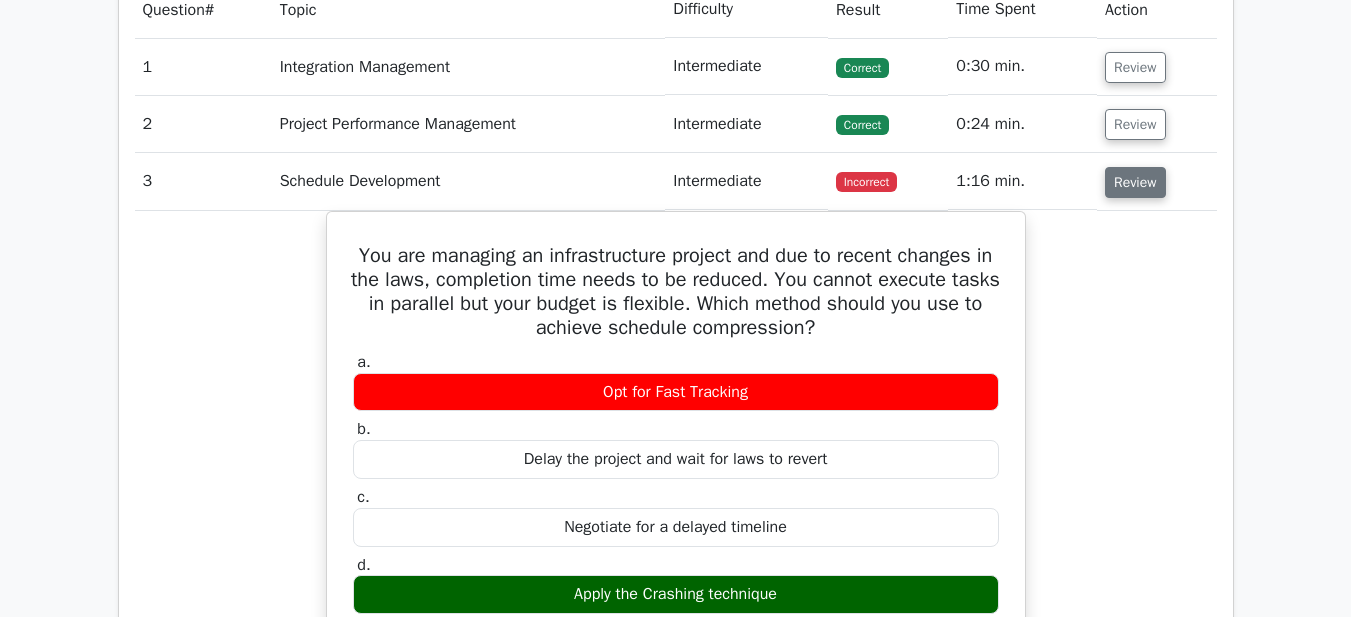 click on "Review" at bounding box center (1135, 182) 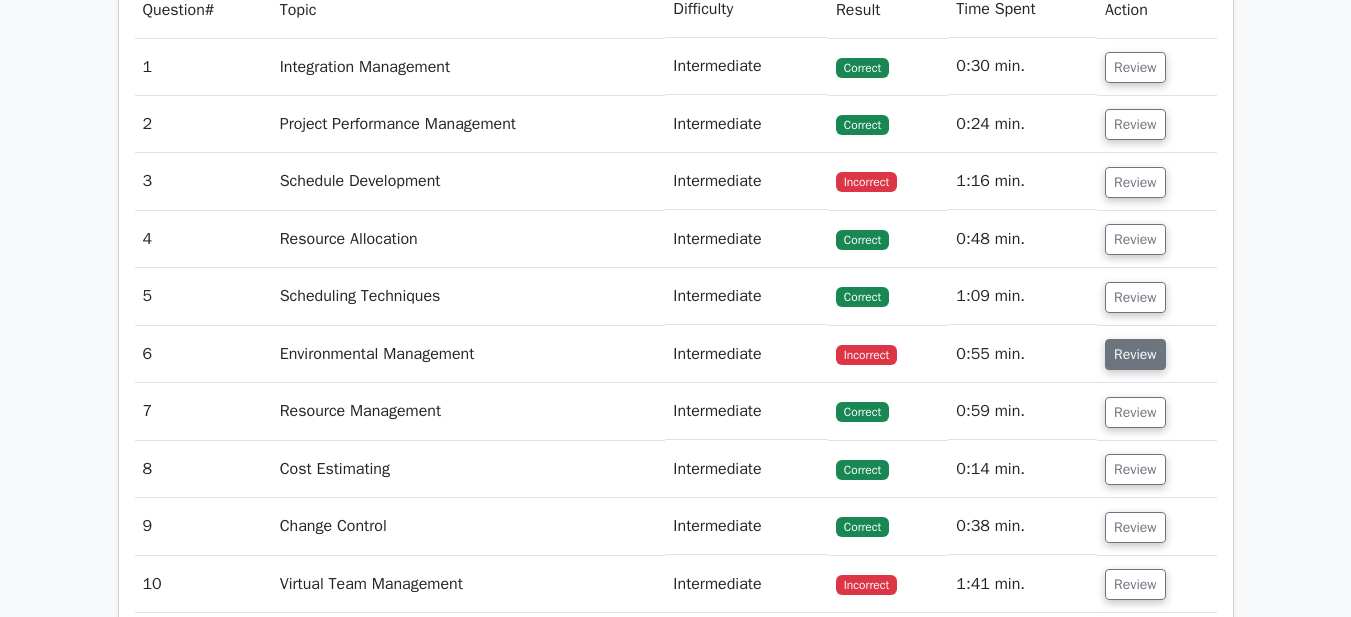 click on "Review" at bounding box center [1135, 354] 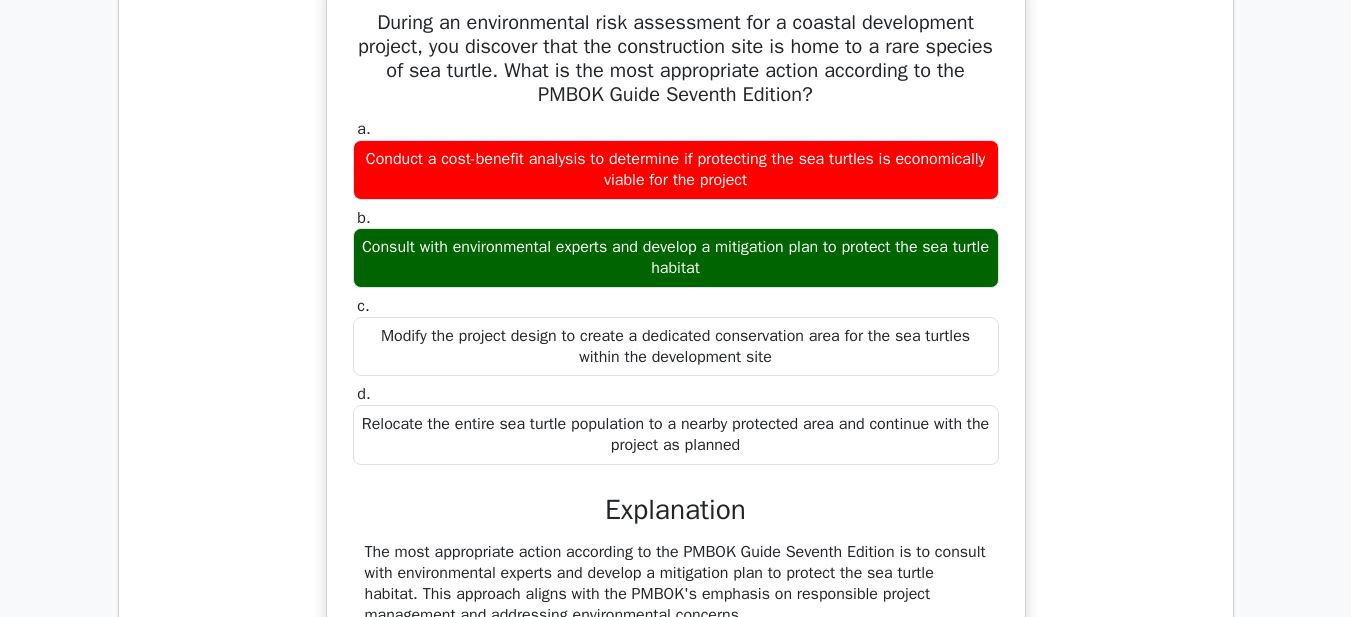 scroll, scrollTop: 1600, scrollLeft: 0, axis: vertical 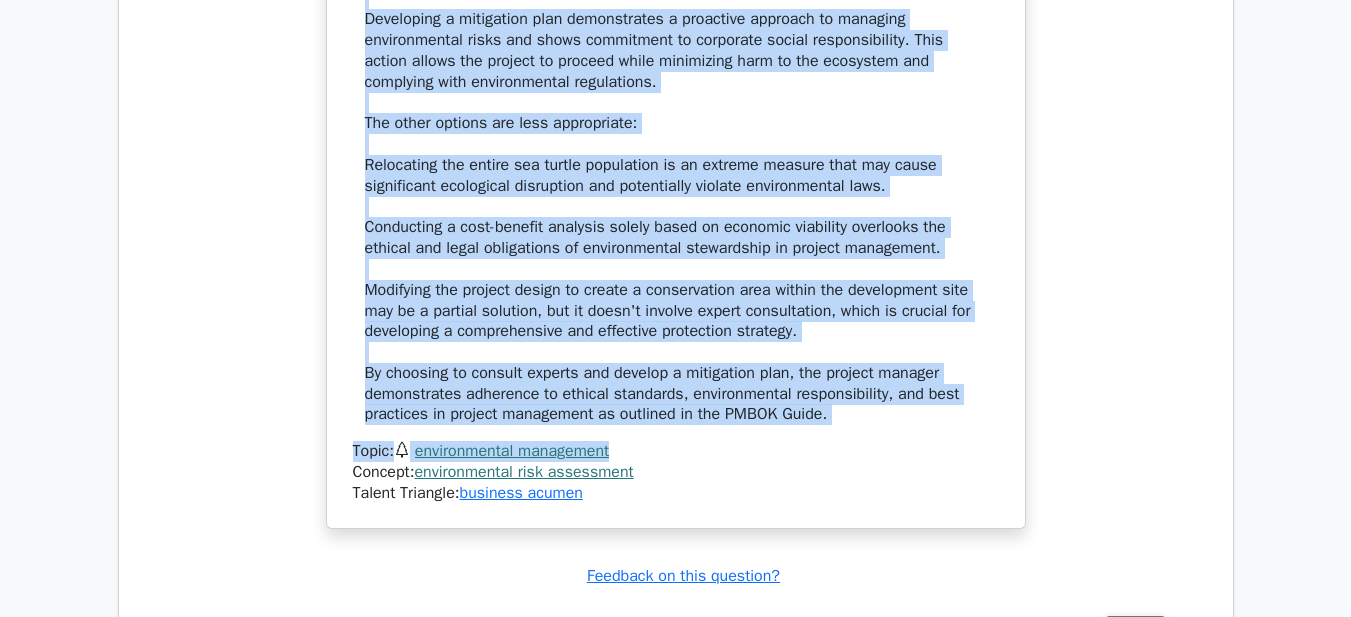 drag, startPoint x: 355, startPoint y: 108, endPoint x: 974, endPoint y: 430, distance: 697.7428 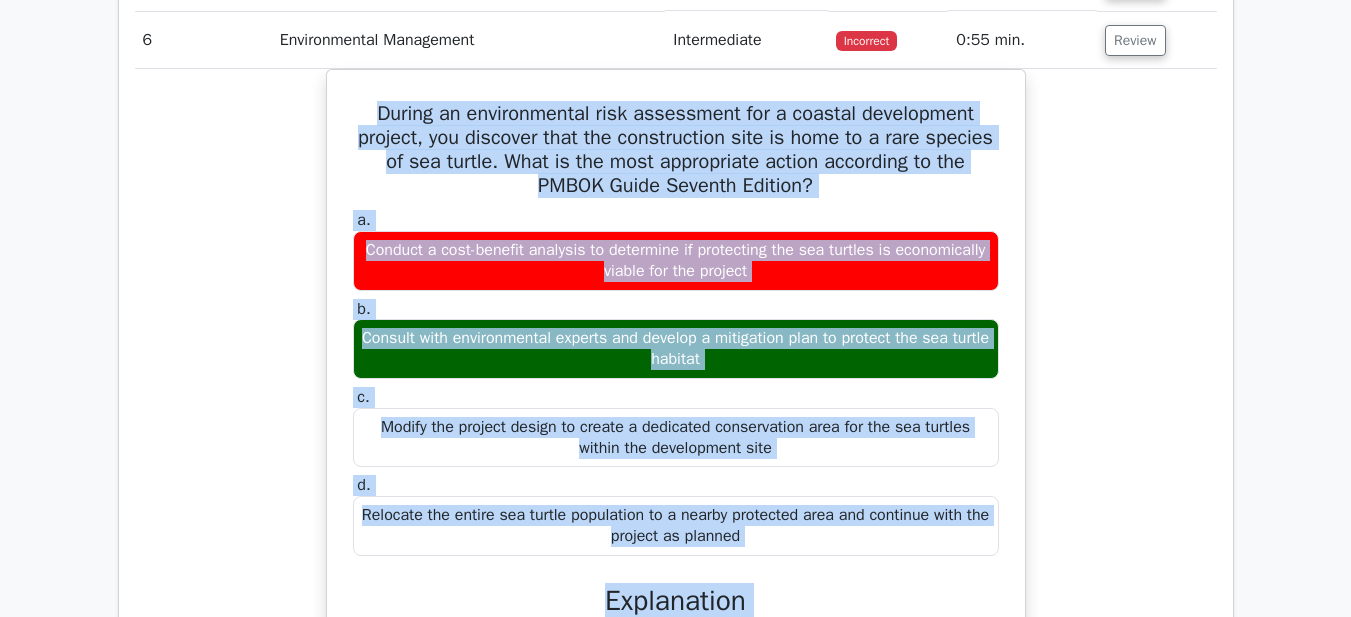 scroll, scrollTop: 1441, scrollLeft: 0, axis: vertical 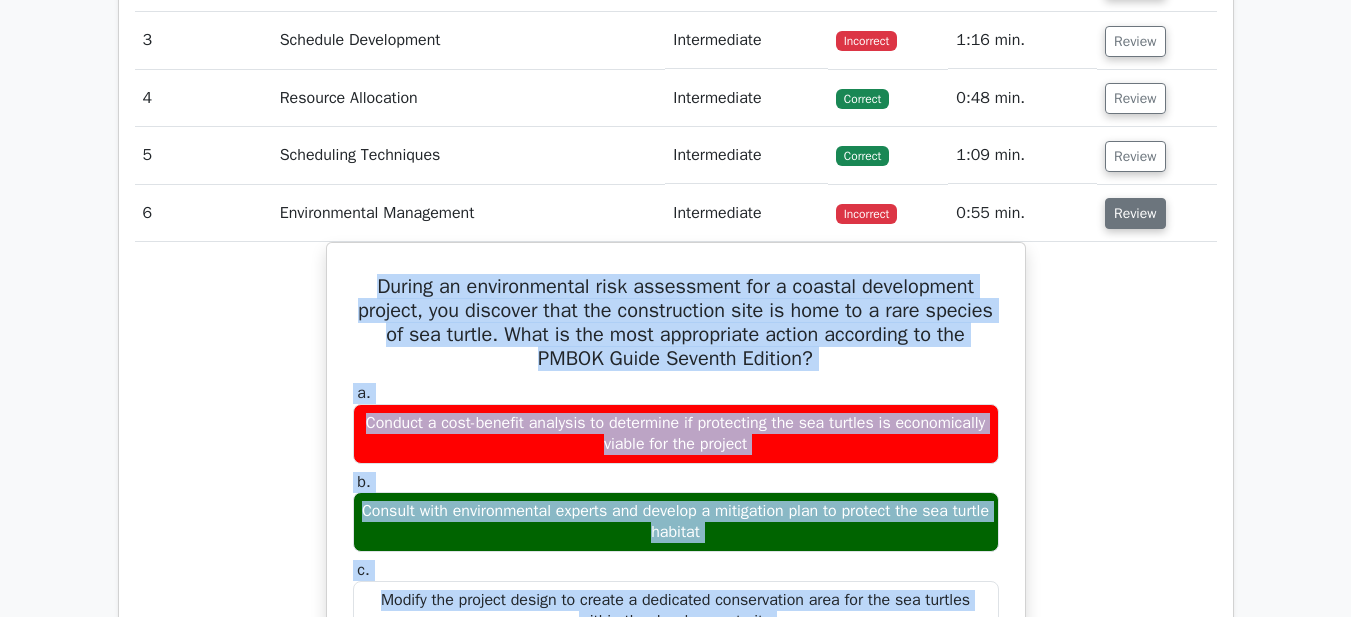 click on "Review" at bounding box center (1135, 213) 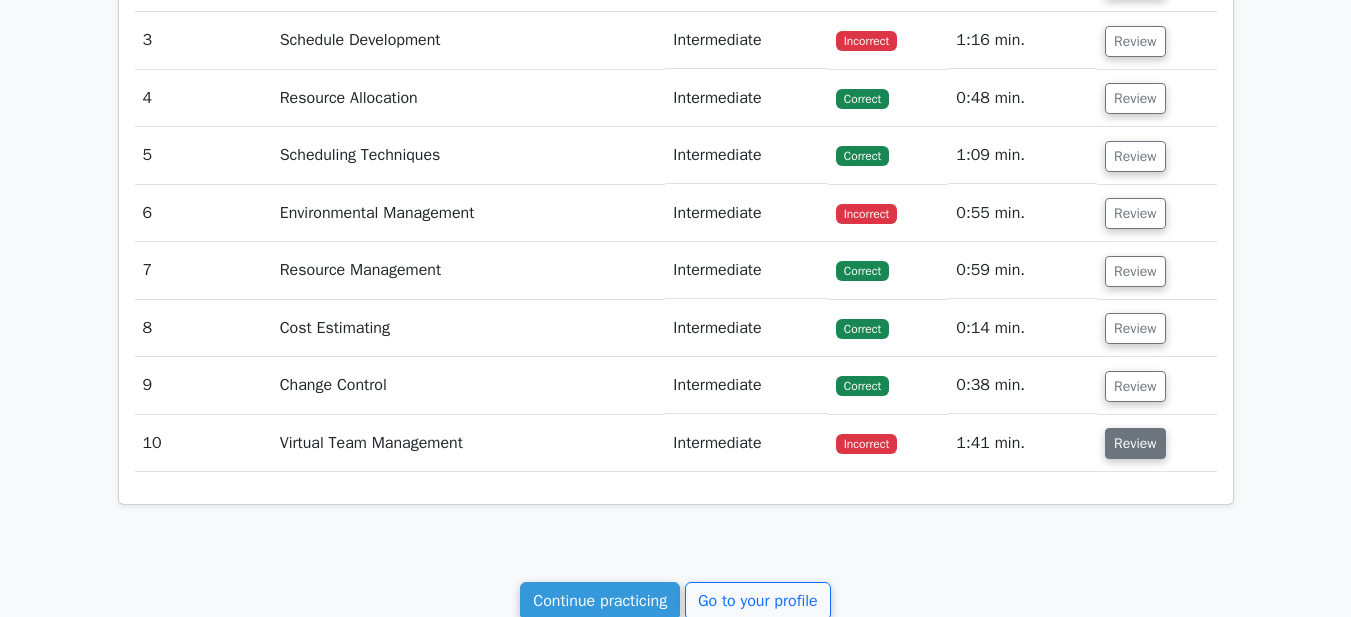 click on "Review" at bounding box center [1135, 443] 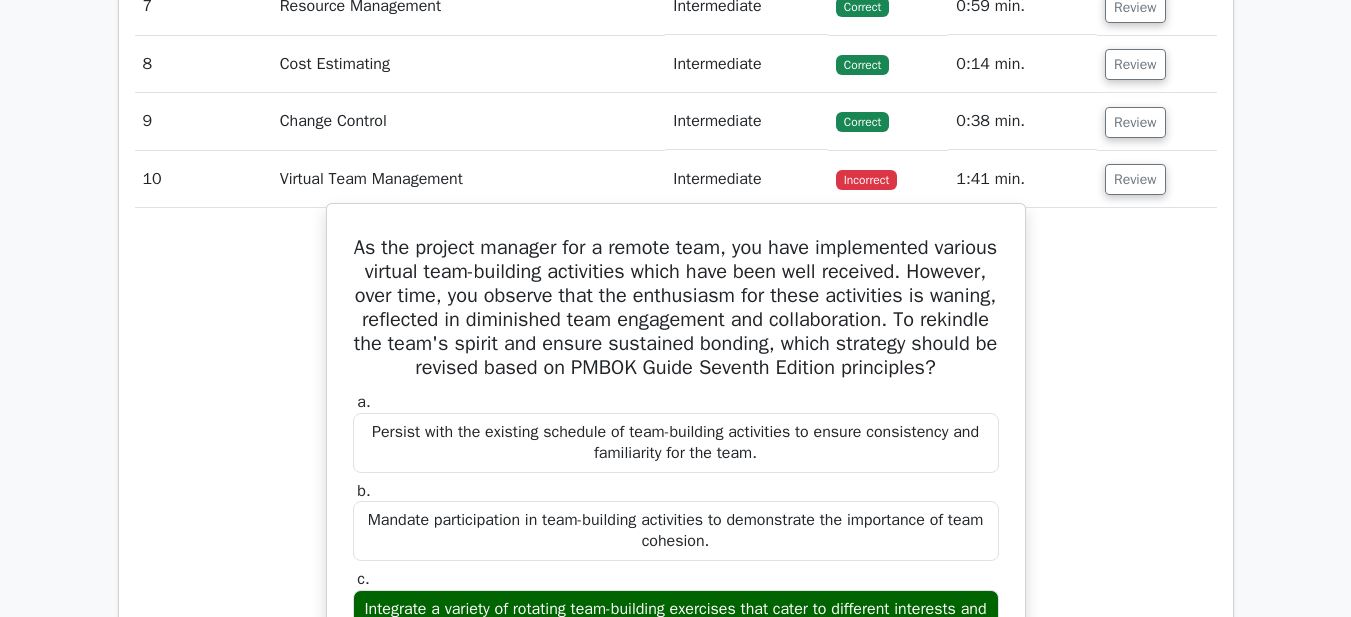 scroll, scrollTop: 1741, scrollLeft: 0, axis: vertical 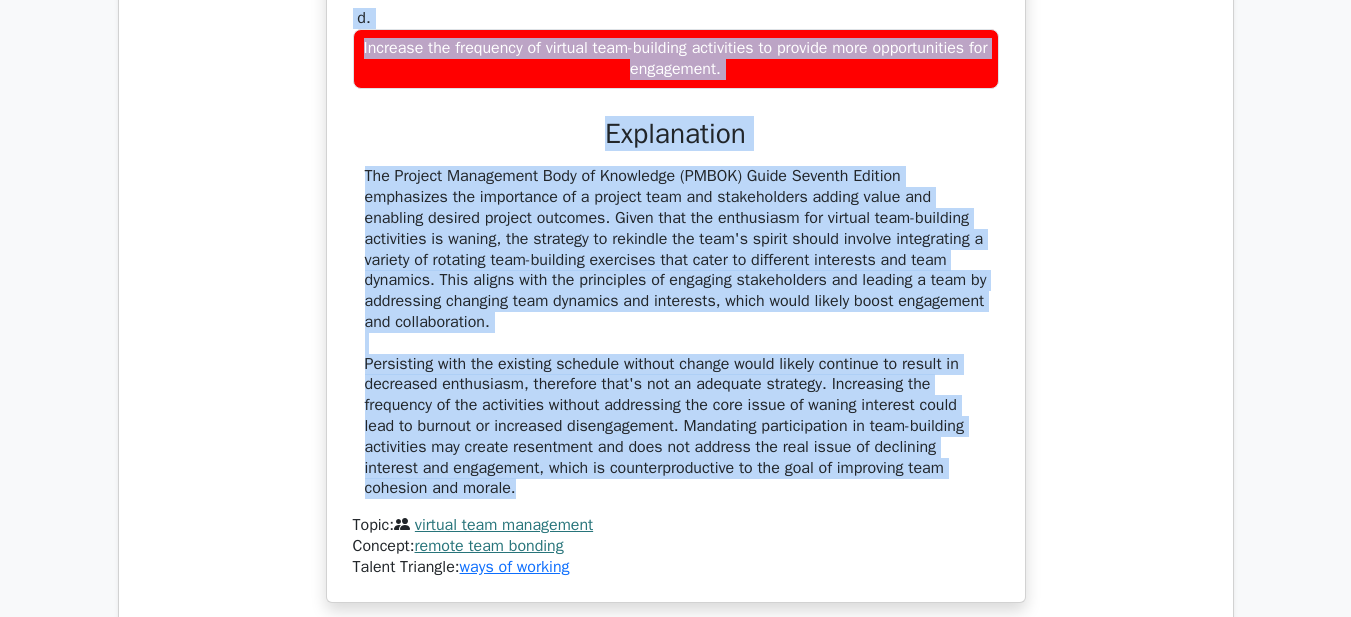drag, startPoint x: 344, startPoint y: 212, endPoint x: 972, endPoint y: 521, distance: 699.90356 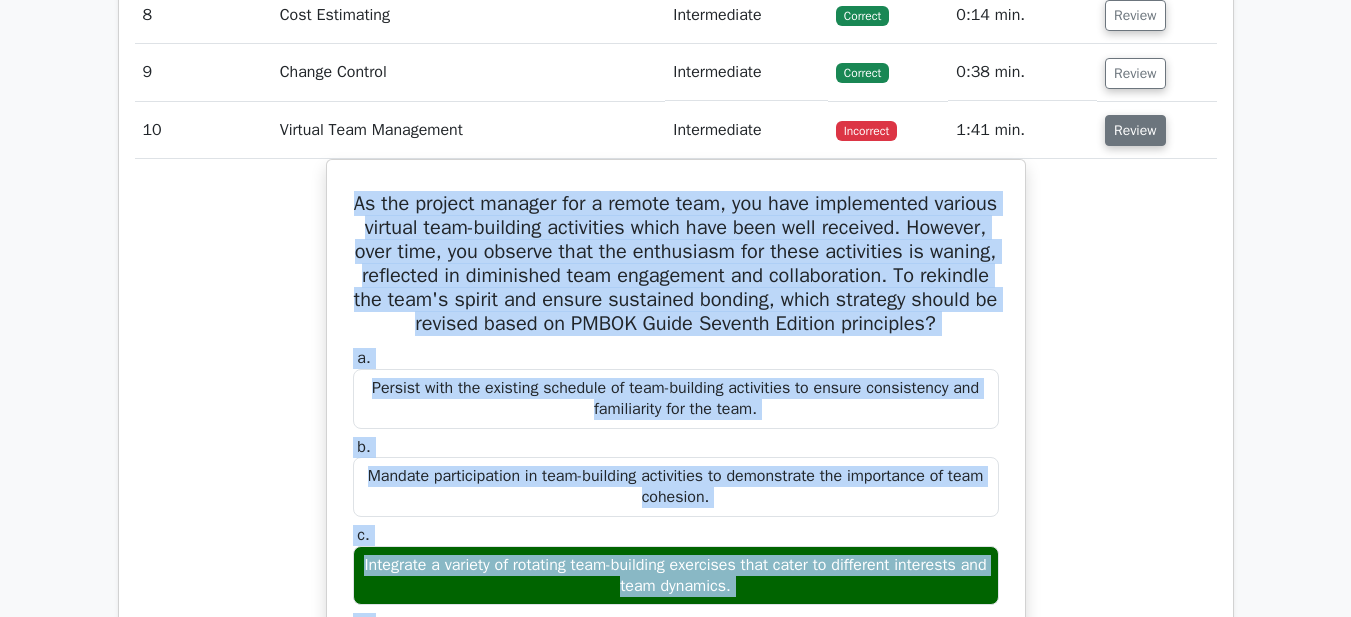 click on "Review" at bounding box center [1135, 130] 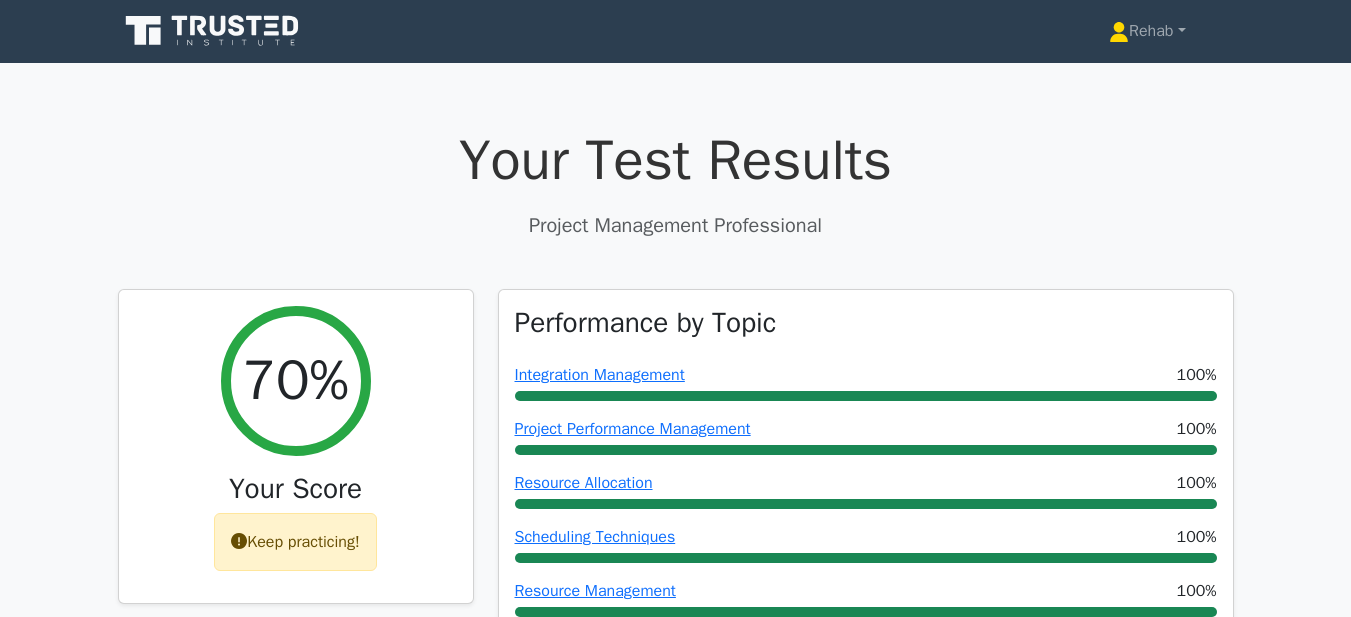 scroll, scrollTop: 0, scrollLeft: 0, axis: both 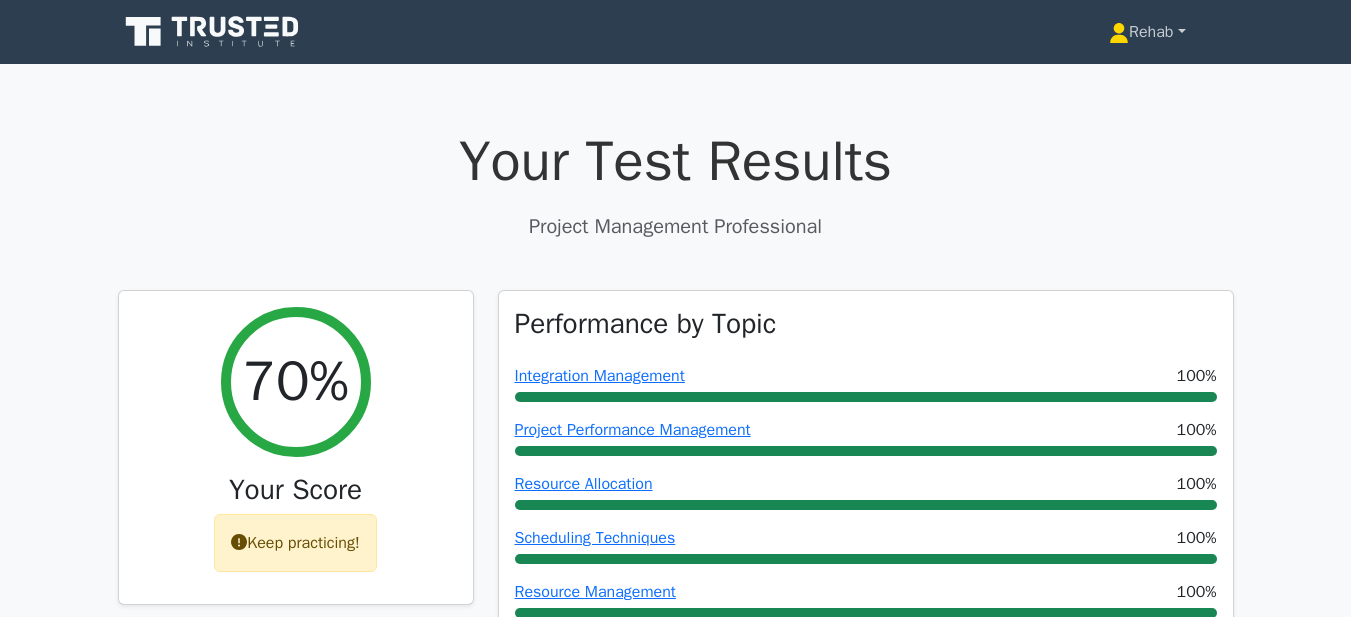 click on "Rehab" at bounding box center [1147, 32] 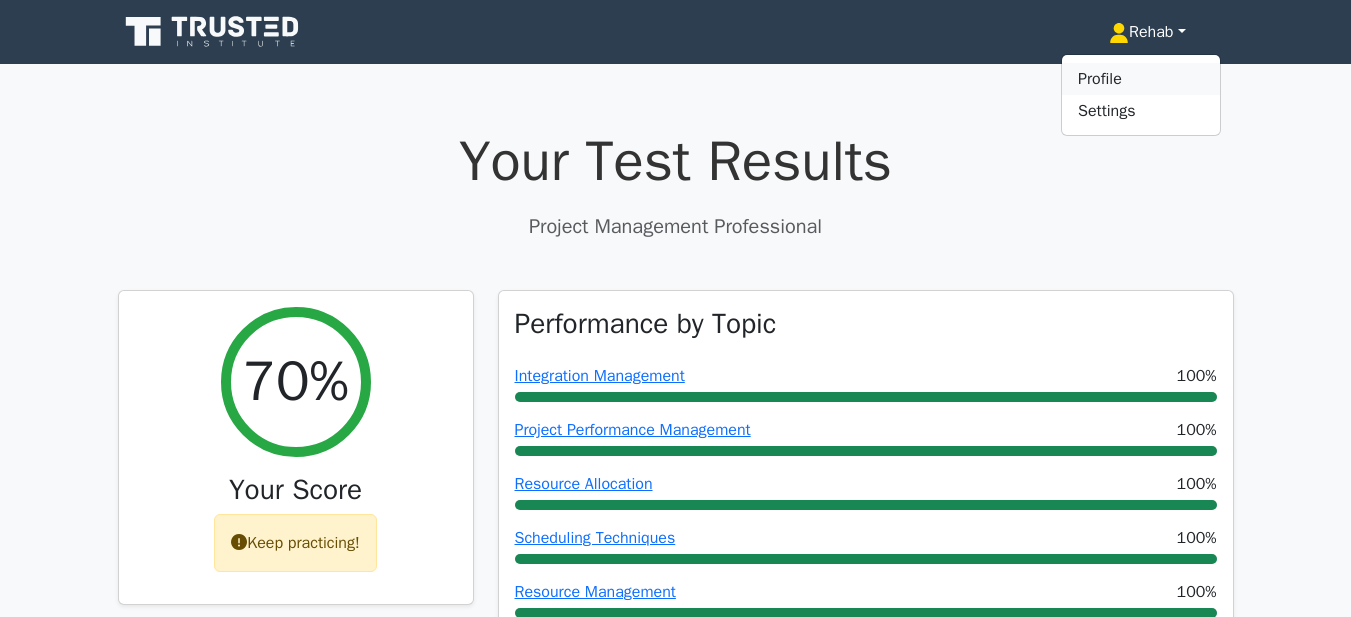 click on "Profile" at bounding box center [1141, 79] 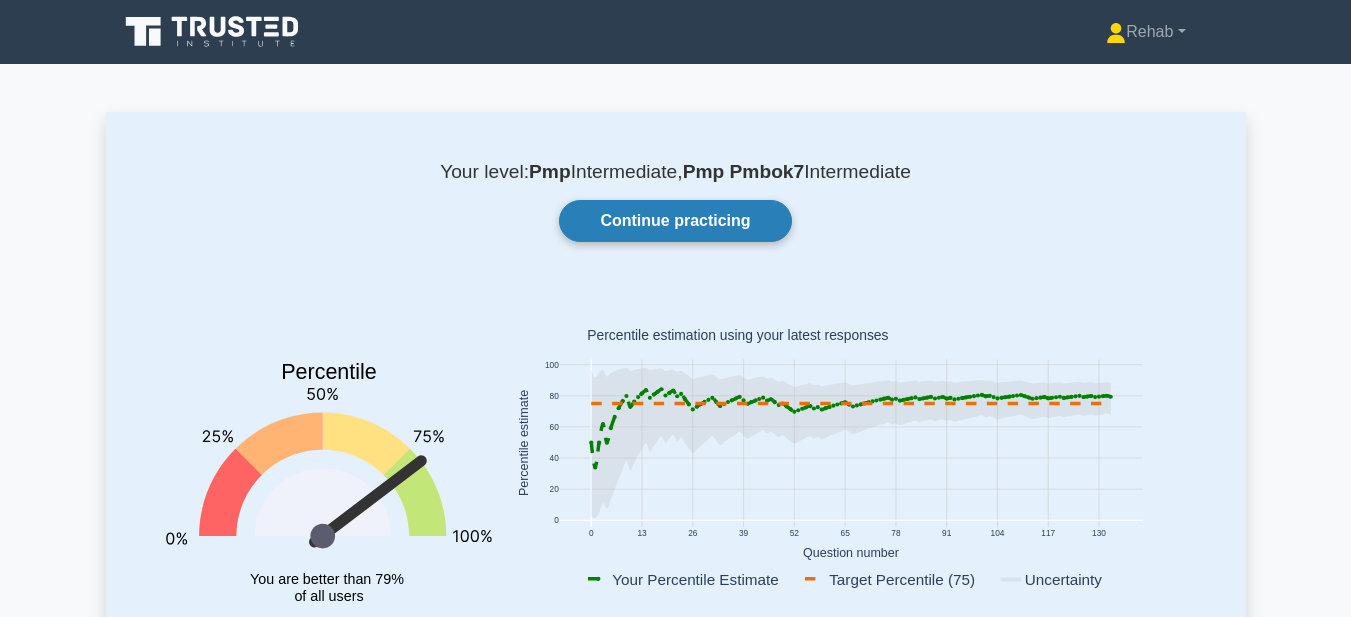 scroll, scrollTop: 0, scrollLeft: 0, axis: both 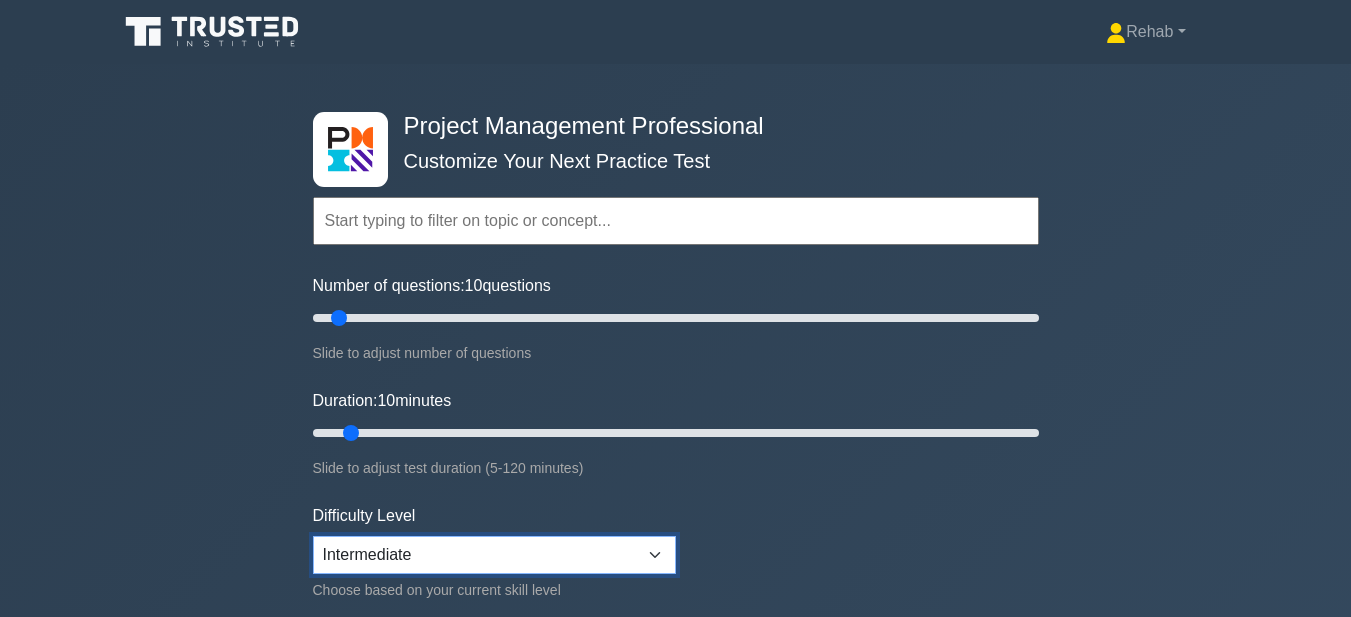 click on "Beginner
Intermediate
Expert" at bounding box center [494, 555] 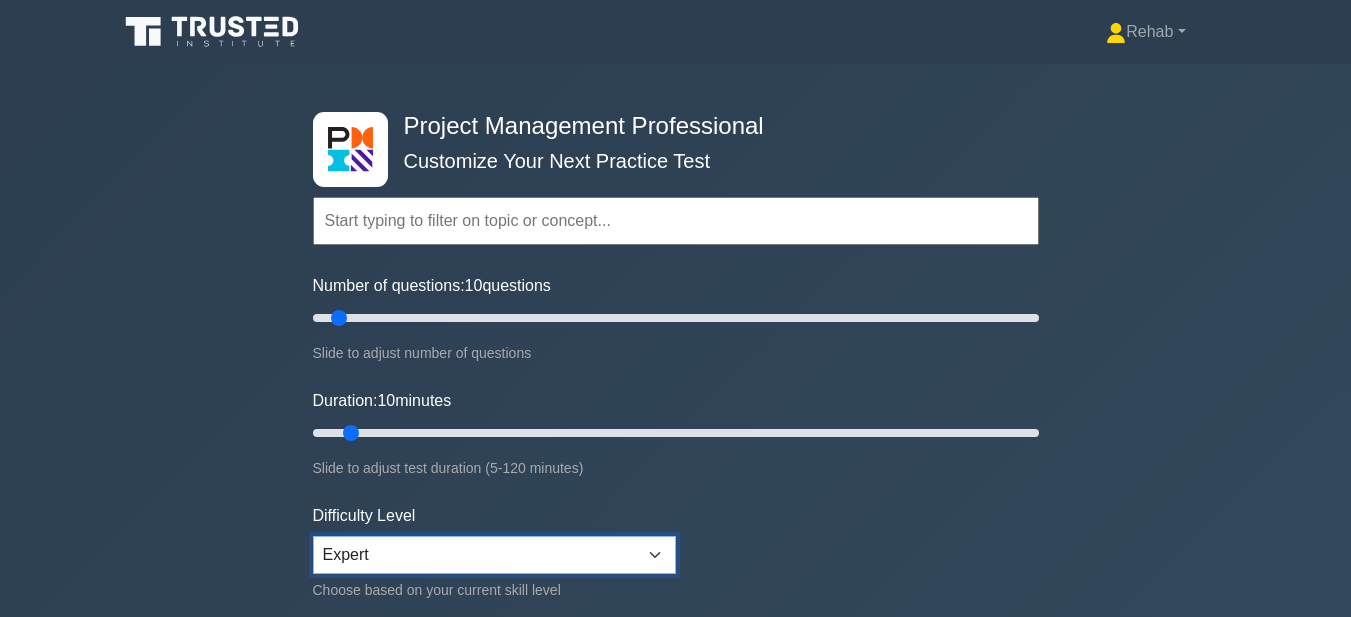 click on "Beginner
Intermediate
Expert" at bounding box center [494, 555] 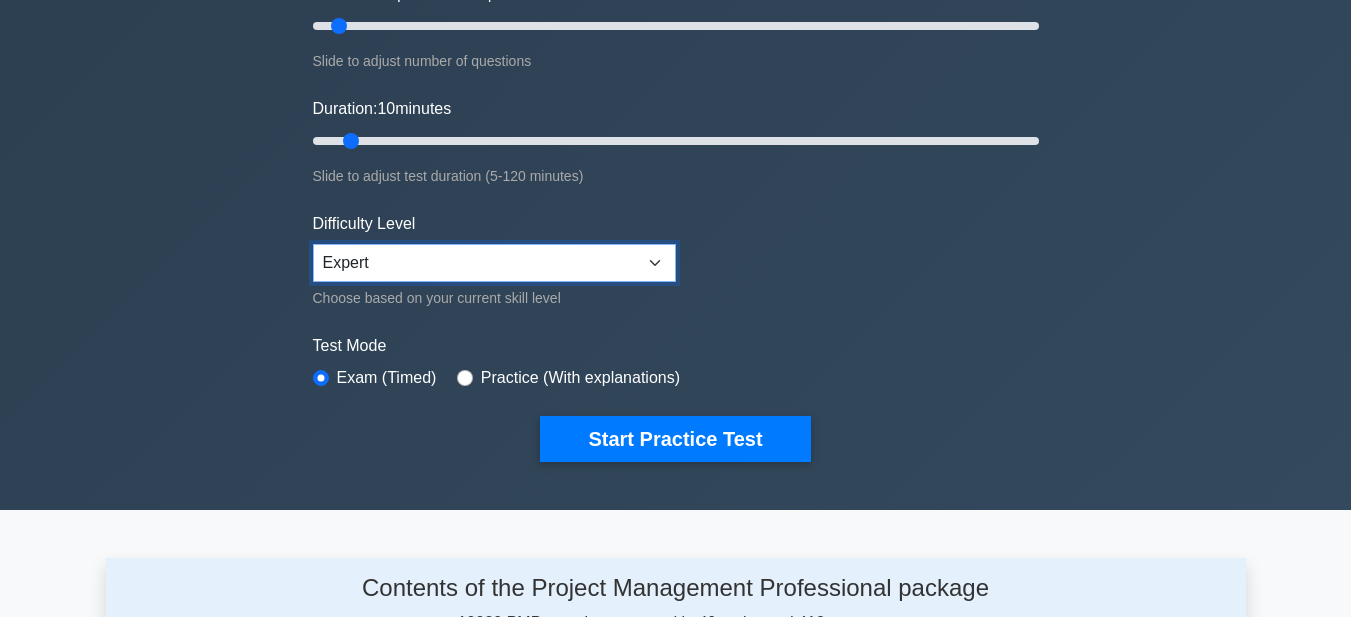 scroll, scrollTop: 300, scrollLeft: 0, axis: vertical 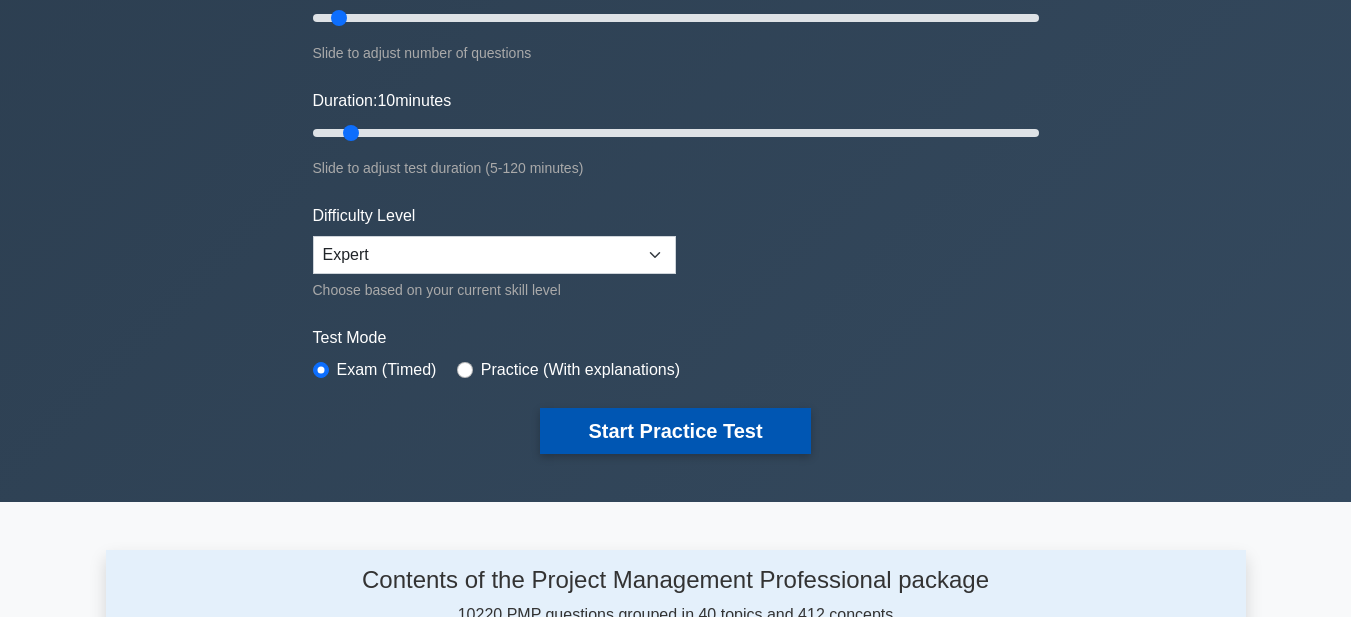click on "Start Practice Test" at bounding box center [675, 431] 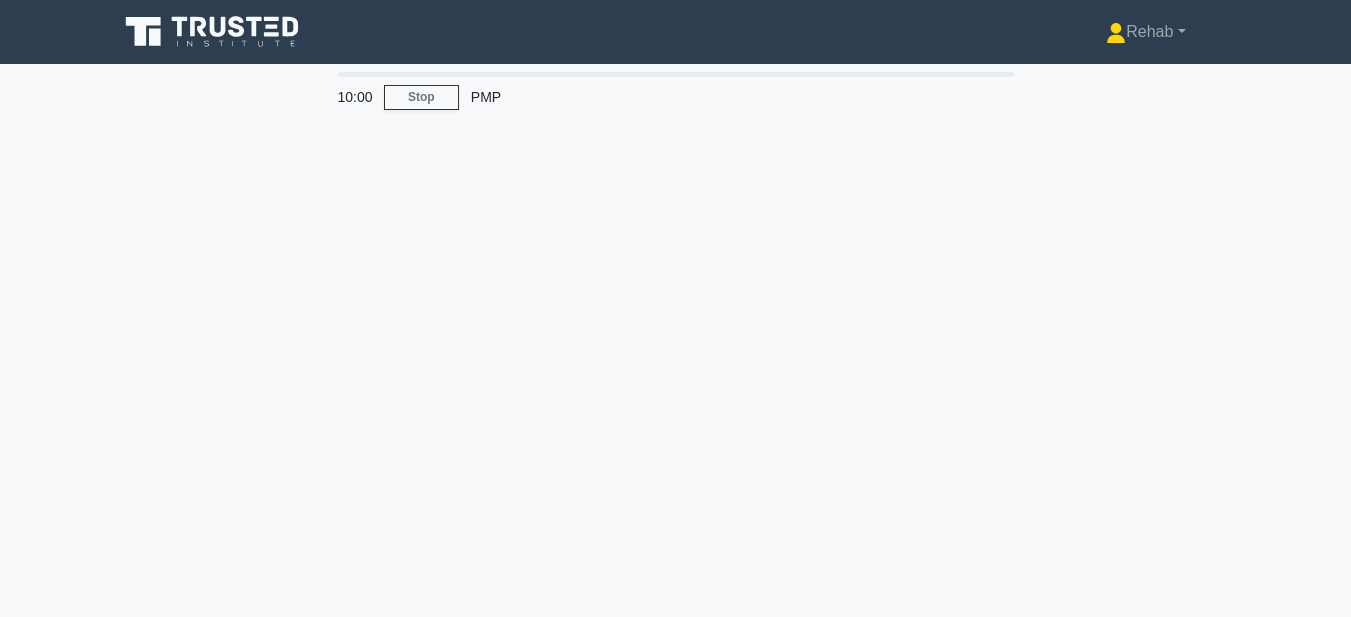 scroll, scrollTop: 0, scrollLeft: 0, axis: both 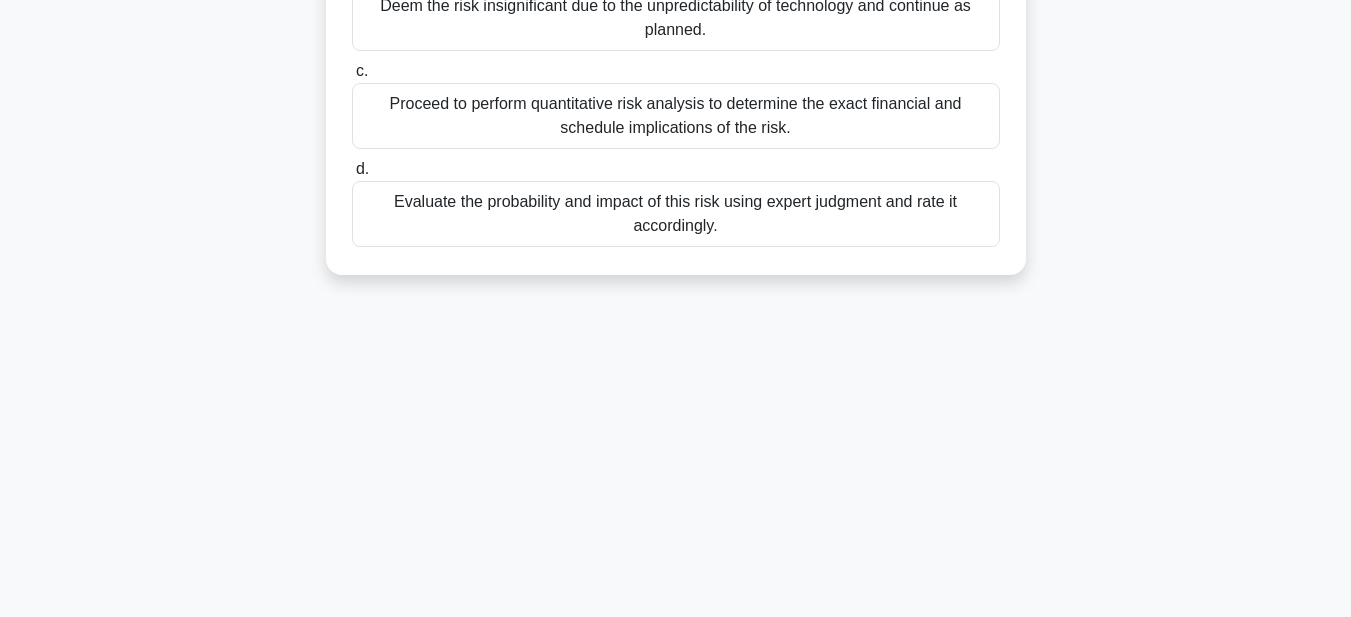 drag, startPoint x: 348, startPoint y: 142, endPoint x: 880, endPoint y: 252, distance: 543.2532 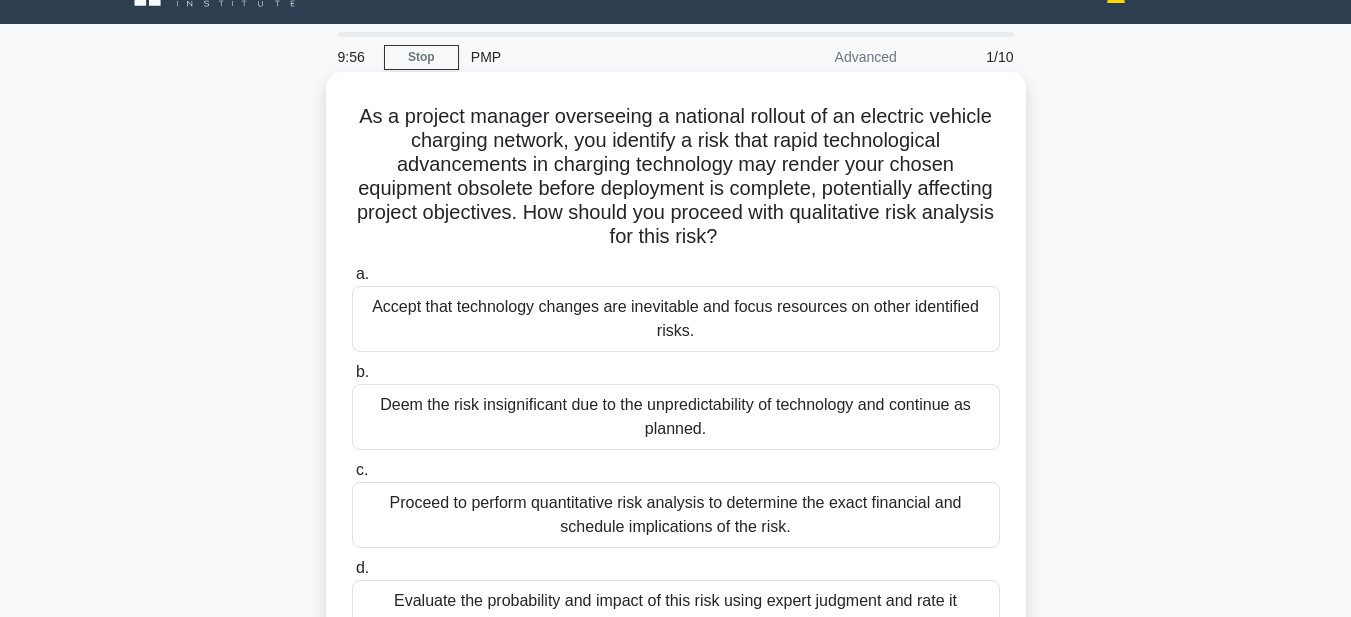 scroll, scrollTop: 39, scrollLeft: 0, axis: vertical 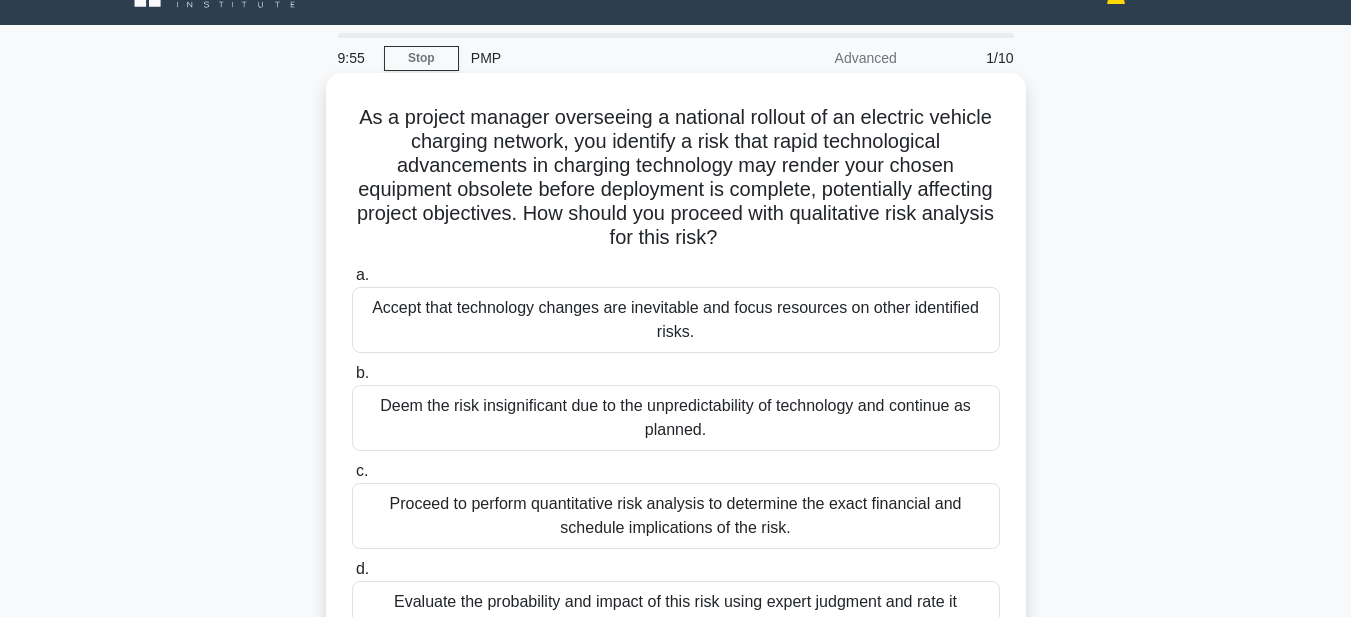 copy on "As a project manager overseeing a national rollout of an electric vehicle charging network, you identify a risk that rapid technological advancements in charging technology may render your chosen equipment obsolete before deployment is complete, potentially affecting project objectives. How should you proceed with qualitative risk analysis for this risk?
.spinner_0XTQ{transform-origin:center;animation:spinner_y6GP .75s linear infinite}@keyframes spinner_y6GP{100%{transform:rotate(360deg)}}
a.
Accept that technology changes are inevitable and focus resources on other identified risks.
b.
Deem the risk insignificant due to the unpredictability of technology and continue as planned.
c.
Proceed to perform quantitative risk analysis to determine the exact financial and schedule i..." 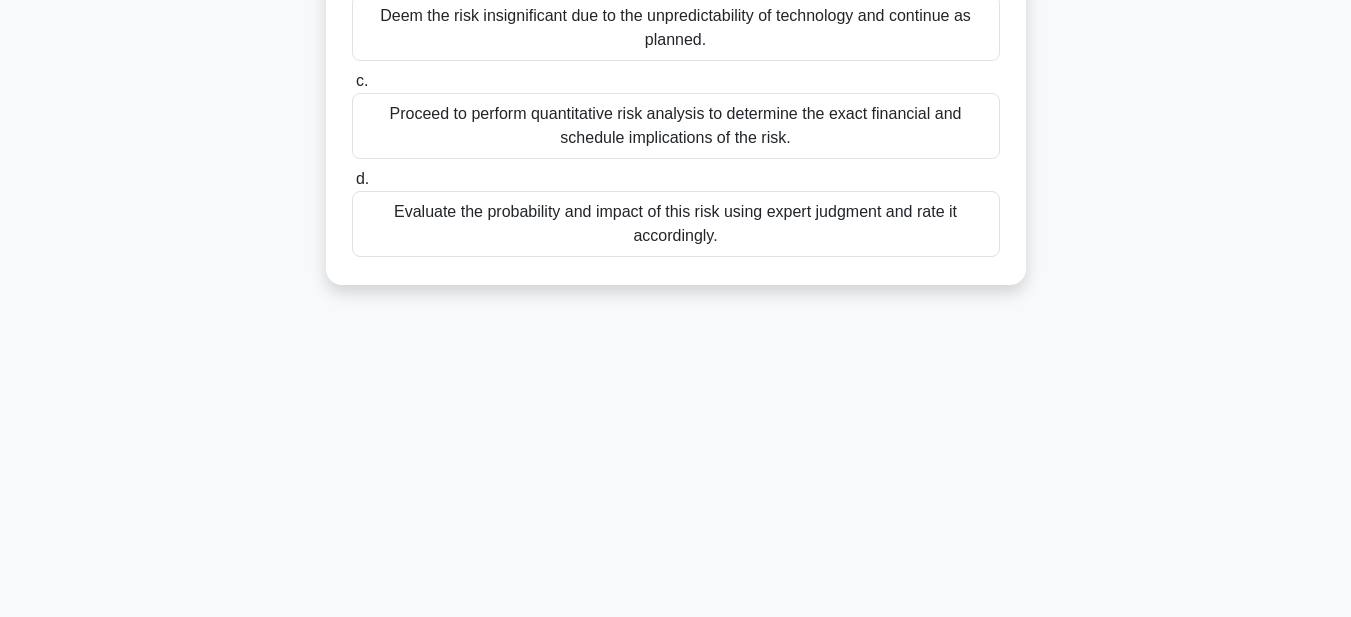 scroll, scrollTop: 439, scrollLeft: 0, axis: vertical 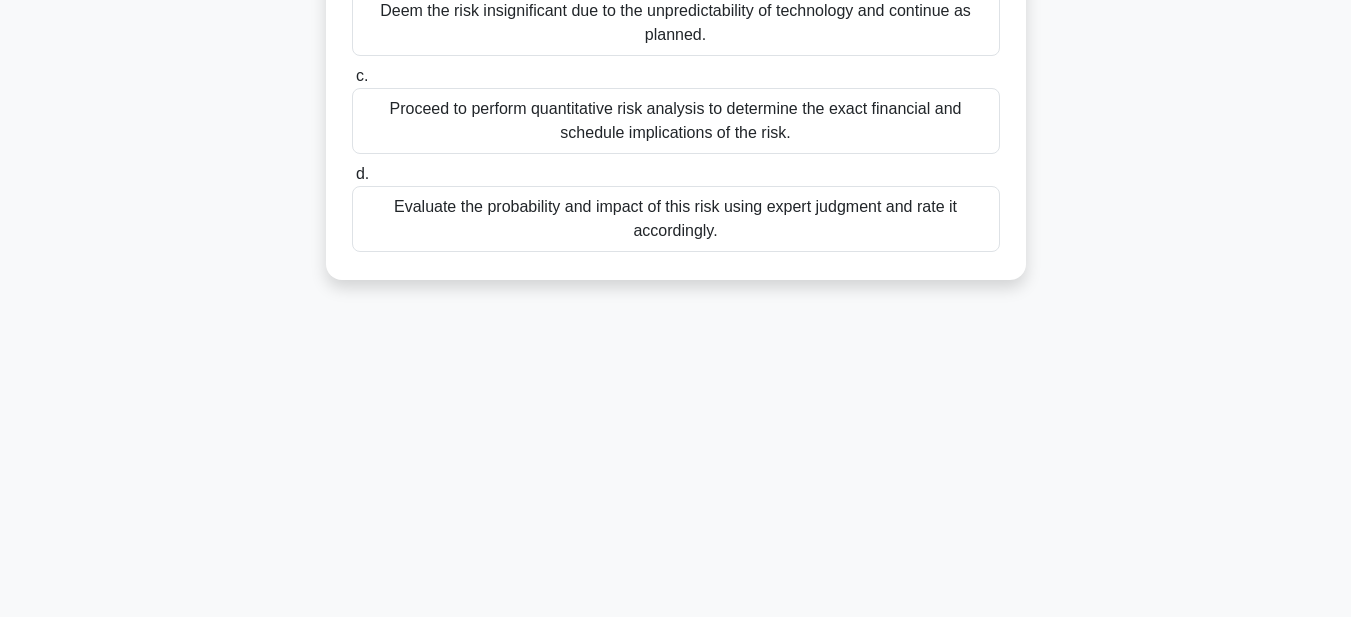 click on "Evaluate the probability and impact of this risk using expert judgment and rate it accordingly." at bounding box center (676, 219) 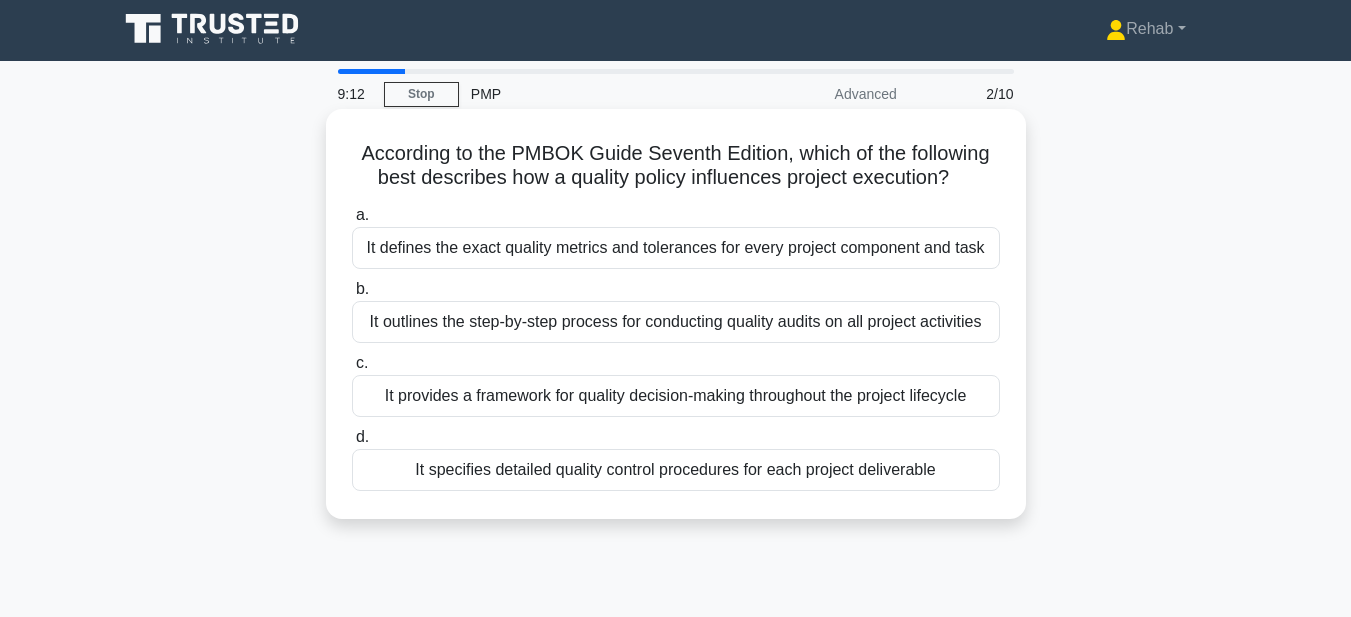 scroll, scrollTop: 0, scrollLeft: 0, axis: both 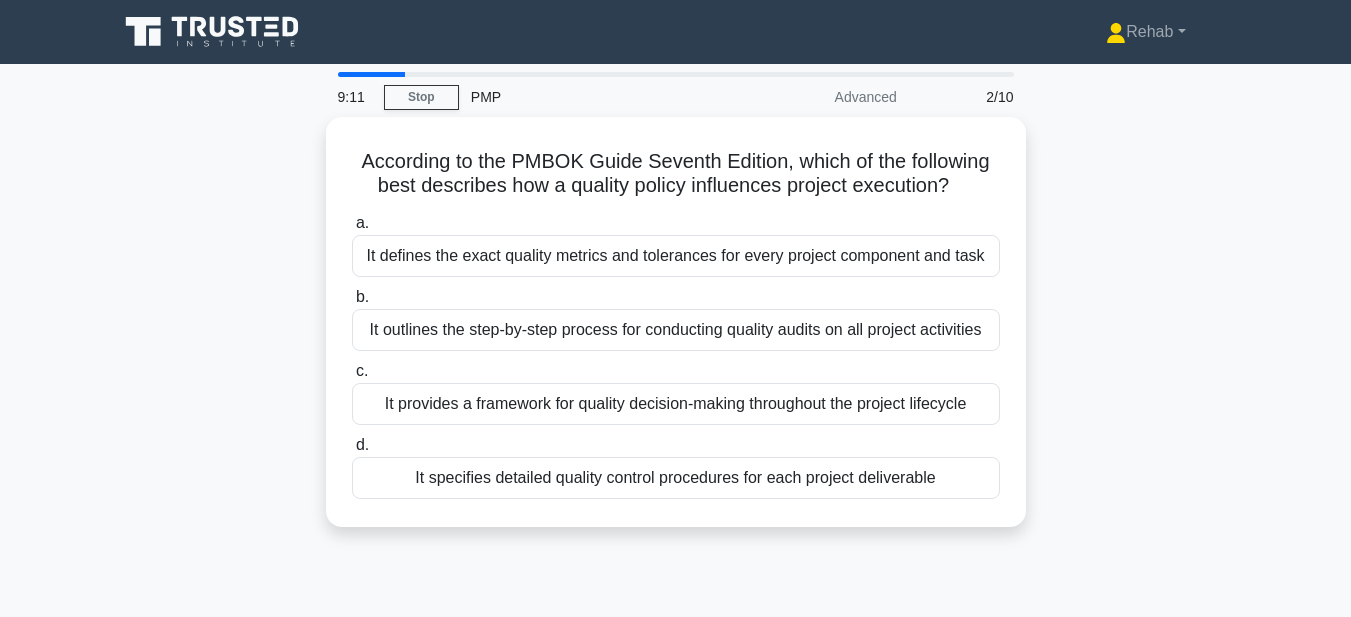 drag, startPoint x: 388, startPoint y: 157, endPoint x: 1097, endPoint y: 507, distance: 790.6839 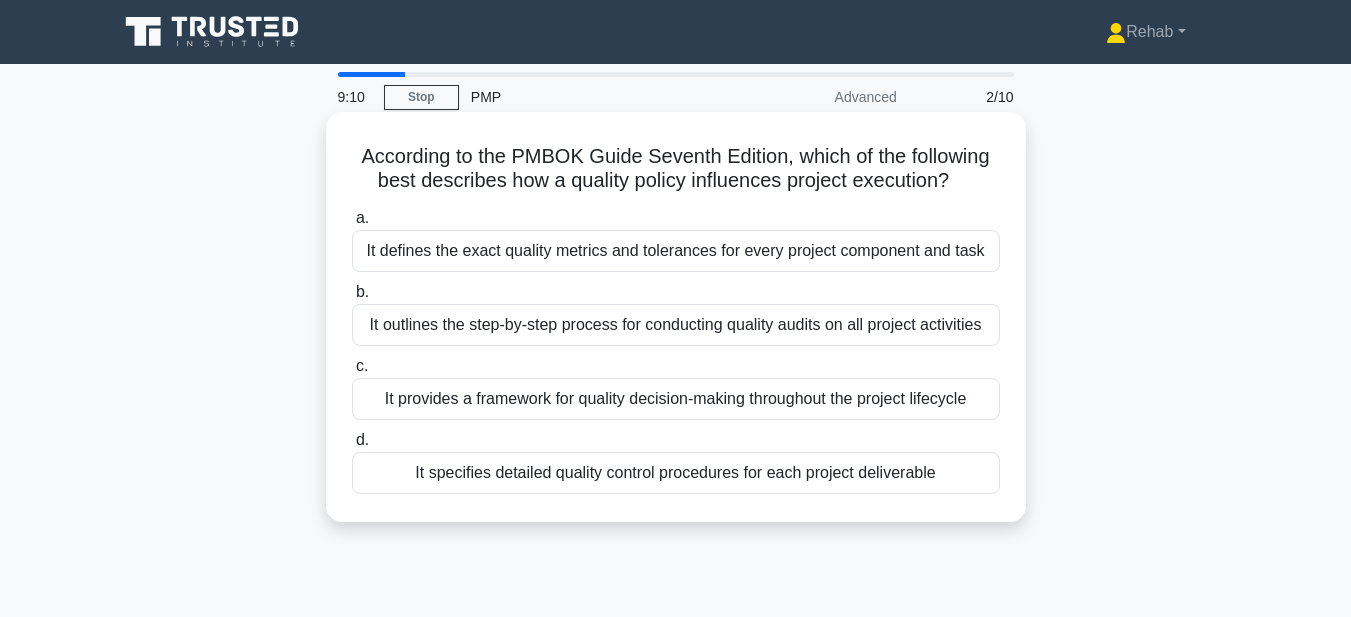 copy on "According to the PMBOK Guide Seventh Edition, which of the following best describes how a quality policy influences project execution?
.spinner_0XTQ{transform-origin:center;animation:spinner_y6GP .75s linear infinite}@keyframes spinner_y6GP{100%{transform:rotate(360deg)}}
a.
It defines the exact quality metrics and tolerances for every project component and task
b.
It outlines the step-by-step process for conducting quality audits on all project activities
c.
It provides a framework for quality decision-making throughout the project lifecycle
d.
It specifies detailed quality control procedures for each project deliverable" 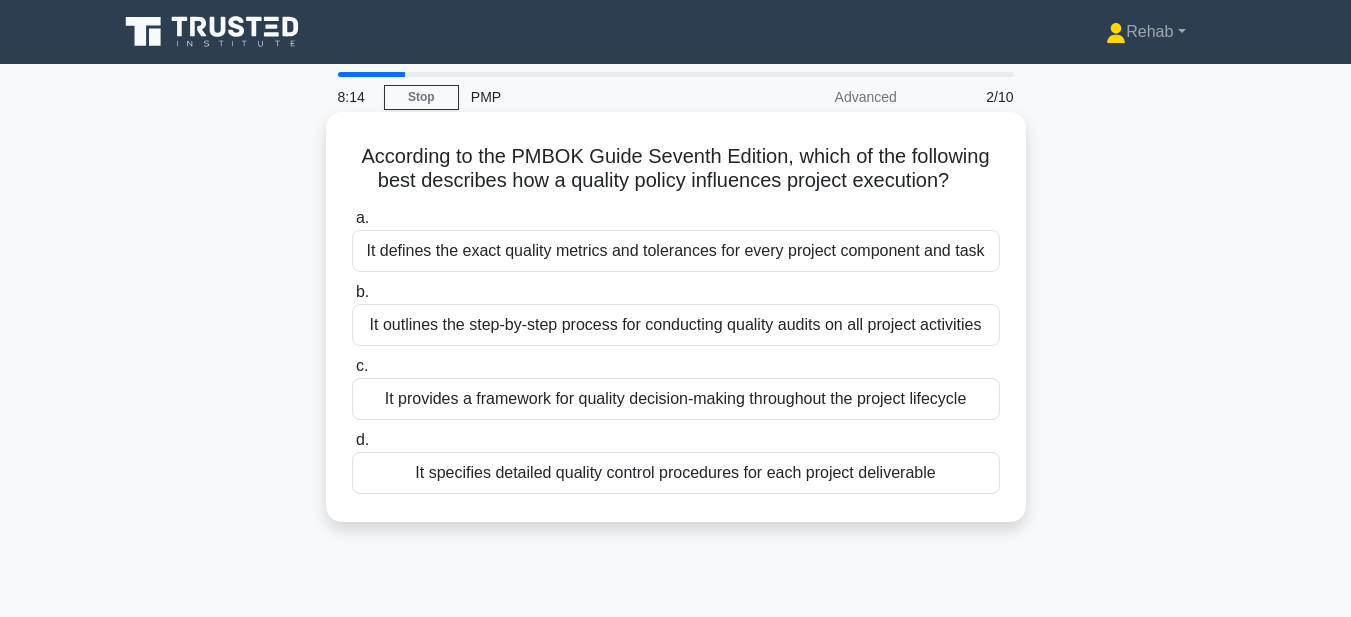 click on "It defines the exact quality metrics and tolerances for every project component and task" at bounding box center [676, 251] 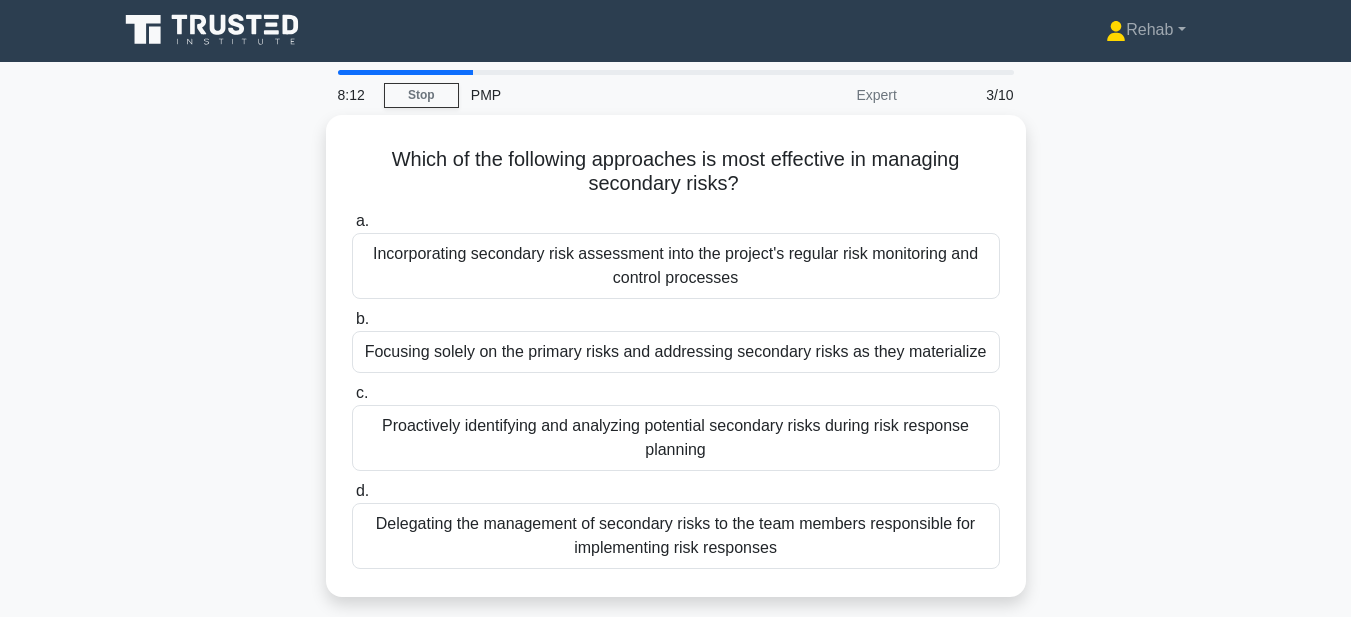 scroll, scrollTop: 14, scrollLeft: 0, axis: vertical 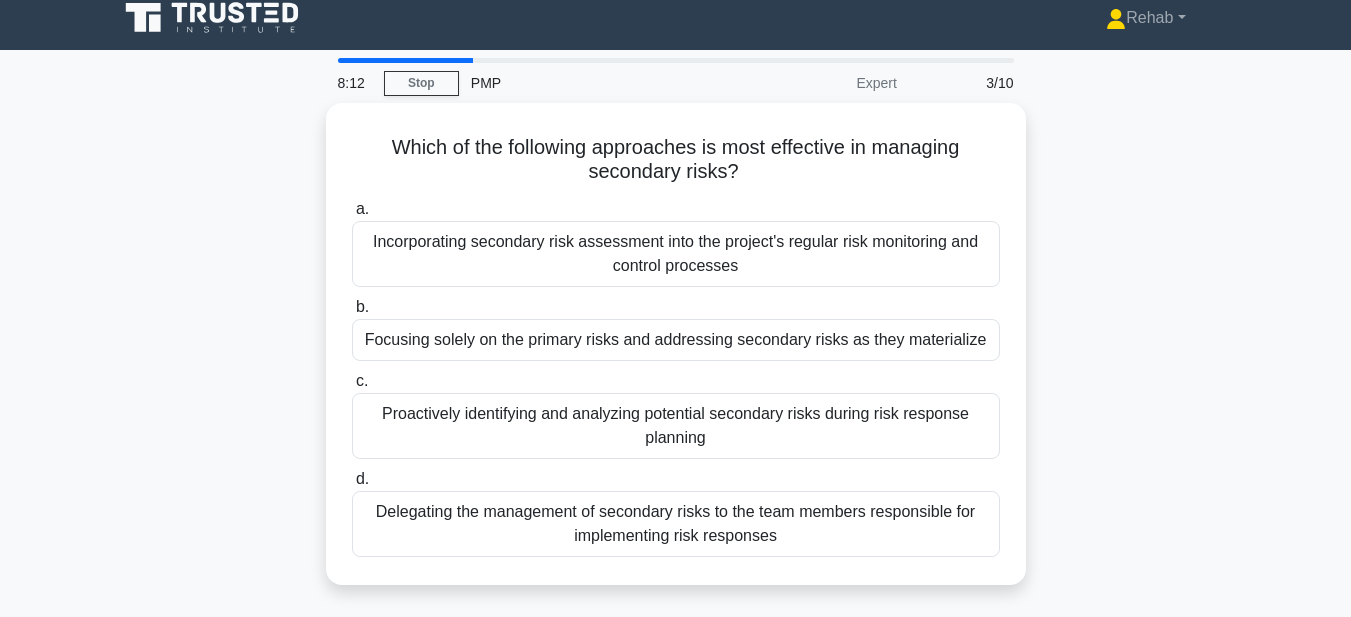 drag, startPoint x: 387, startPoint y: 144, endPoint x: 907, endPoint y: 598, distance: 690.3014 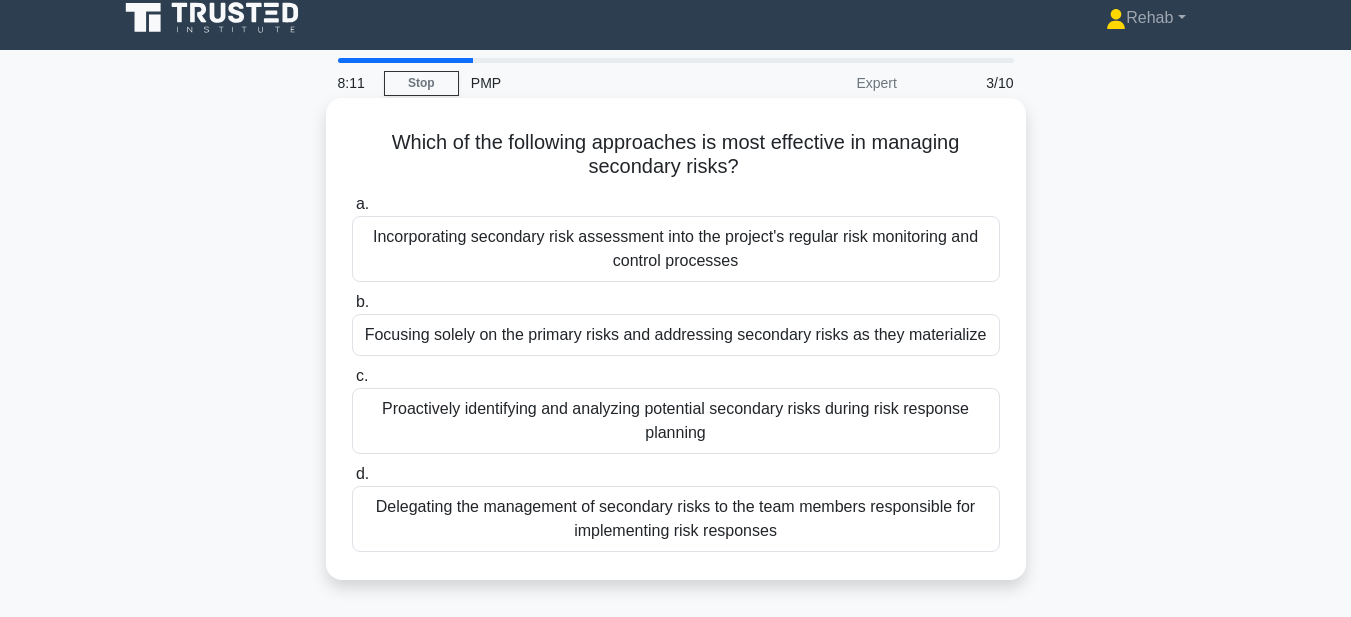 copy on "Which of the following approaches is most effective in managing secondary risks?
.spinner_0XTQ{transform-origin:center;animation:spinner_y6GP .75s linear infinite}@keyframes spinner_y6GP{100%{transform:rotate(360deg)}}
a.
Incorporating secondary risk assessment into the project's regular risk monitoring and control processes
b.
Focusing solely on the primary risks and addressing secondary risks as they materialize
c.
Proactively identifying and analyzing potential secondary risks during risk response planning
d.
Delegating the management of secondary risks to the team members responsible for implementing risk responses" 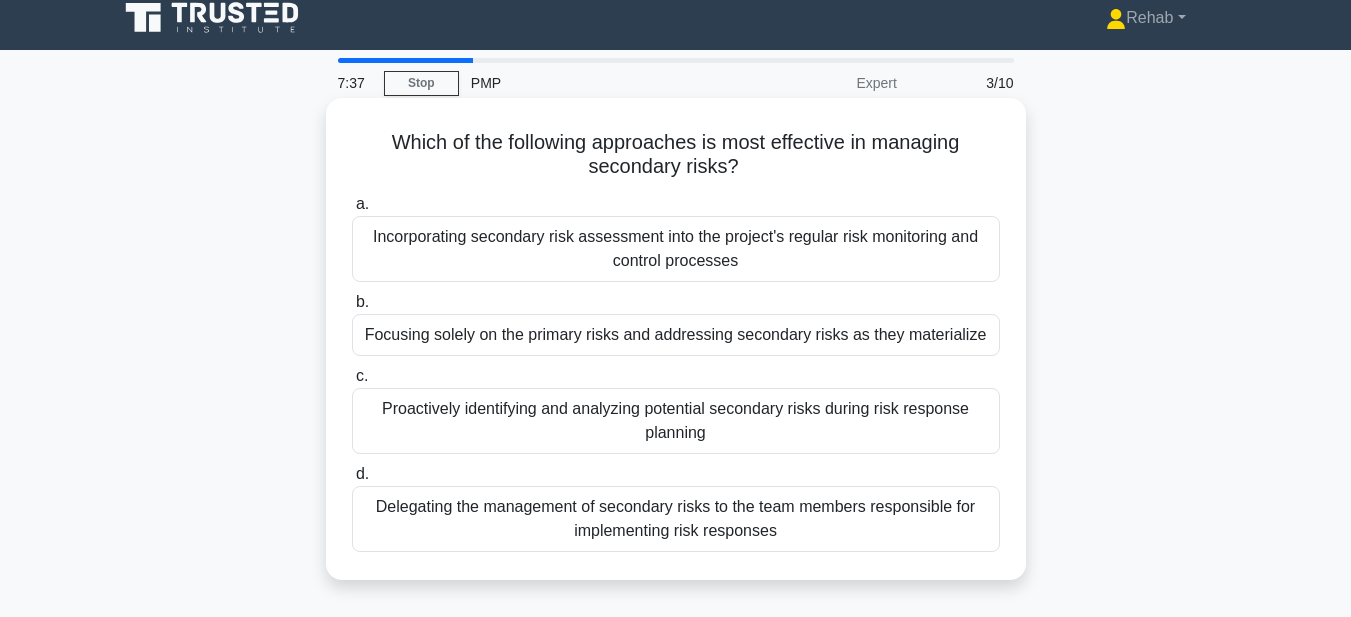 click on "Proactively identifying and analyzing potential secondary risks during risk response planning" at bounding box center [676, 421] 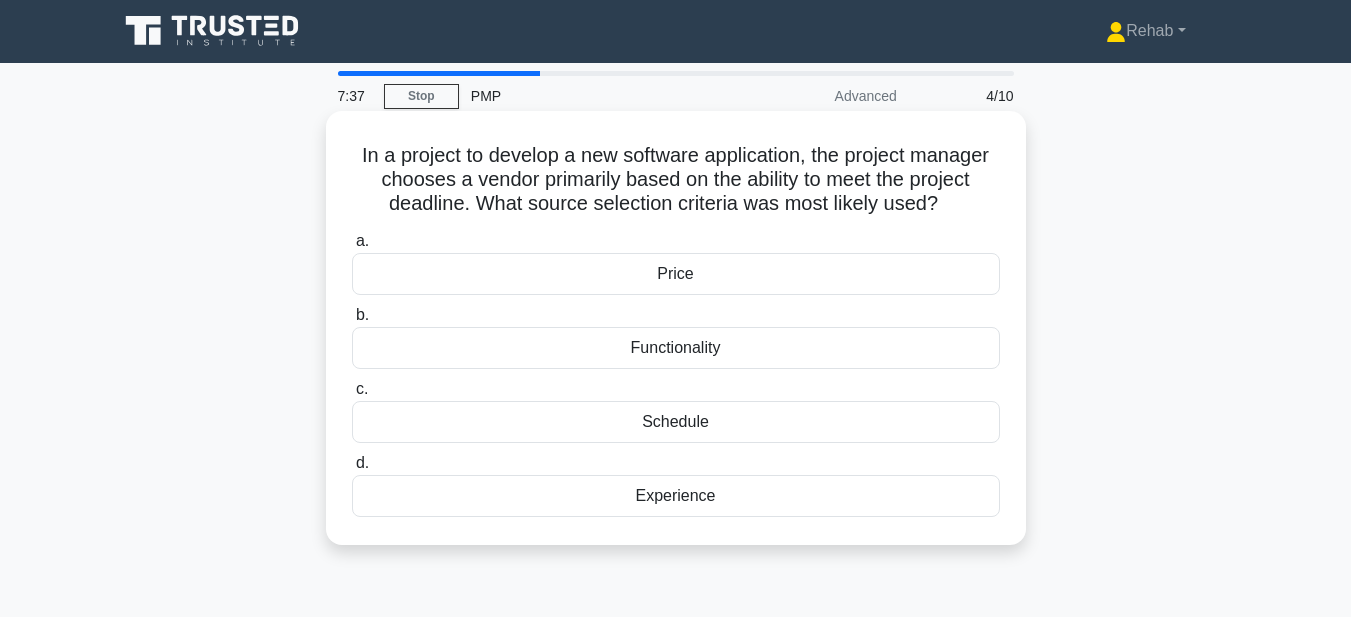 scroll, scrollTop: 0, scrollLeft: 0, axis: both 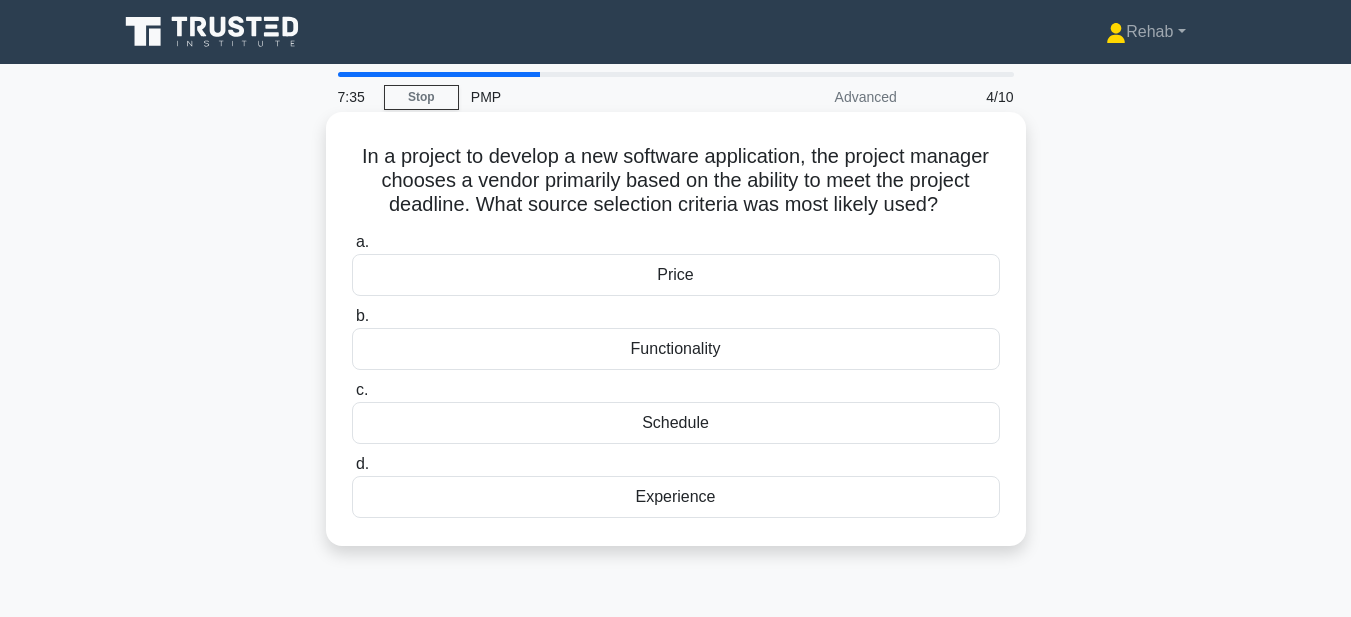 drag, startPoint x: 342, startPoint y: 151, endPoint x: 784, endPoint y: 501, distance: 563.7943 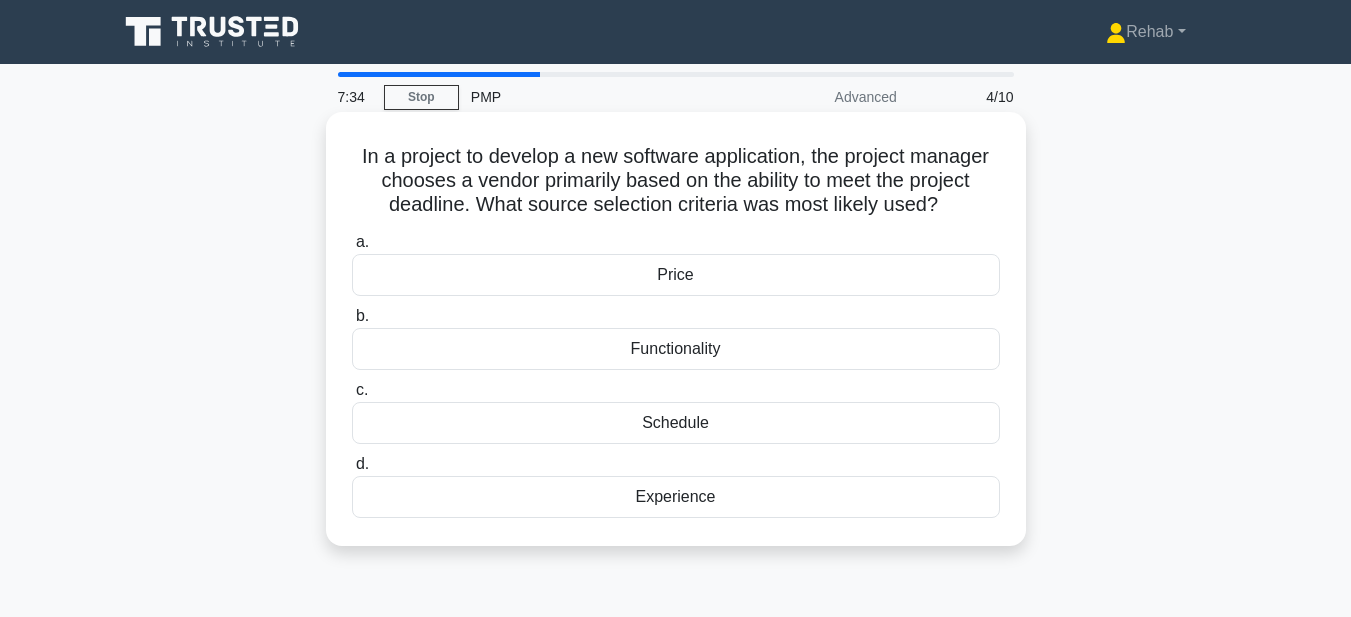 copy on "In a project to develop a new software application, the project manager chooses a vendor primarily based on the ability to meet the project deadline. What source selection criteria was most likely used?
.spinner_0XTQ{transform-origin:center;animation:spinner_y6GP .75s linear infinite}@keyframes spinner_y6GP{100%{transform:rotate(360deg)}}
a.
Price
b.
Functionality
c.
Schedule
d.
Experience" 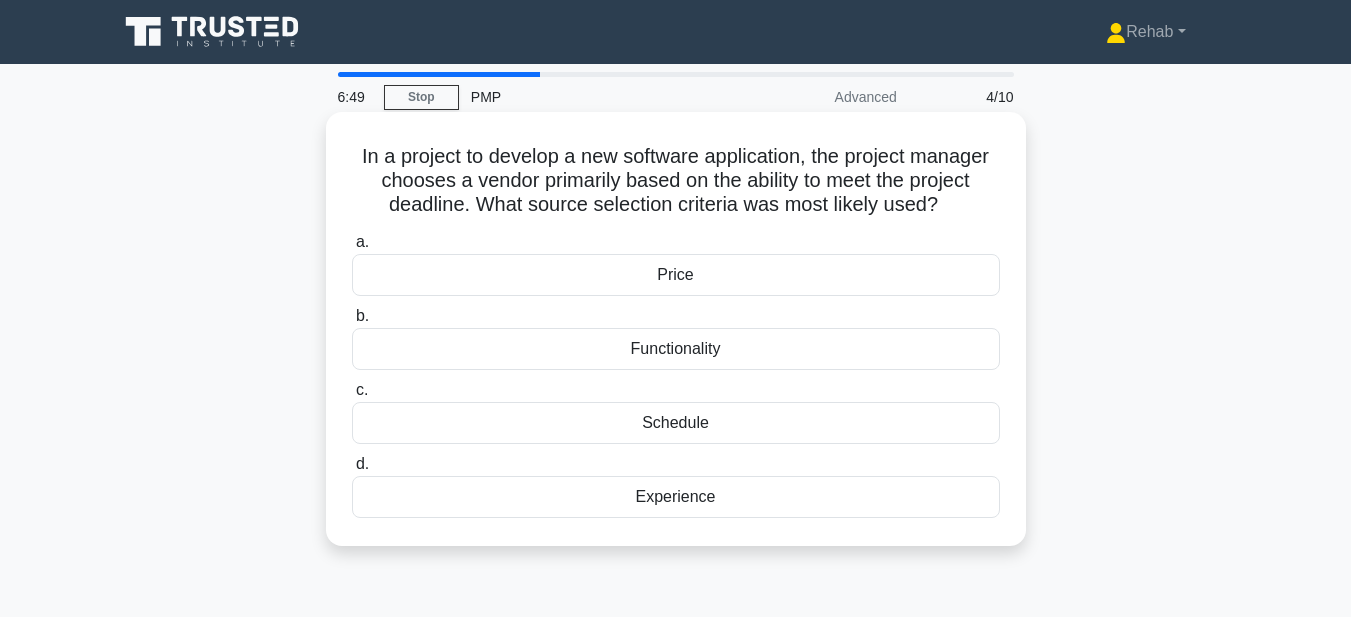 click on "Experience" at bounding box center (676, 497) 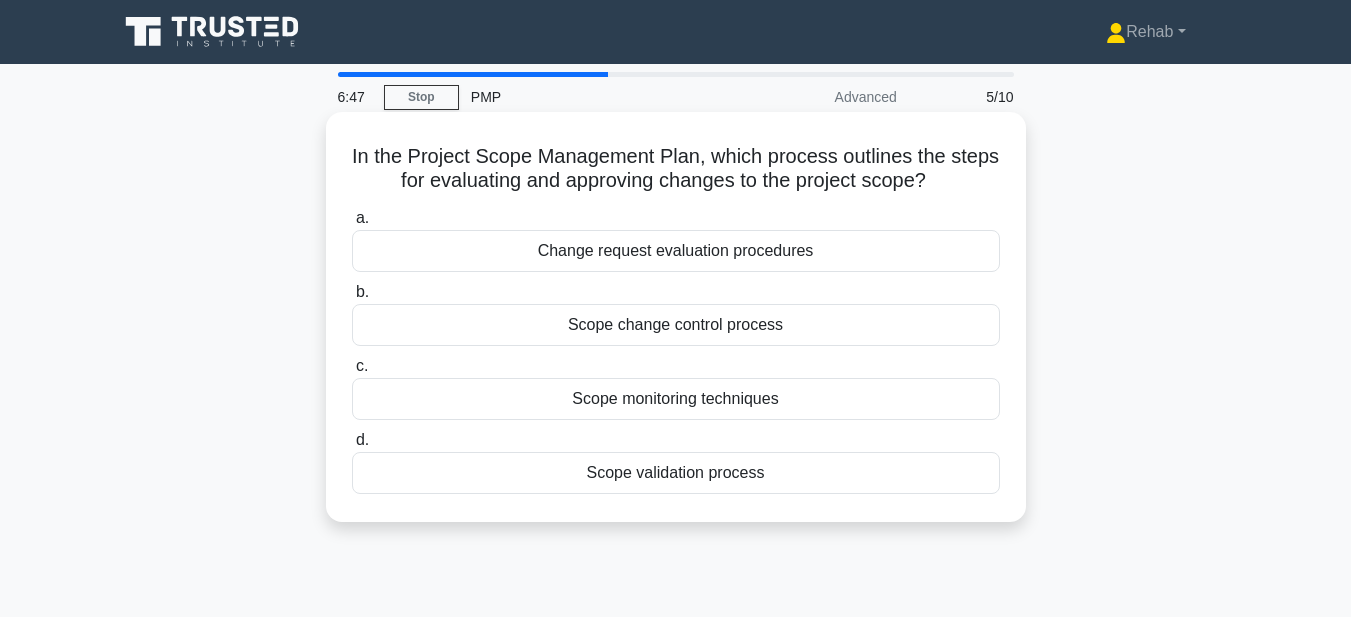 drag, startPoint x: 369, startPoint y: 154, endPoint x: 895, endPoint y: 488, distance: 623.08264 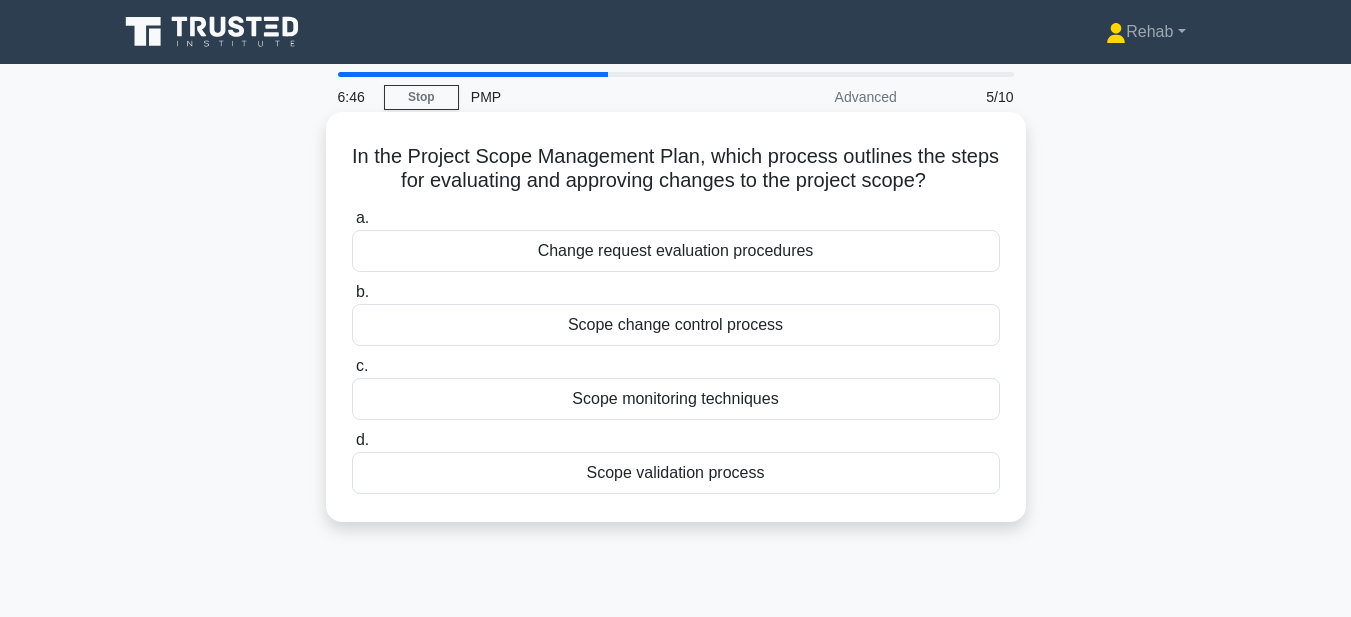 copy on "In the Project Scope Management Plan, which process outlines the steps for evaluating and approving changes to the project scope?
.spinner_0XTQ{transform-origin:center;animation:spinner_y6GP .75s linear infinite}@keyframes spinner_y6GP{100%{transform:rotate(360deg)}}
a.
Change request evaluation procedures
b.
Scope change control process
c.
Scope monitoring techniques
d.
Scope validation process" 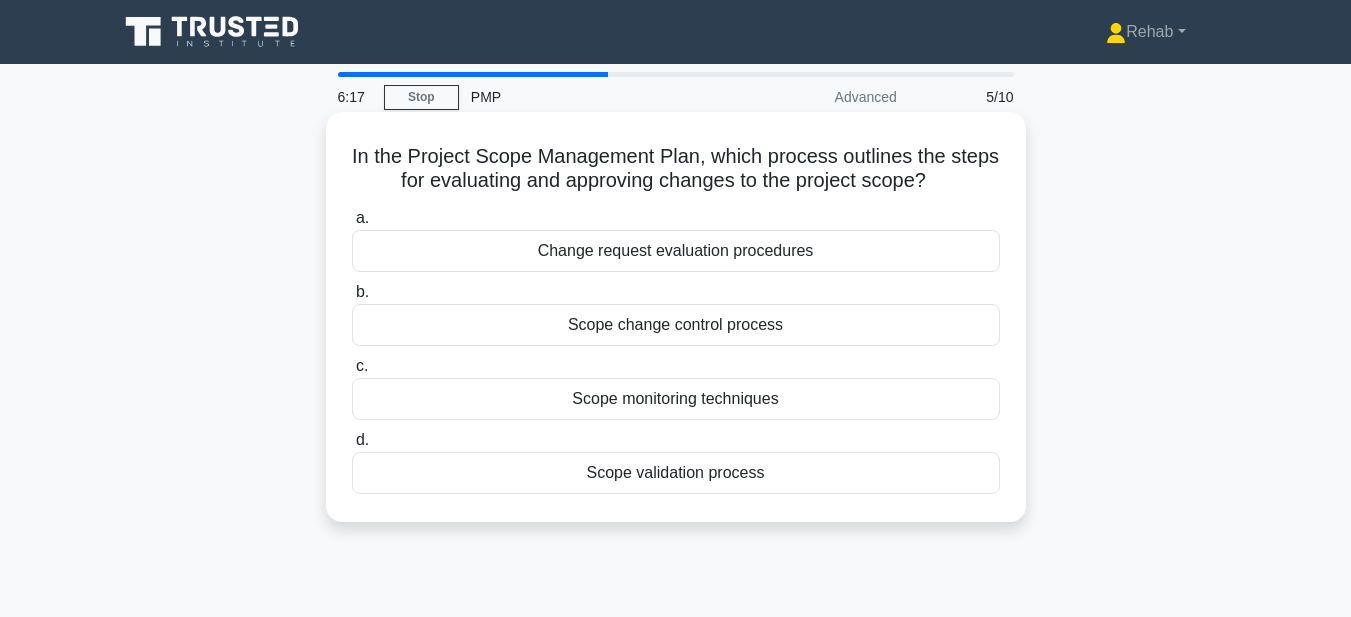 click on "Scope change control process" at bounding box center (676, 325) 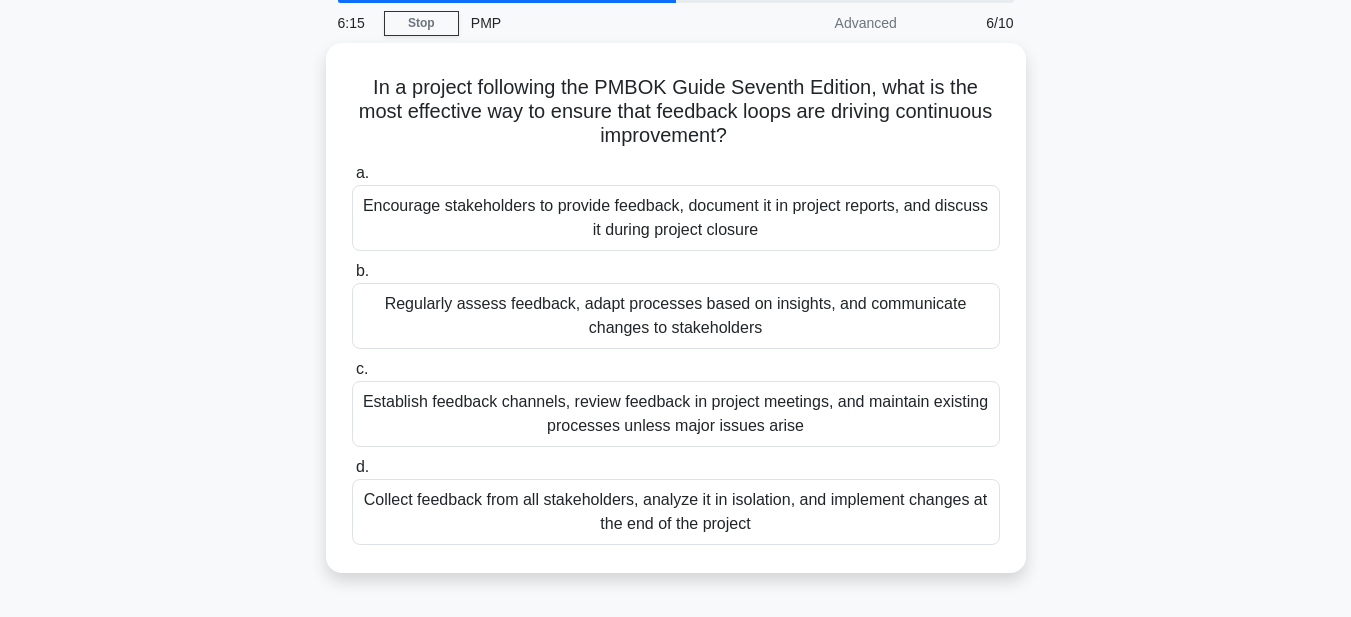 scroll, scrollTop: 125, scrollLeft: 0, axis: vertical 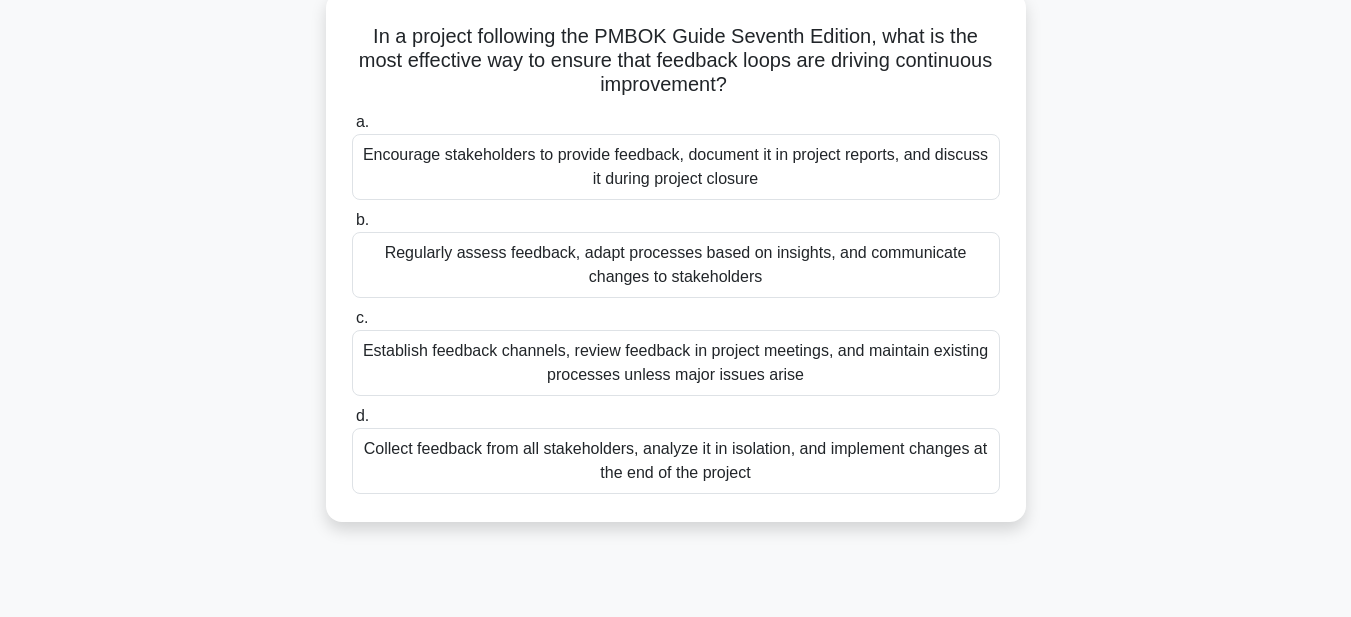 drag, startPoint x: 361, startPoint y: 154, endPoint x: 798, endPoint y: 561, distance: 597.175 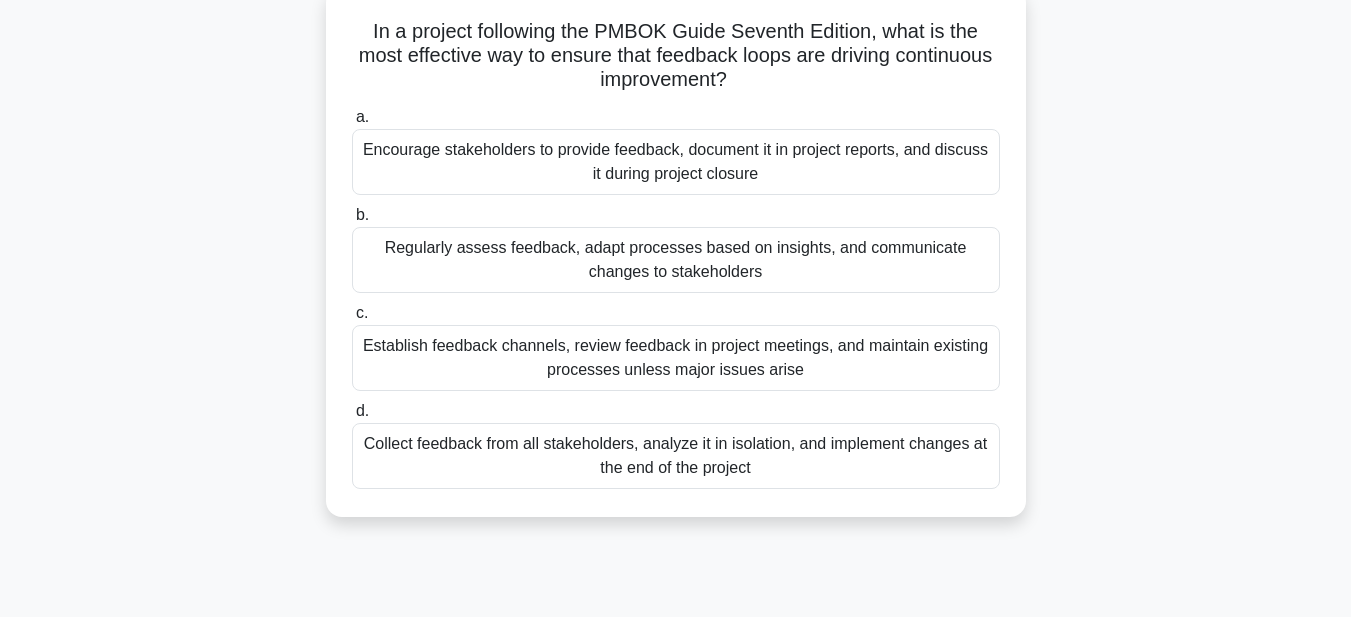 copy on "In a project following the PMBOK Guide Seventh Edition, what is the most effective way to ensure that feedback loops are driving continuous improvement?
.spinner_0XTQ{transform-origin:center;animation:spinner_y6GP .75s linear infinite}@keyframes spinner_y6GP{100%{transform:rotate(360deg)}}
a.
Encourage stakeholders to provide feedback, document it in project reports, and discuss it during project closure
b.
Regularly assess feedback, adapt processes based on insights, and communicate changes to stakeholders
c.
Establish feedback channels, review feedback in project meetings, and maintain existing processes unless major issues arise
d.
Collect feedback from all stakeholders, analyze it in isolation, and imp..." 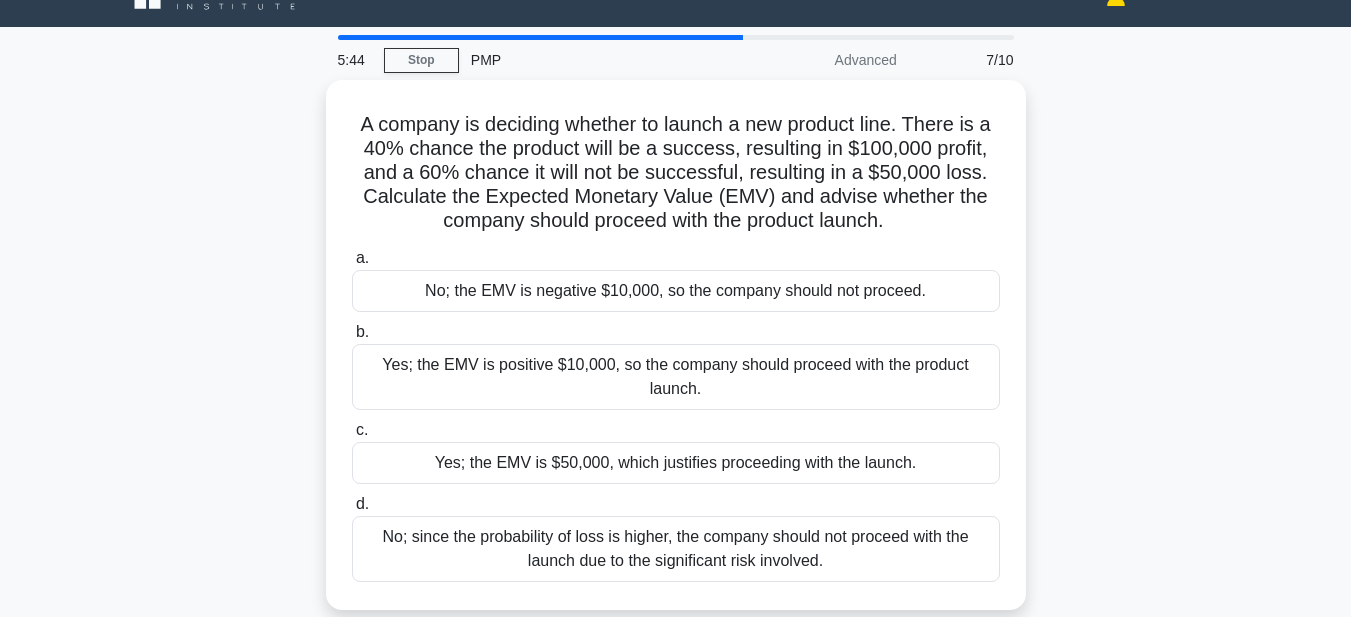 scroll, scrollTop: 0, scrollLeft: 0, axis: both 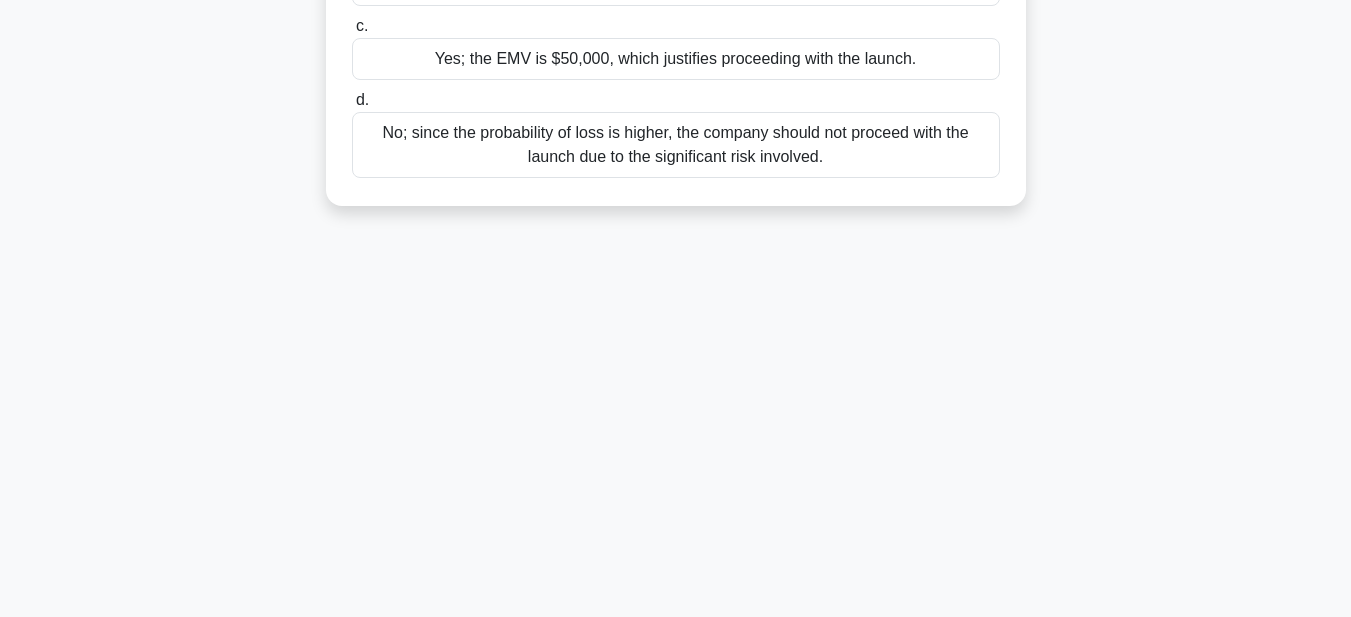 drag, startPoint x: 359, startPoint y: 155, endPoint x: 1007, endPoint y: 632, distance: 804.6322 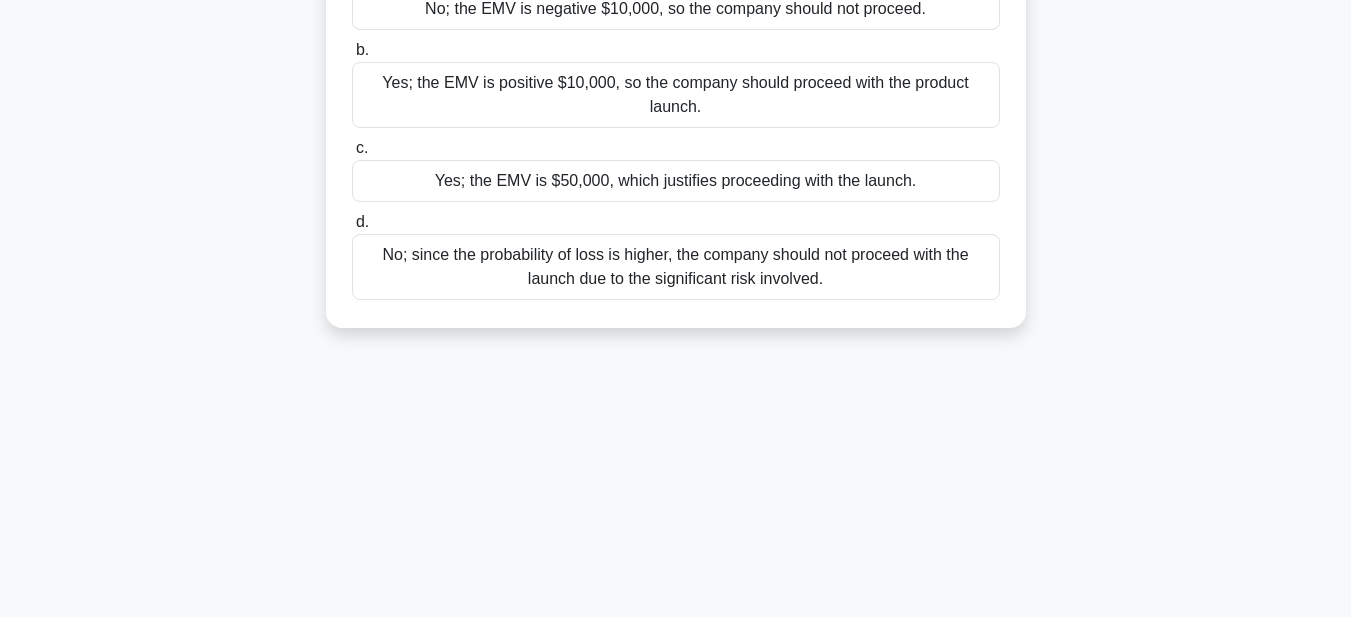 scroll, scrollTop: 163, scrollLeft: 0, axis: vertical 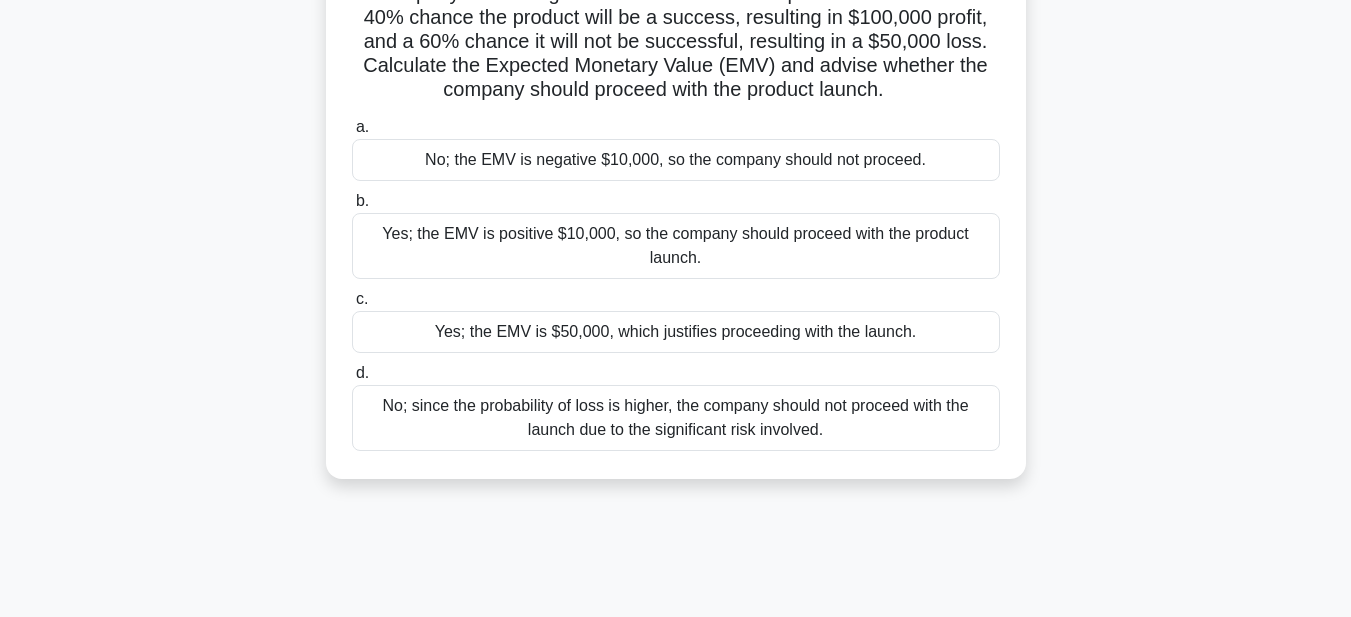 copy on "A company is deciding whether to launch a new product line. There is a 40% chance the product will be a success, resulting in $100,000 profit, and a 60% chance it will not be successful, resulting in a $50,000 loss. Calculate the Expected Monetary Value (EMV) and advise whether the company should proceed with the product launch.
.spinner_0XTQ{transform-origin:center;animation:spinner_y6GP .75s linear infinite}@keyframes spinner_y6GP{100%{transform:rotate(360deg)}}
a.
No; the EMV is negative $10,000, so the company should not proceed.
b.
Yes; the EMV is positive $10,000, so the company should proceed with the product launch.
c.
Yes; the EMV is $50,000, which justifies proceeding with the launch.
d.
No; sinc..." 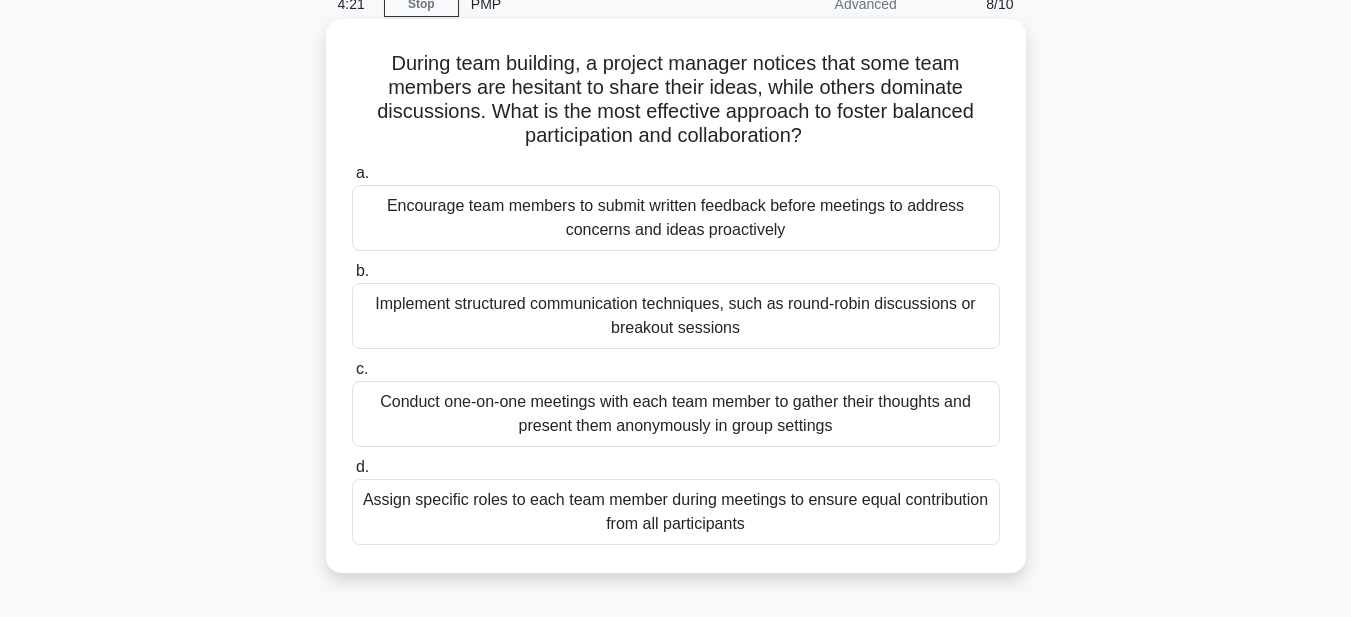 scroll, scrollTop: 0, scrollLeft: 0, axis: both 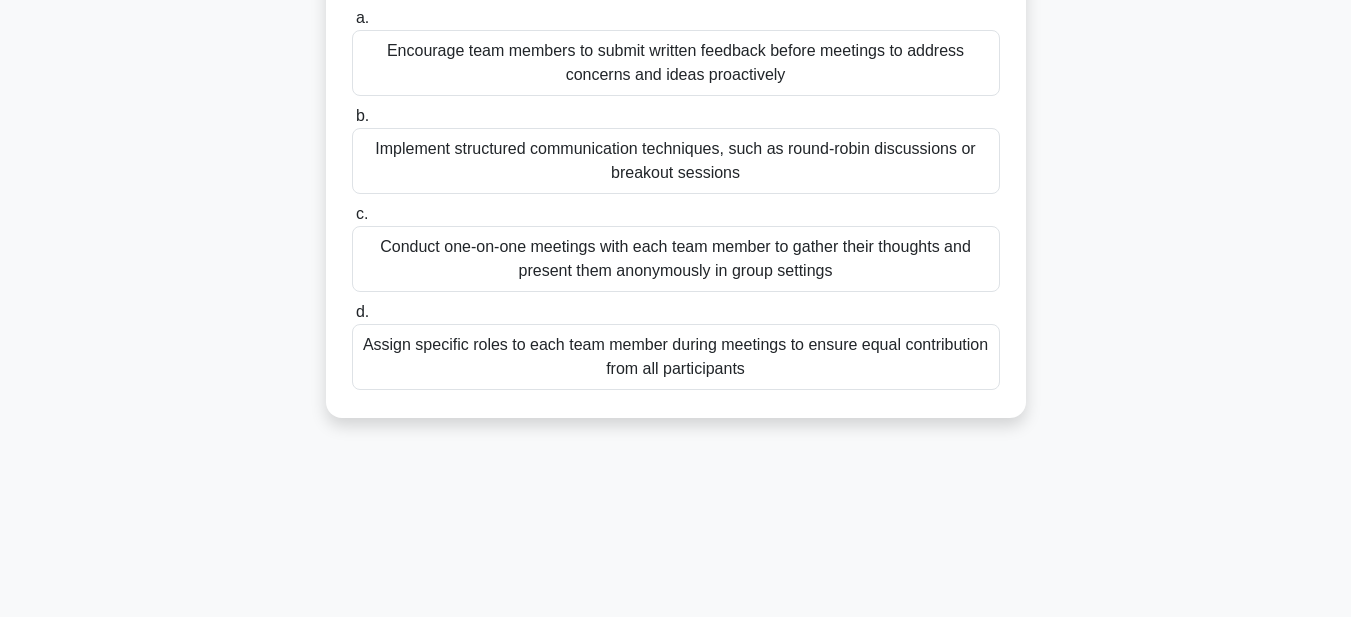 drag, startPoint x: 367, startPoint y: 145, endPoint x: 953, endPoint y: 495, distance: 682.56573 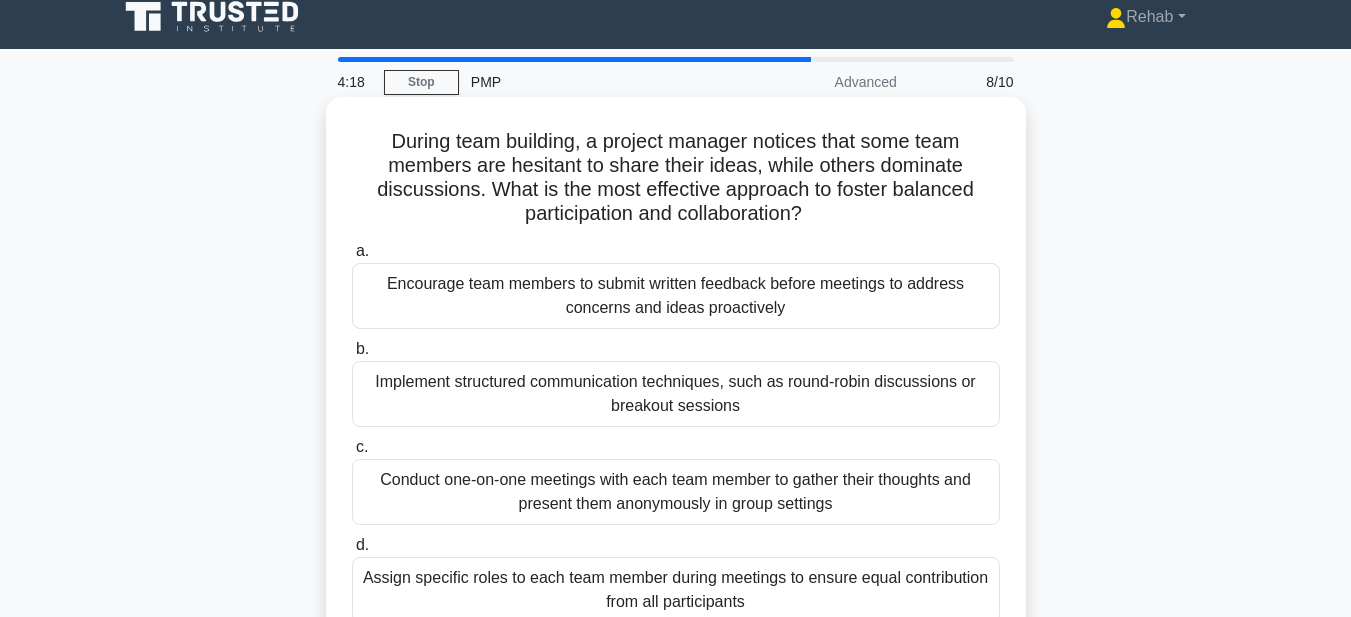scroll, scrollTop: 13, scrollLeft: 0, axis: vertical 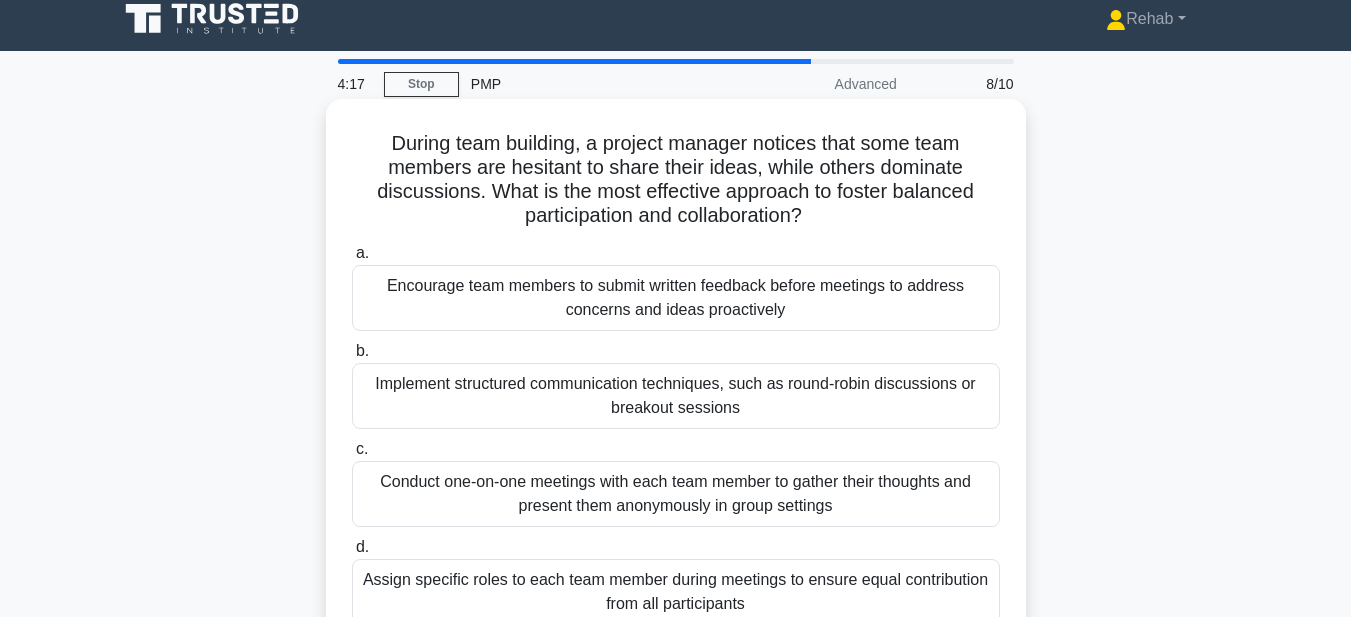 copy on "During team building, a project manager notices that some team members are hesitant to share their ideas, while others dominate discussions. What is the most effective approach to foster balanced participation and collaboration?
.spinner_0XTQ{transform-origin:center;animation:spinner_y6GP .75s linear infinite}@keyframes spinner_y6GP{100%{transform:rotate(360deg)}}
a.
Encourage team members to submit written feedback before meetings to address concerns and ideas proactively
b.
Implement structured communication techniques, such as round-robin discussions or breakout sessions
c.
Conduct one-on-one meetings with each team member to gather their thoughts and present them anonymously in group settings
d.
Assign..." 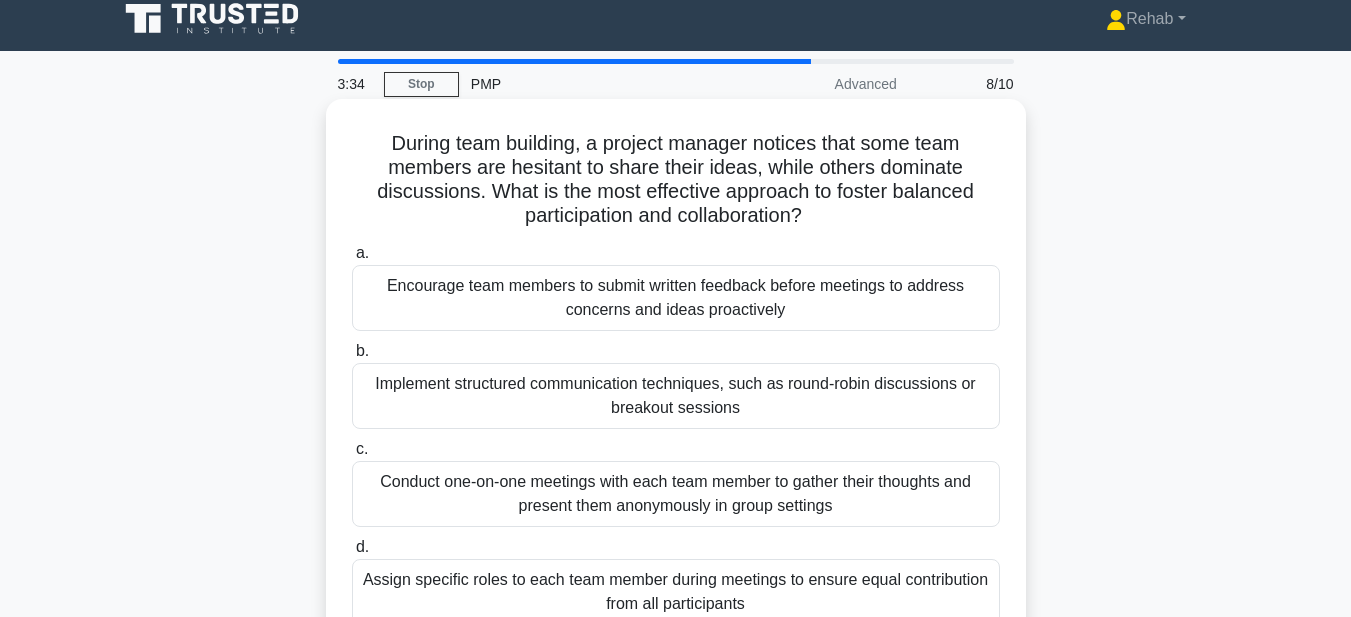 click on "Implement structured communication techniques, such as round-robin discussions or breakout sessions" at bounding box center (676, 396) 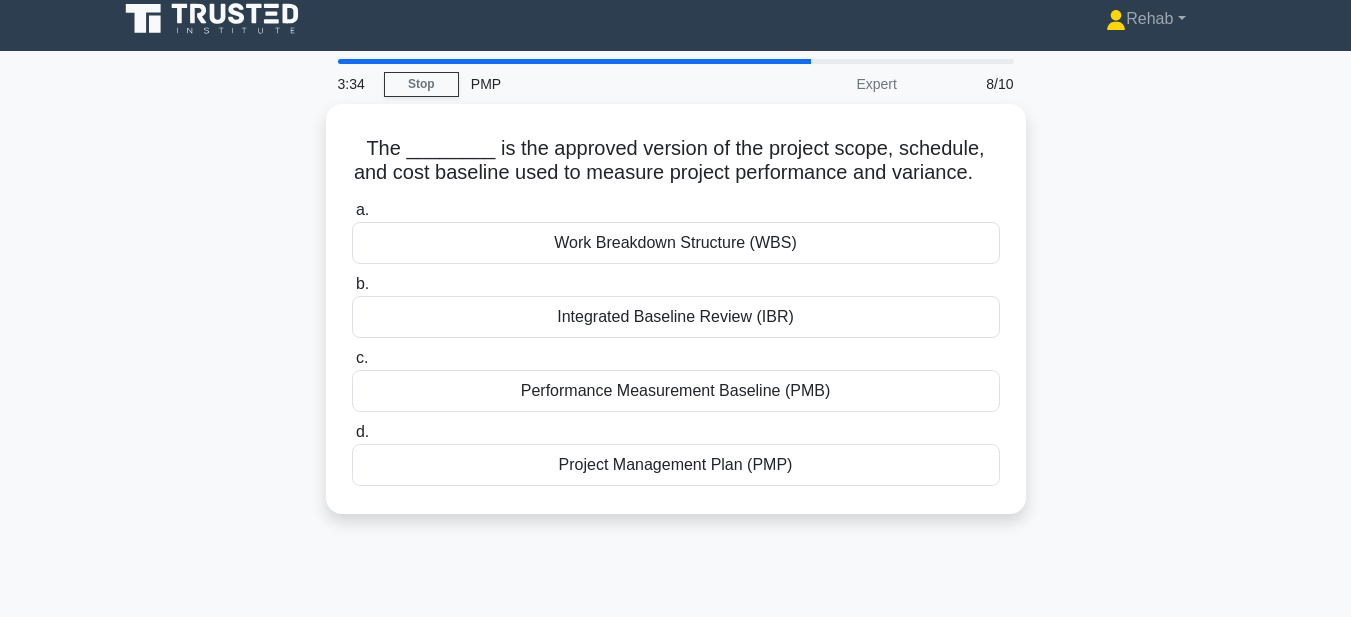 scroll, scrollTop: 0, scrollLeft: 0, axis: both 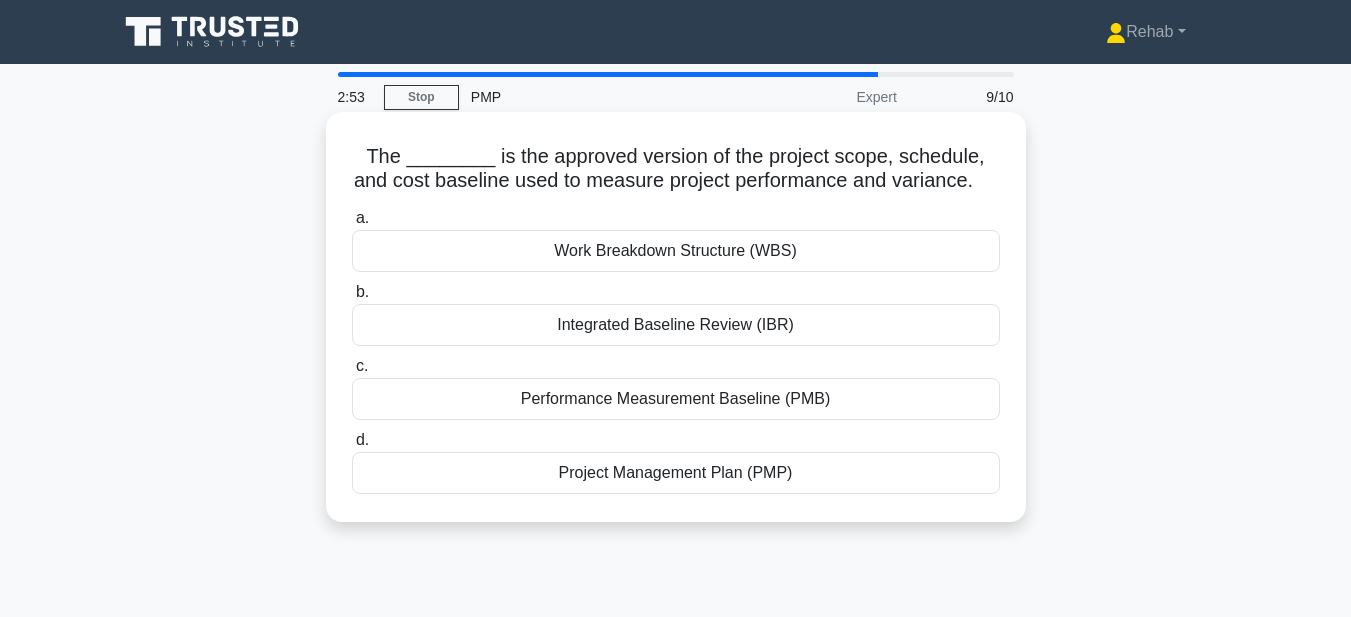 drag, startPoint x: 538, startPoint y: 242, endPoint x: 870, endPoint y: 384, distance: 361.09277 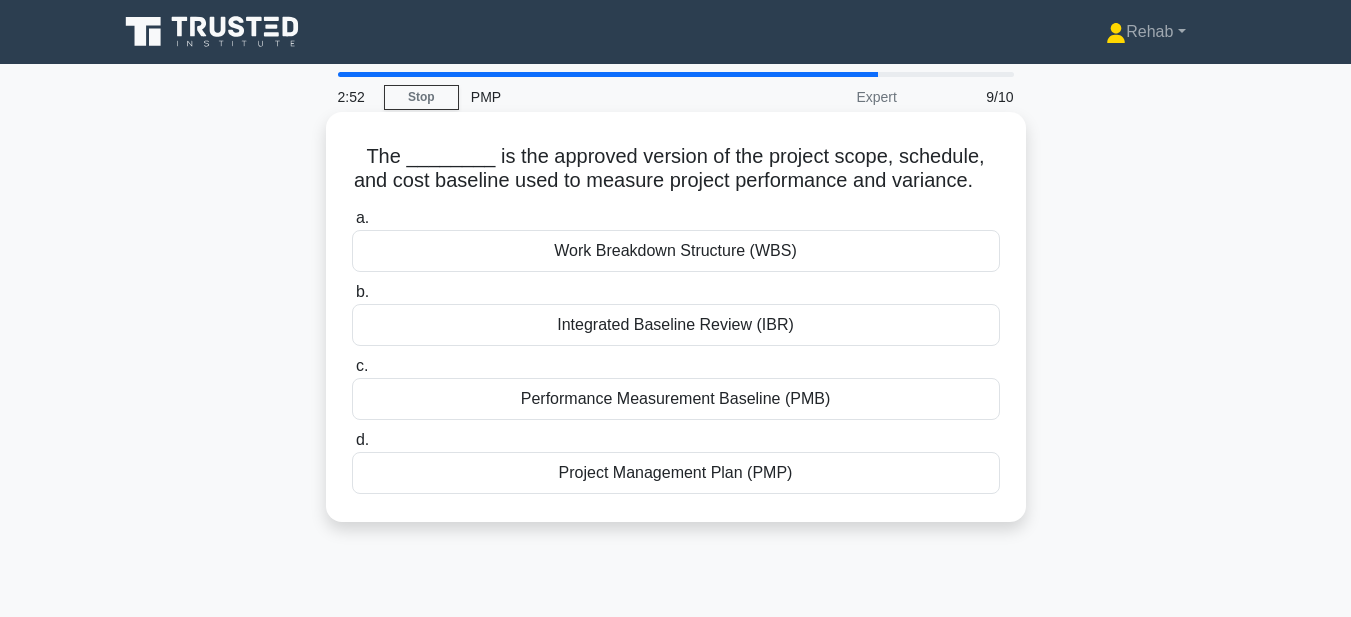 copy on "The ________ is the approved version of the project scope, schedule, and cost baseline used to measure project performance and variance.
.spinner_0XTQ{transform-origin:center;animation:spinner_y6GP .75s linear infinite}@keyframes spinner_y6GP{100%{transform:rotate(360deg)}}
a.
Work Breakdown Structure (WBS)
b.
Integrated Baseline Review (IBR)
c.
Performance Measurement Baseline (PMB)
d.
Project Management Plan (PMP)" 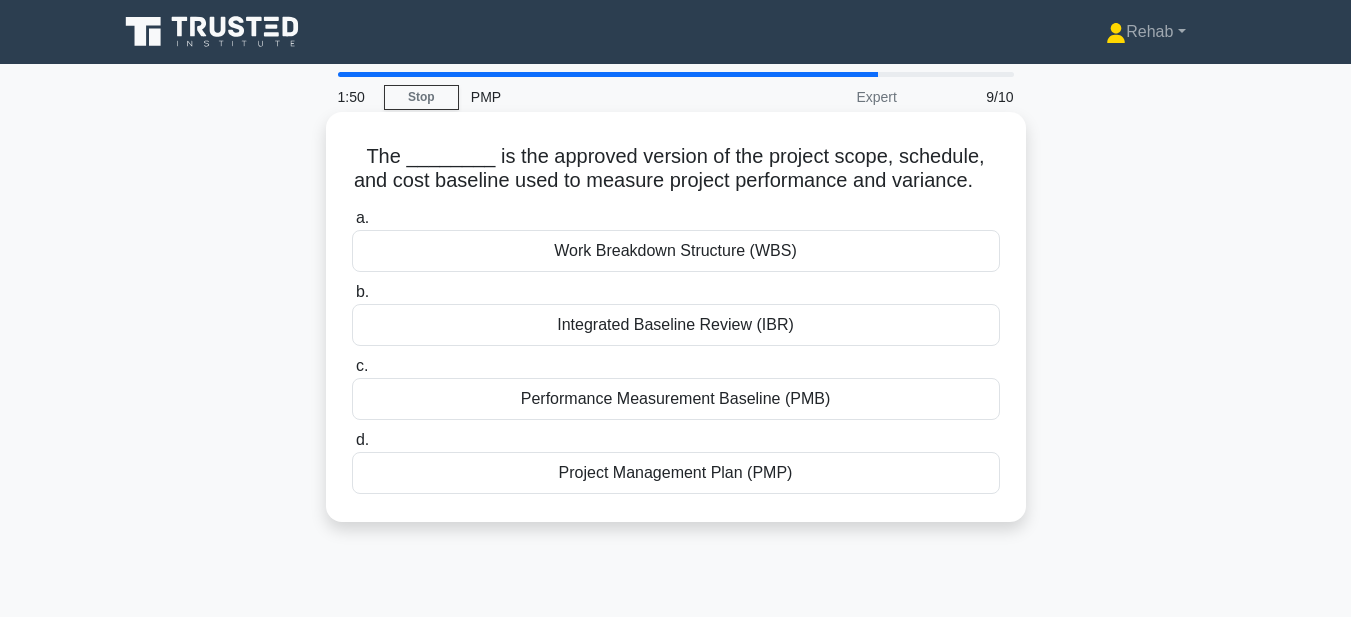 click on "Performance Measurement Baseline (PMB)" at bounding box center (676, 399) 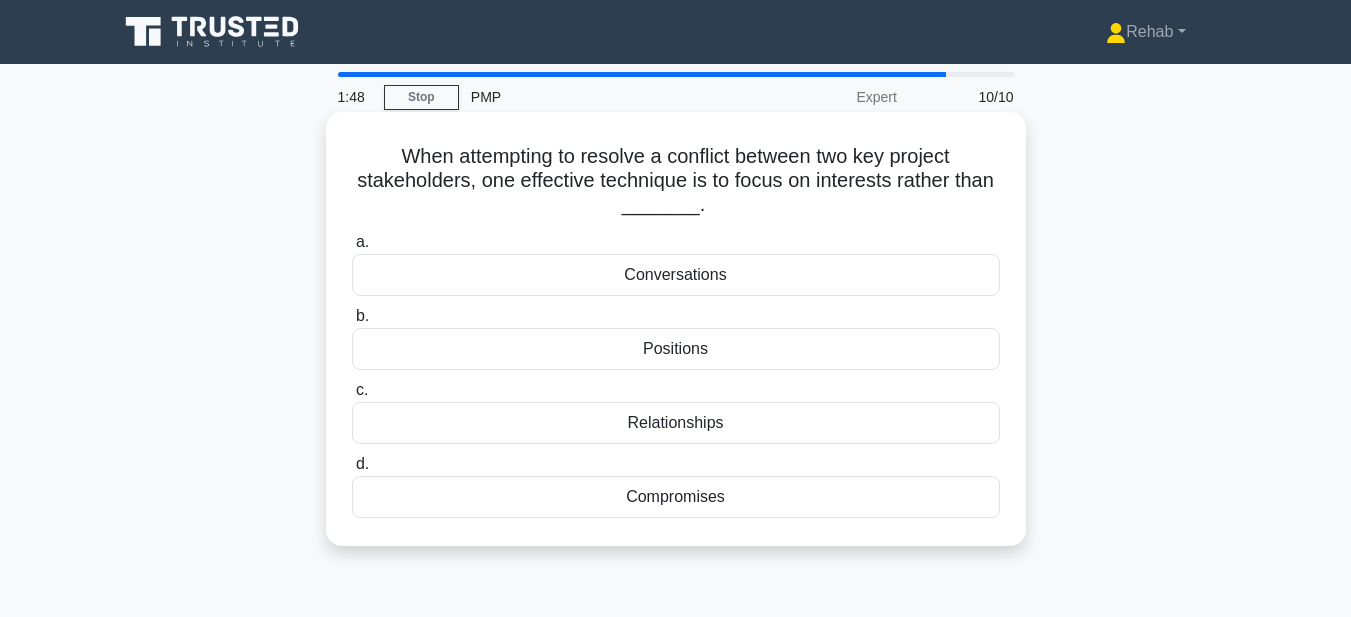drag, startPoint x: 374, startPoint y: 149, endPoint x: 859, endPoint y: 517, distance: 608.8095 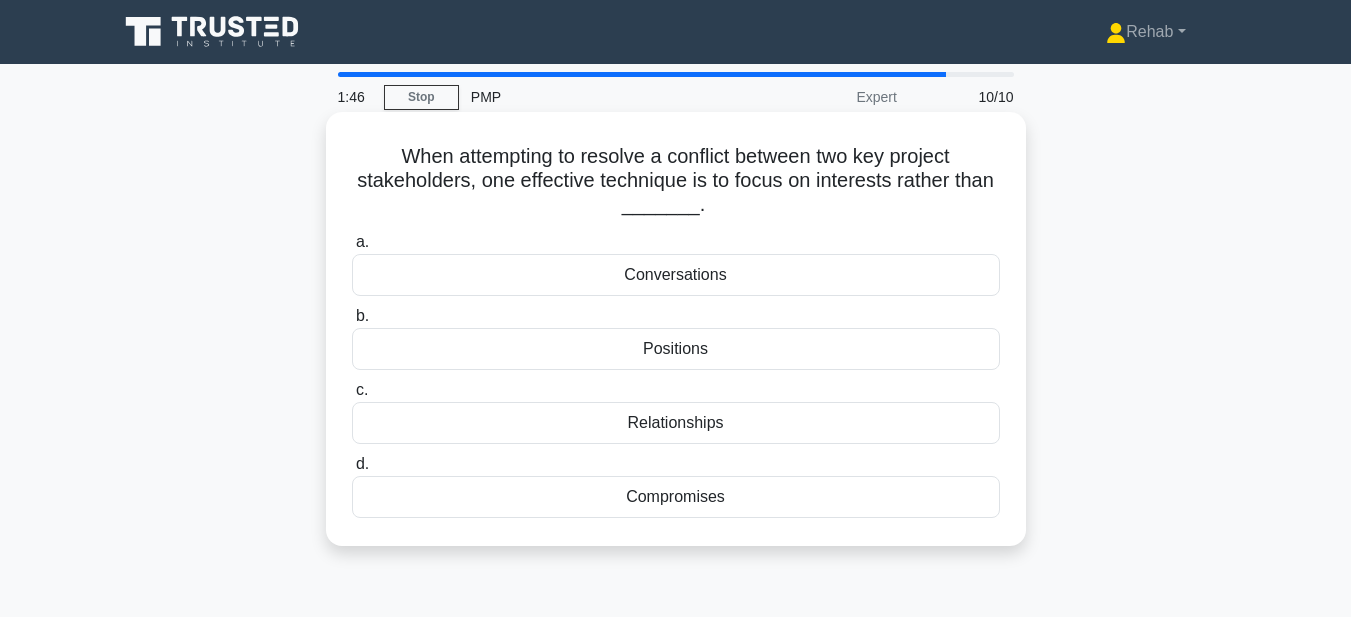 copy on "When attempting to resolve a conflict between two key project stakeholders, one effective technique is to focus on interests rather than _______.
.spinner_0XTQ{transform-origin:center;animation:spinner_y6GP .75s linear infinite}@keyframes spinner_y6GP{100%{transform:rotate(360deg)}}
a.
Conversations
b.
Positions
c.
Relationships
d.
Compromises" 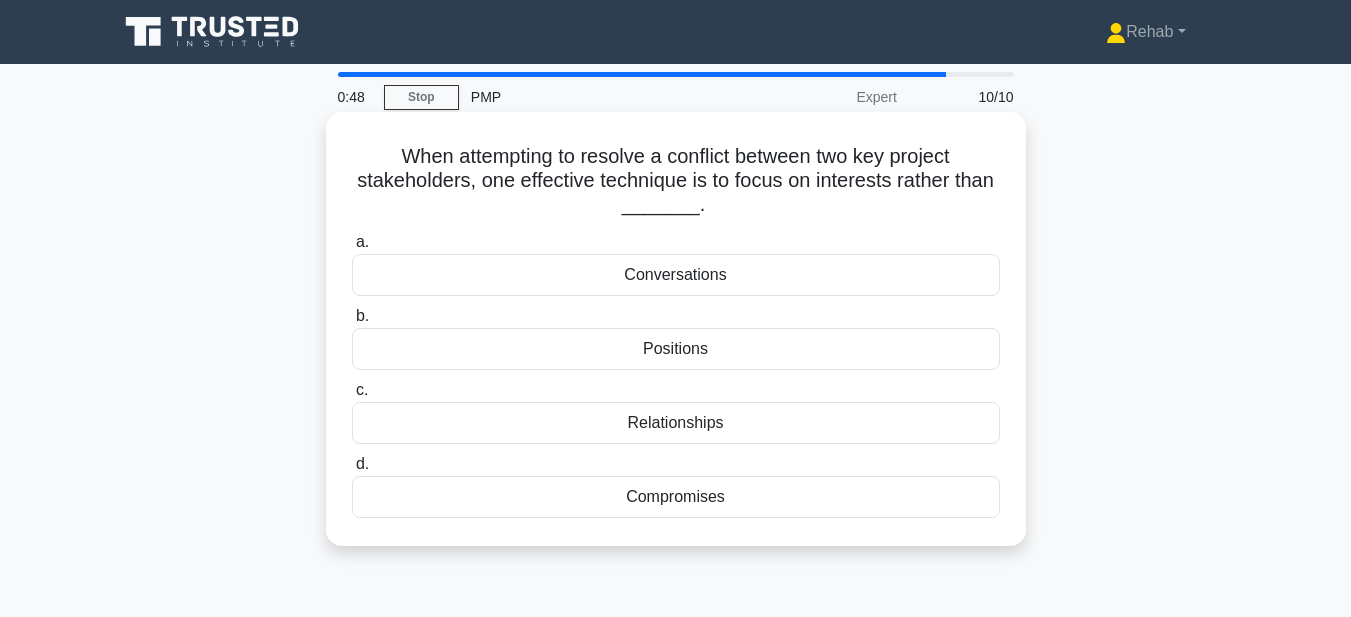 click on "Positions" at bounding box center (676, 349) 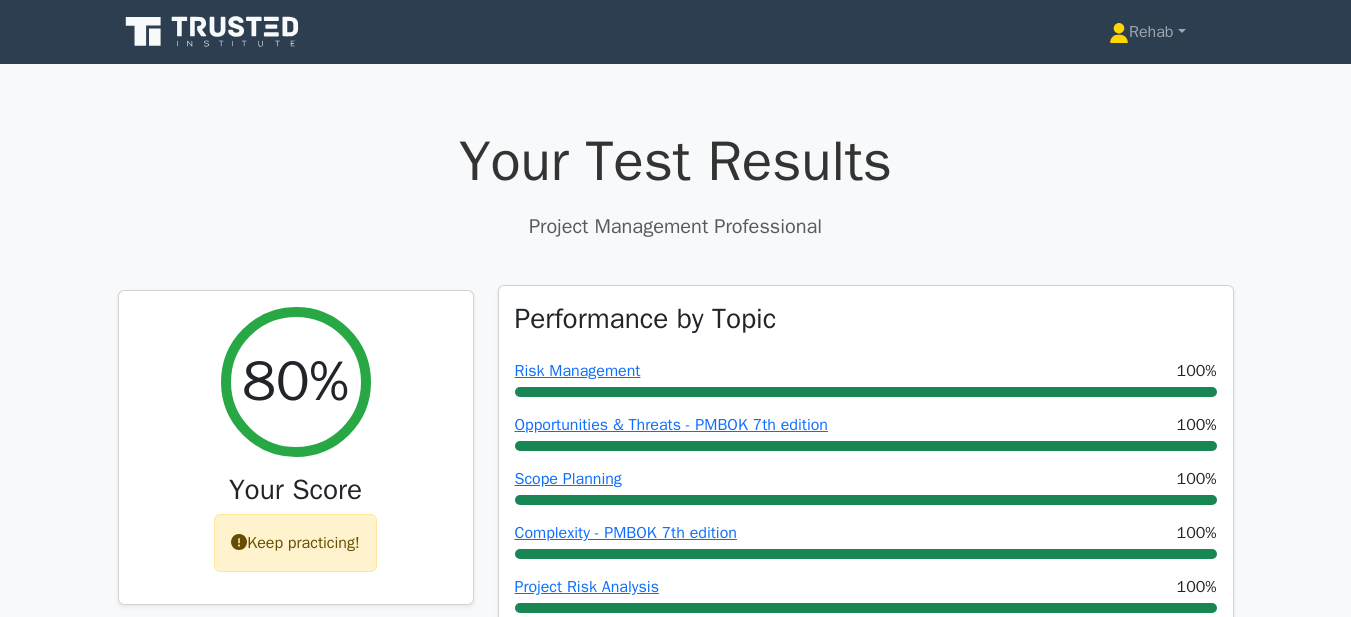 scroll, scrollTop: 0, scrollLeft: 0, axis: both 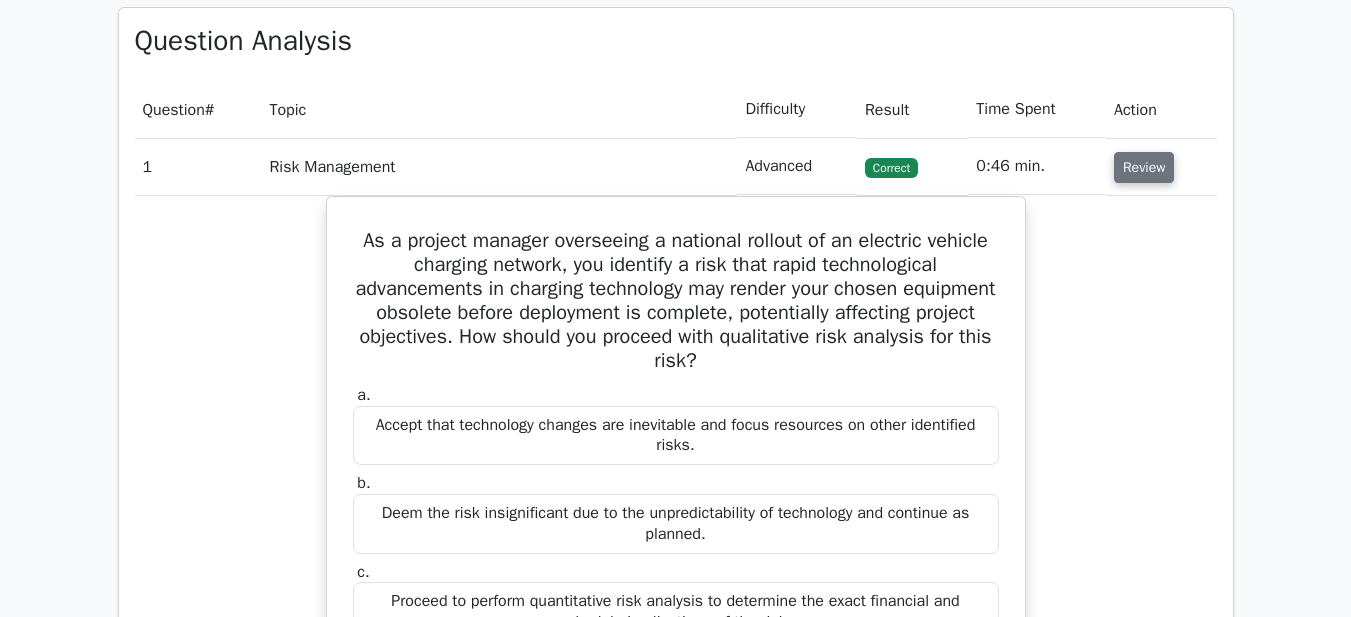 click on "Review" at bounding box center (1144, 167) 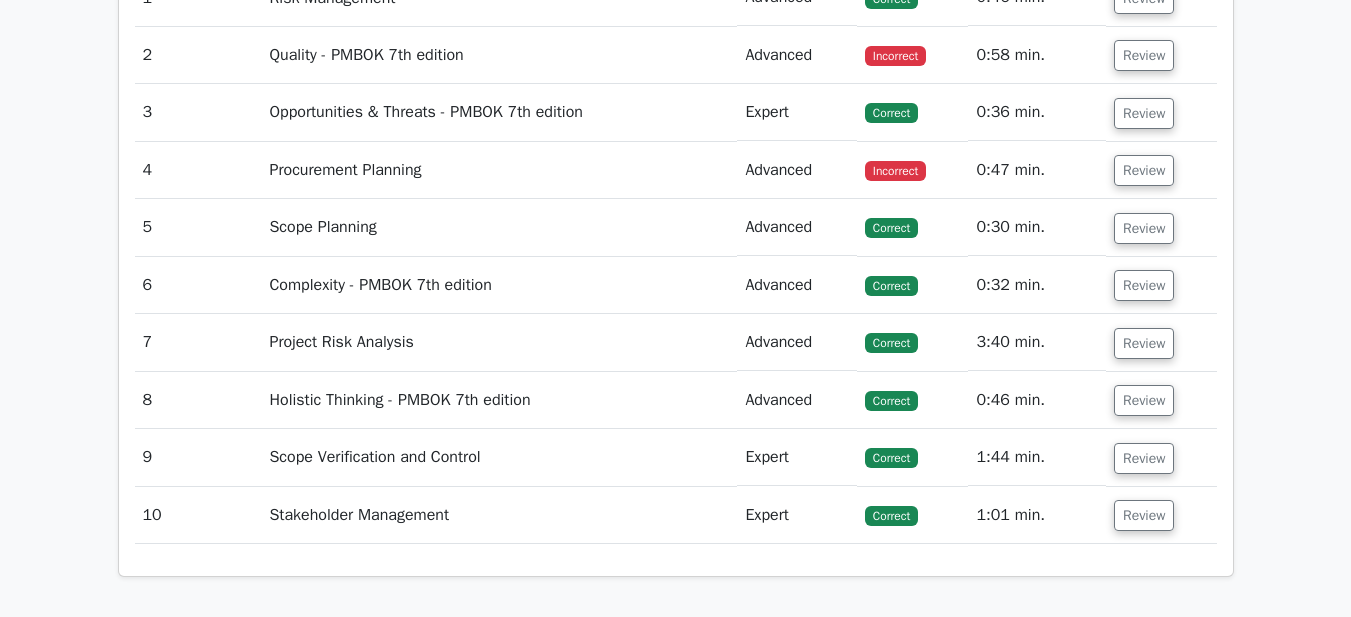 scroll, scrollTop: 1300, scrollLeft: 0, axis: vertical 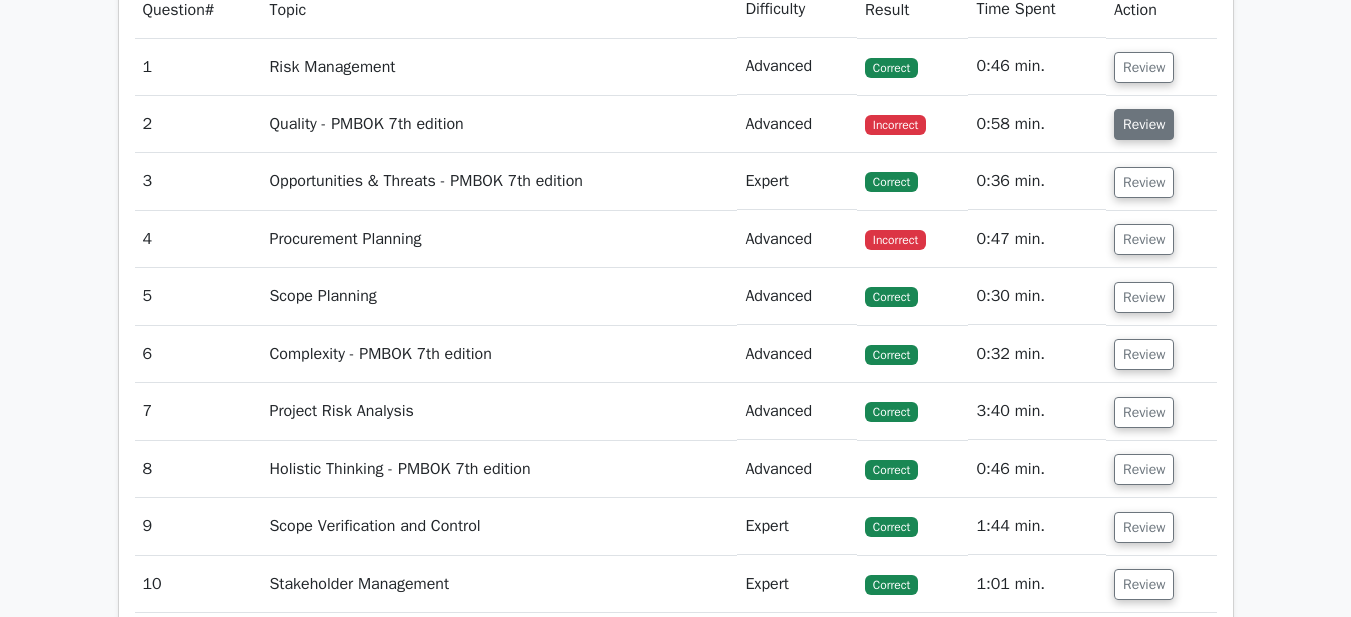 click on "Review" at bounding box center (1144, 124) 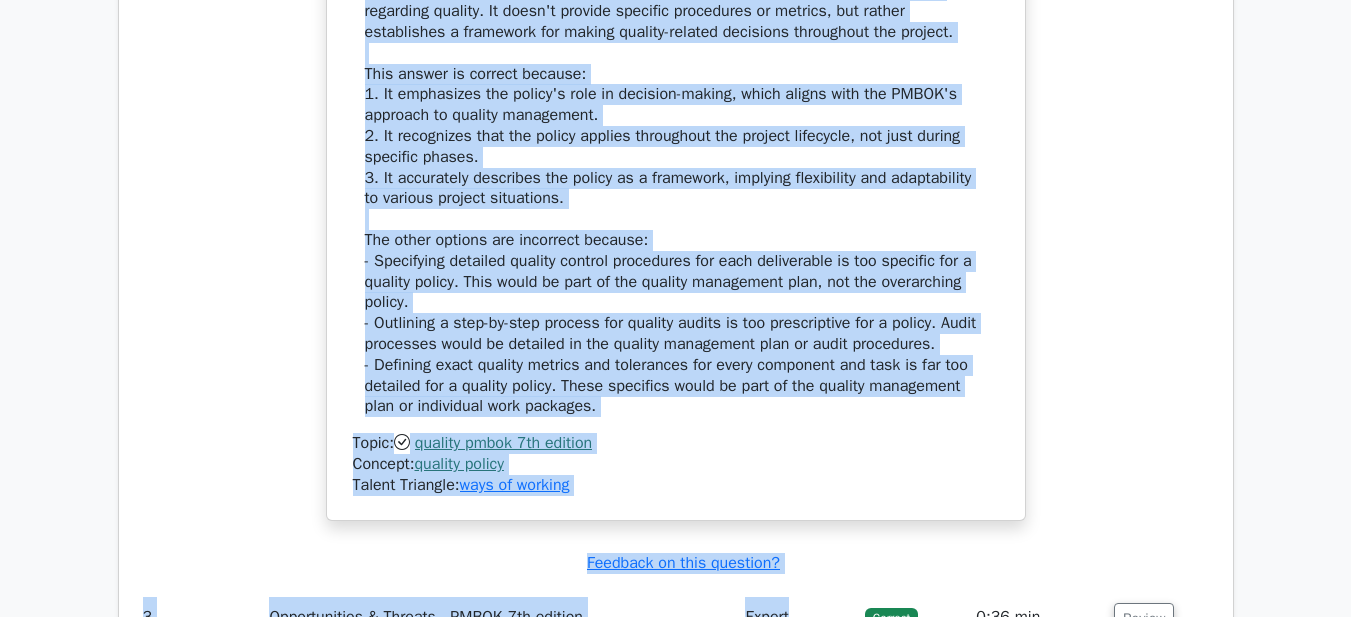 scroll, scrollTop: 2163, scrollLeft: 0, axis: vertical 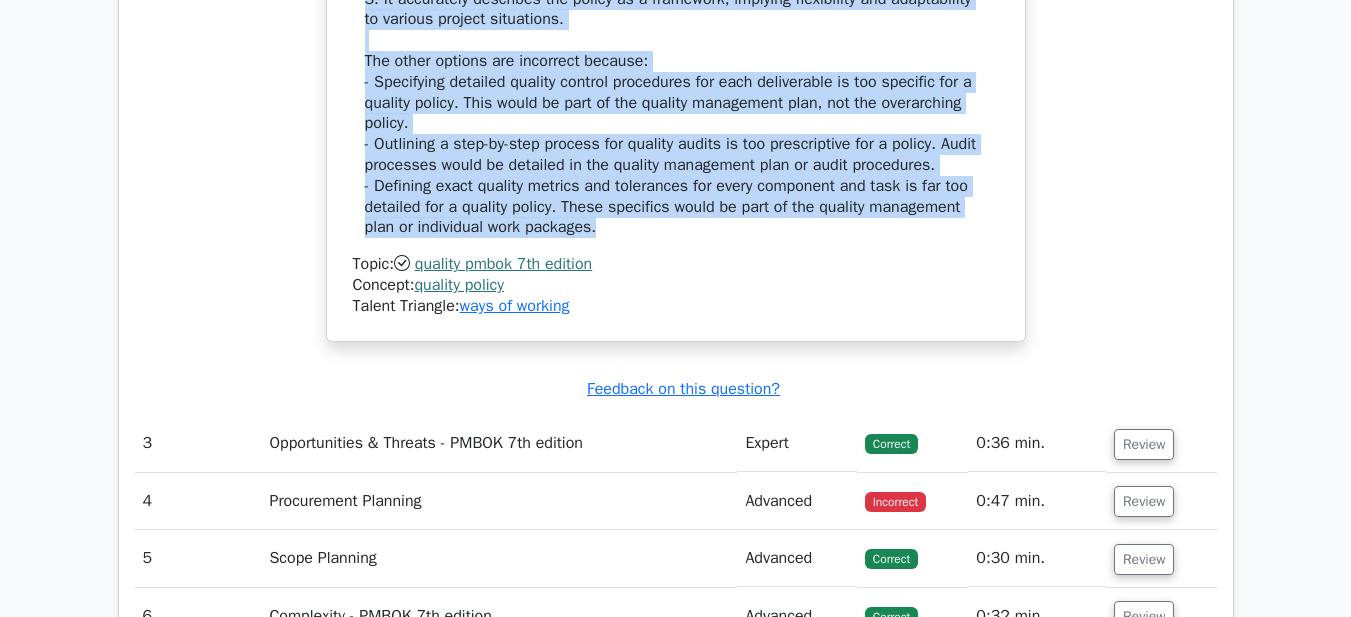 drag, startPoint x: 352, startPoint y: 184, endPoint x: 832, endPoint y: 251, distance: 484.65347 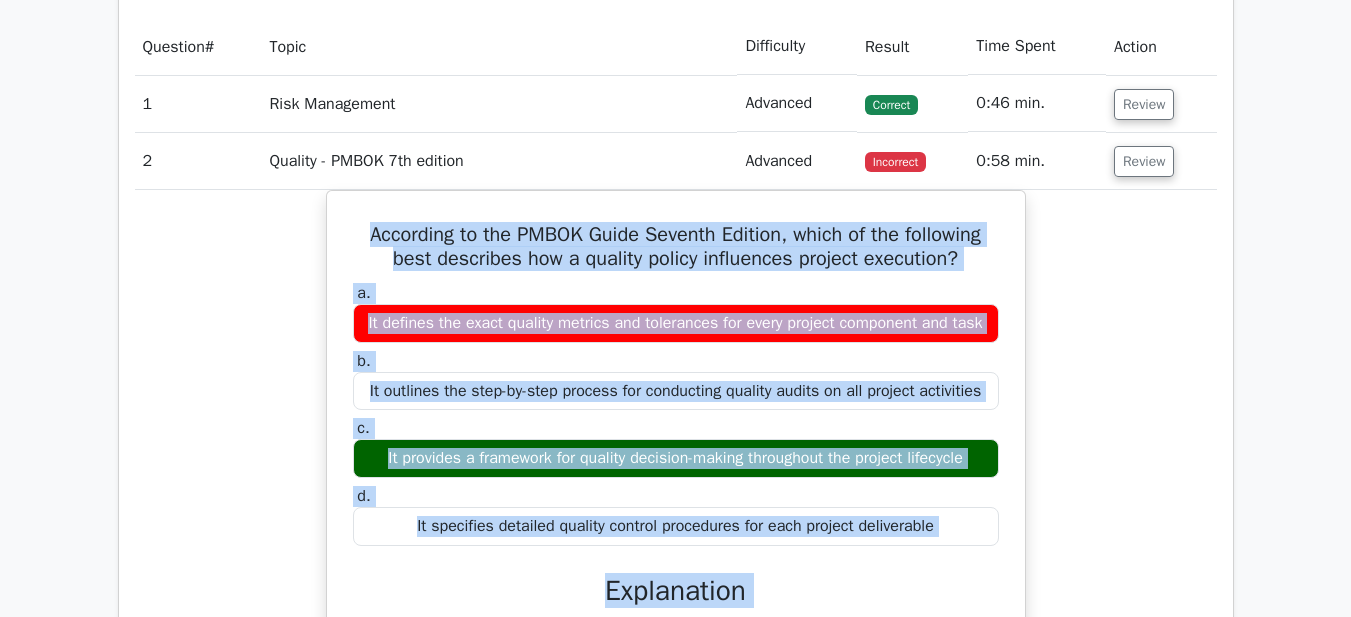 scroll, scrollTop: 1163, scrollLeft: 0, axis: vertical 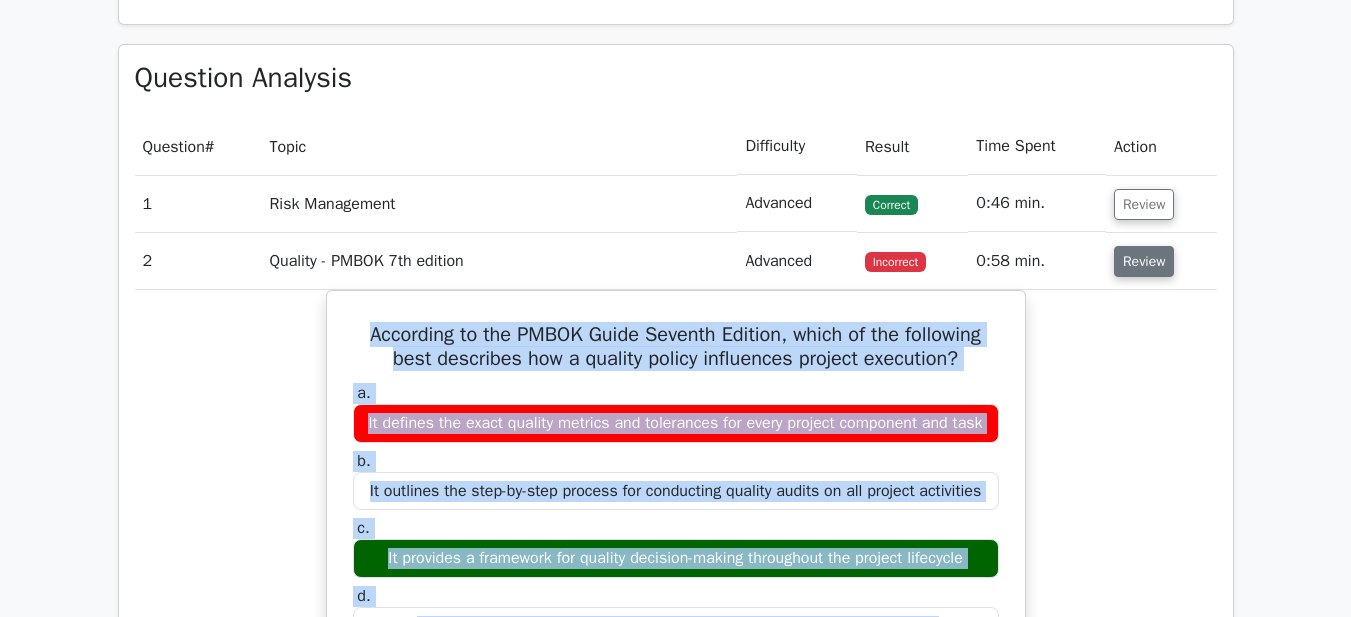 click on "Review" at bounding box center (1144, 261) 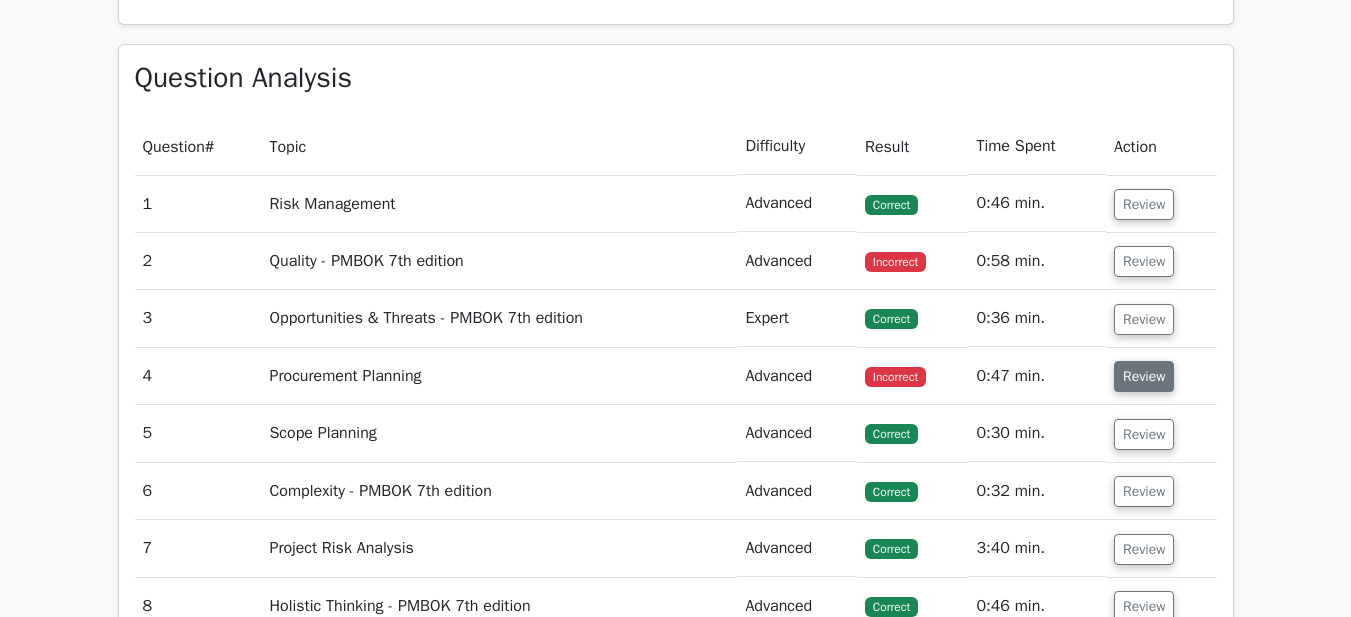 click on "Review" at bounding box center [1144, 376] 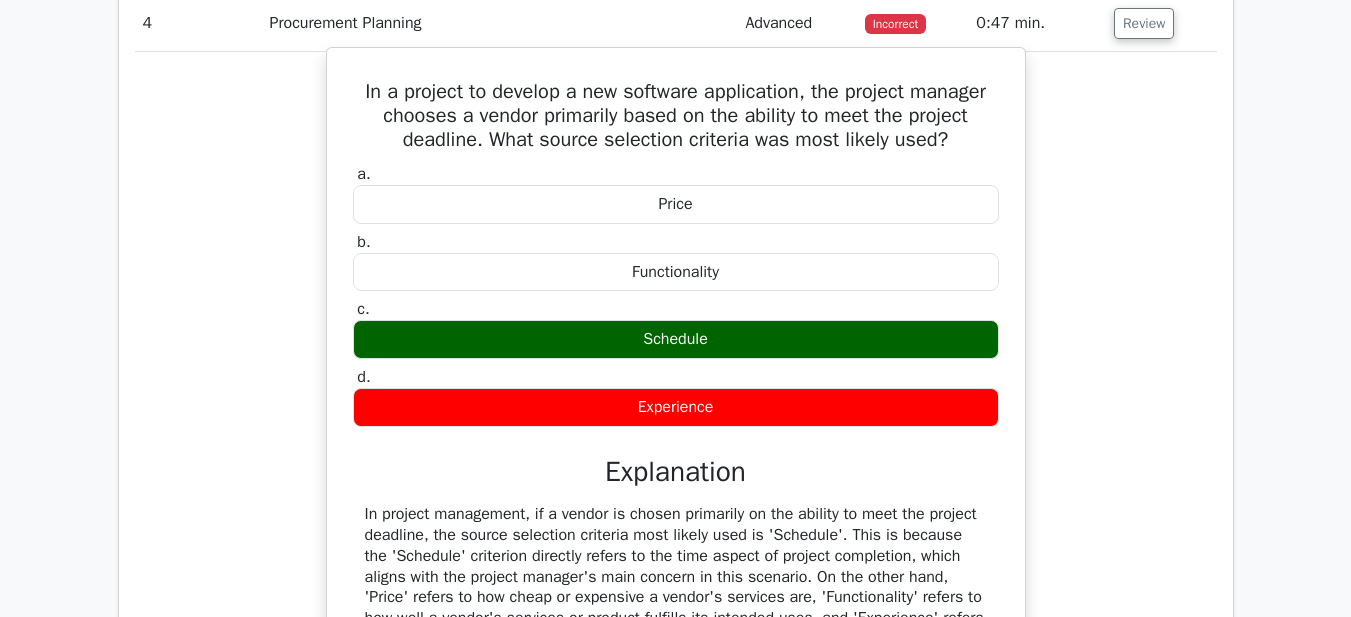 scroll, scrollTop: 1563, scrollLeft: 0, axis: vertical 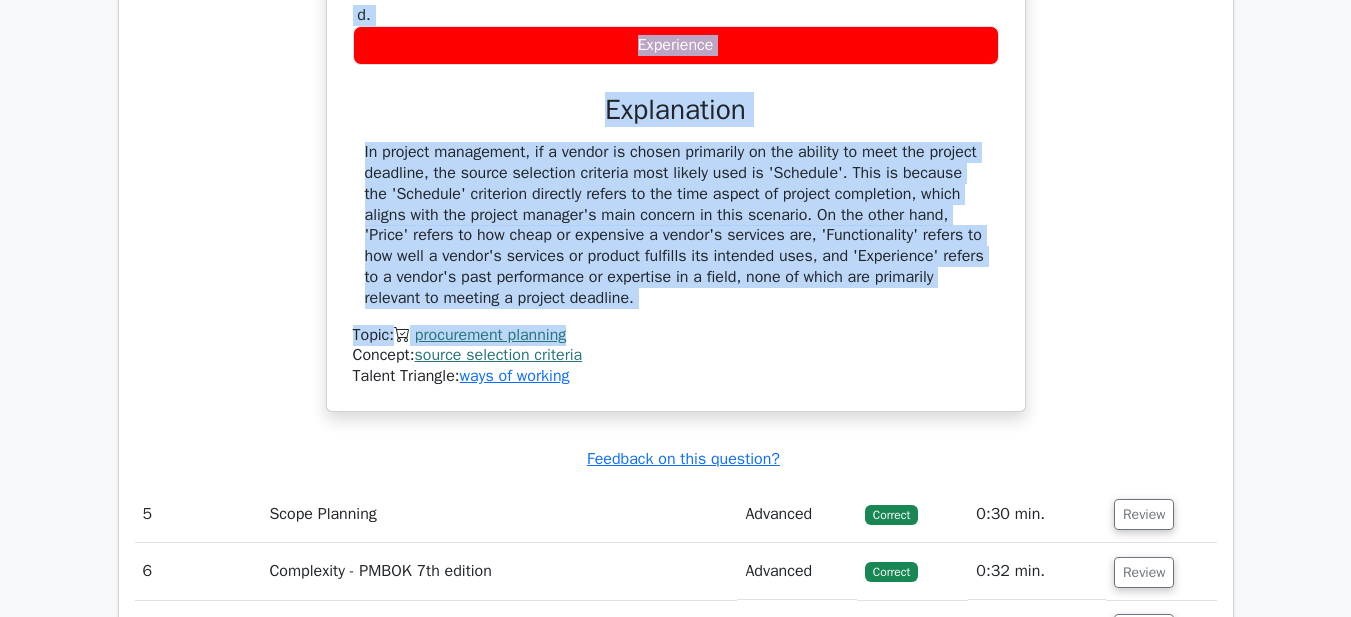 drag, startPoint x: 337, startPoint y: 41, endPoint x: 885, endPoint y: 326, distance: 617.68036 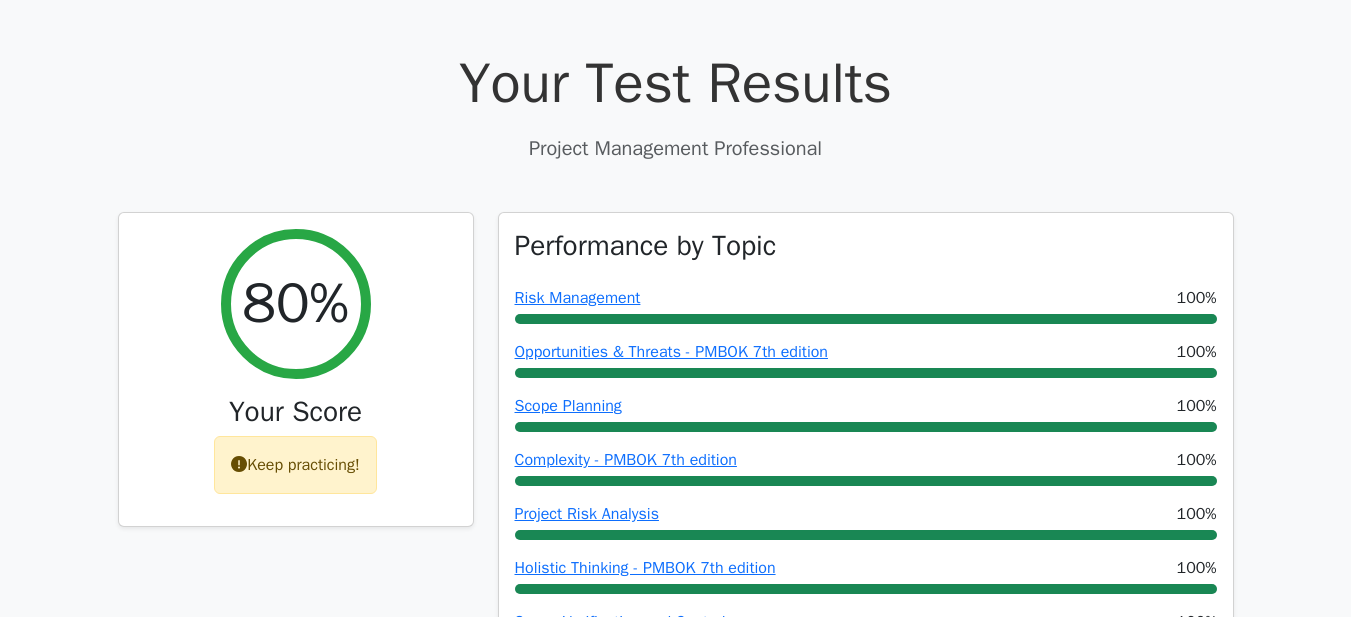 scroll, scrollTop: 0, scrollLeft: 0, axis: both 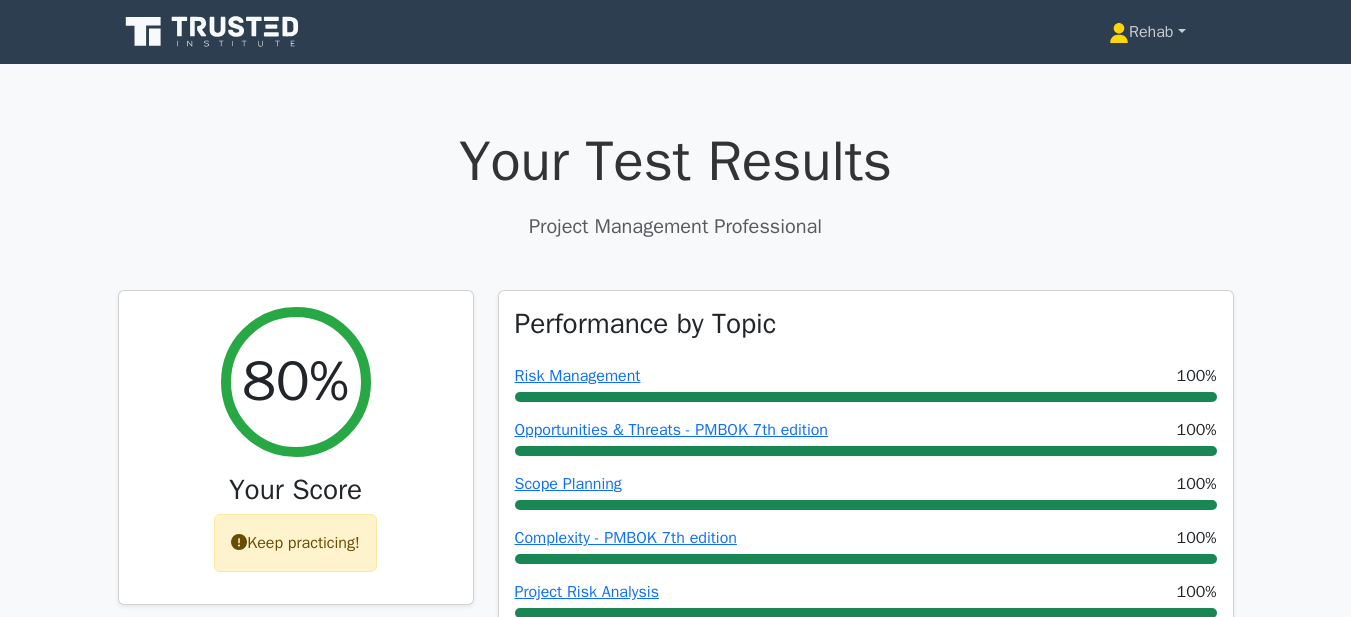 click on "Rehab" at bounding box center (1147, 32) 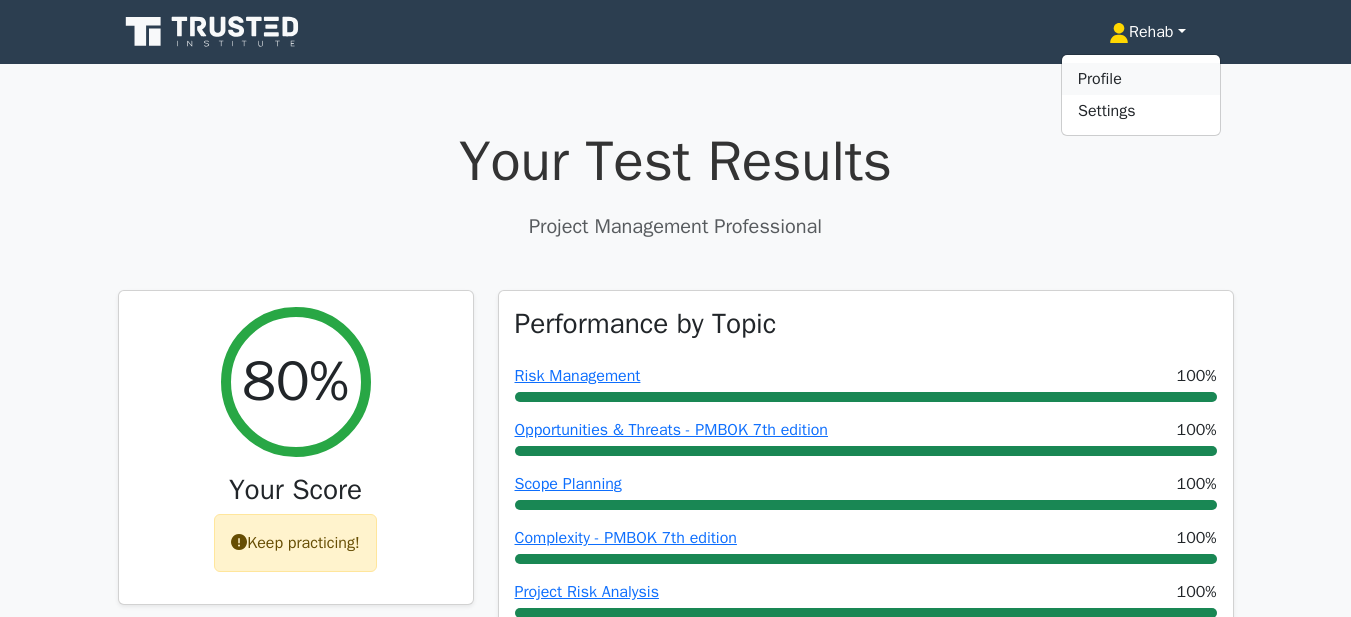 click on "Profile" at bounding box center (1141, 79) 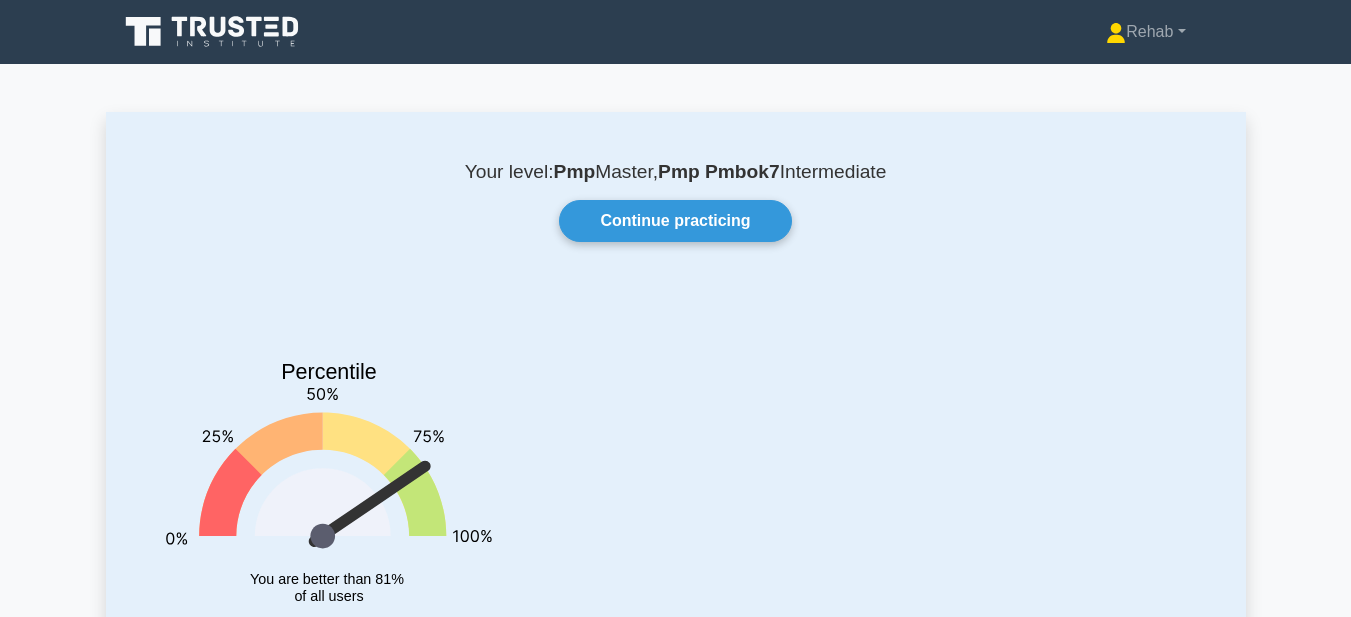 scroll, scrollTop: 0, scrollLeft: 0, axis: both 